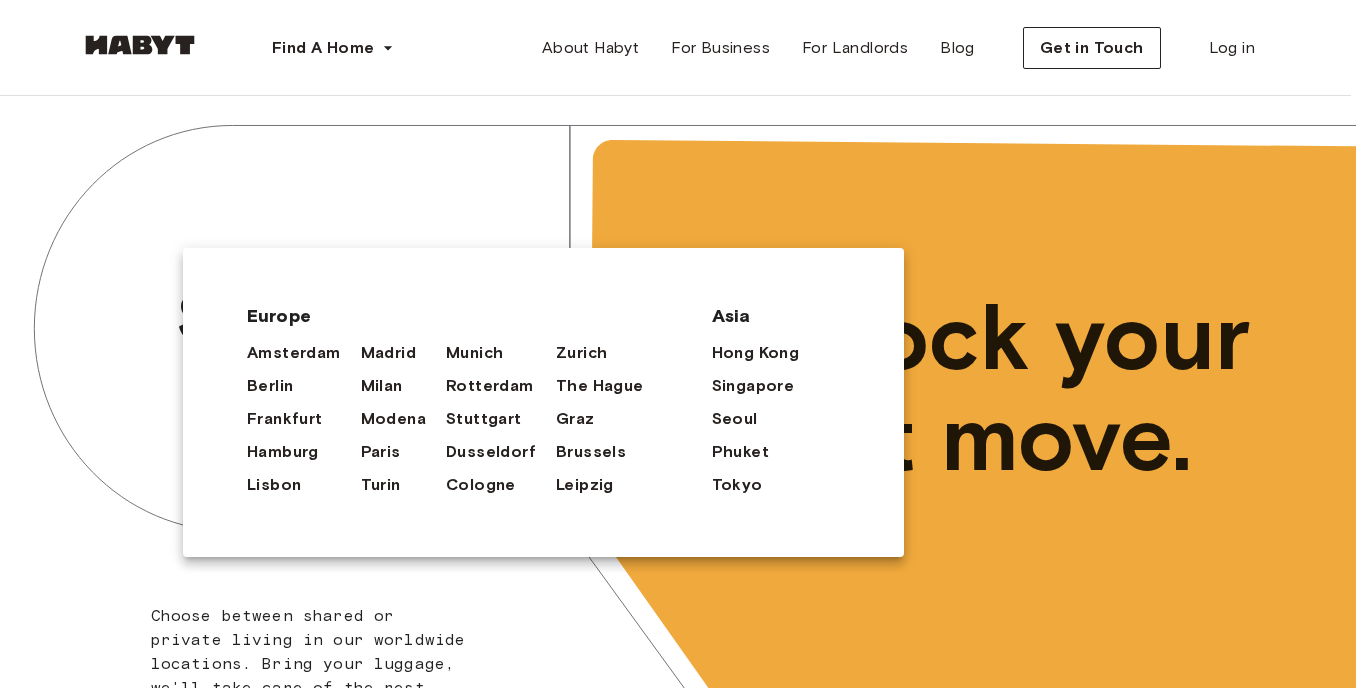 scroll, scrollTop: 0, scrollLeft: 0, axis: both 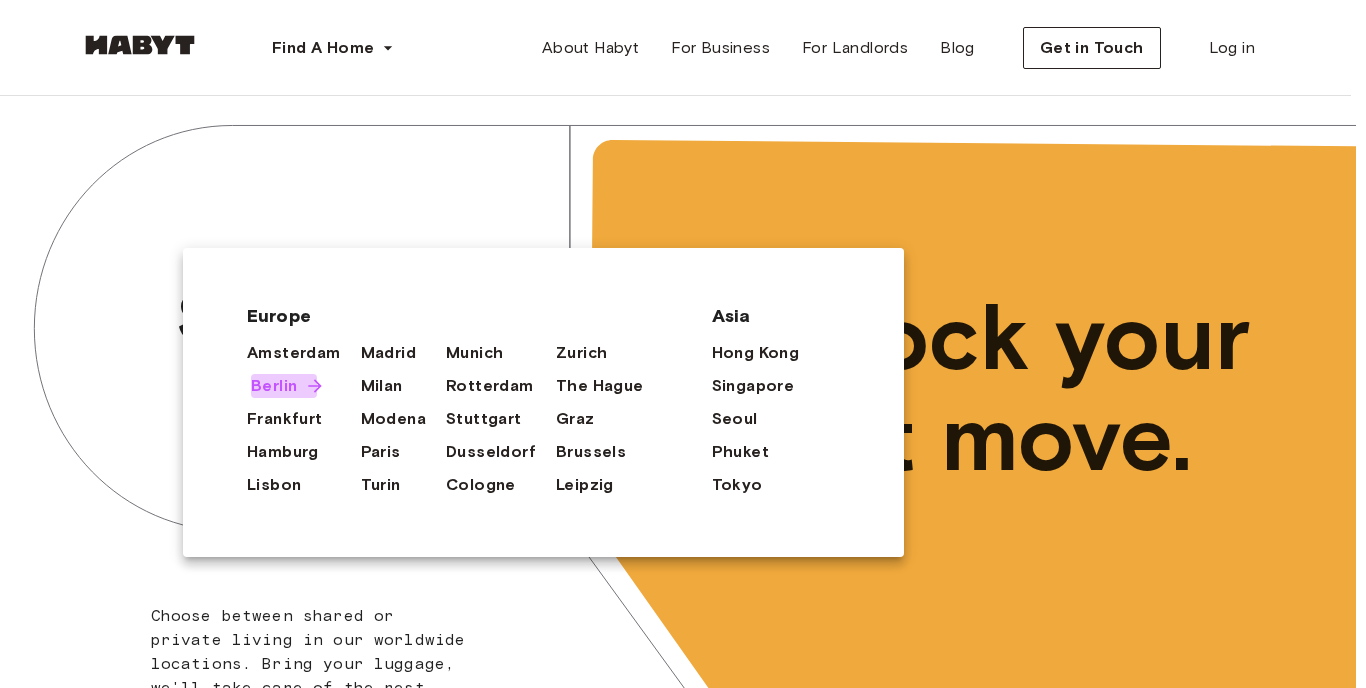 click on "Berlin" at bounding box center [274, 386] 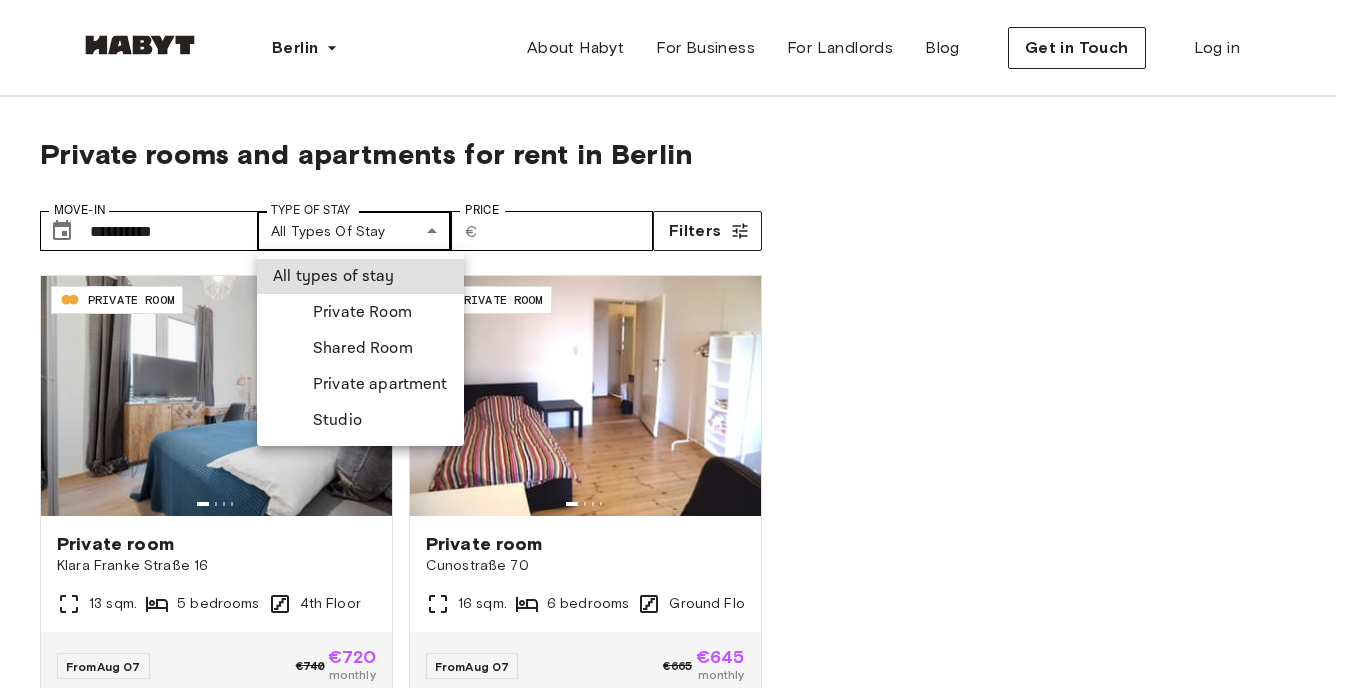 click on "**********" at bounding box center (675, 2419) 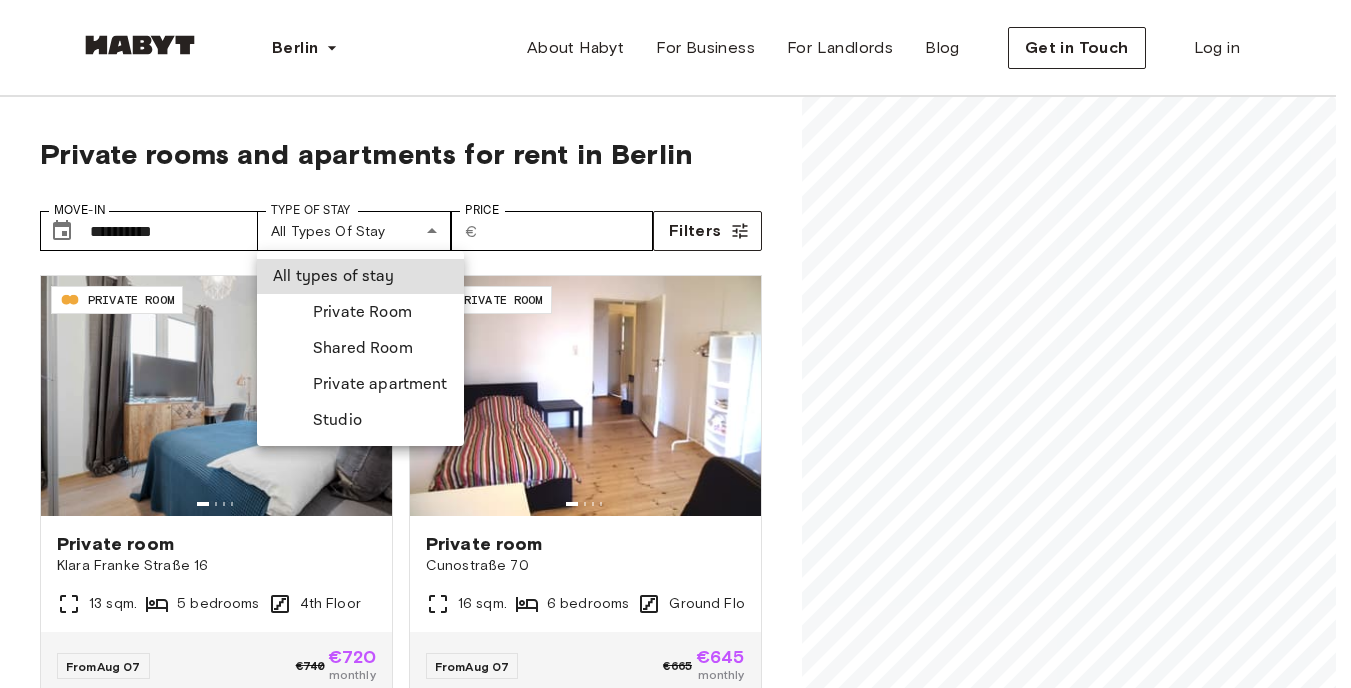 click on "Studio" at bounding box center [337, 420] 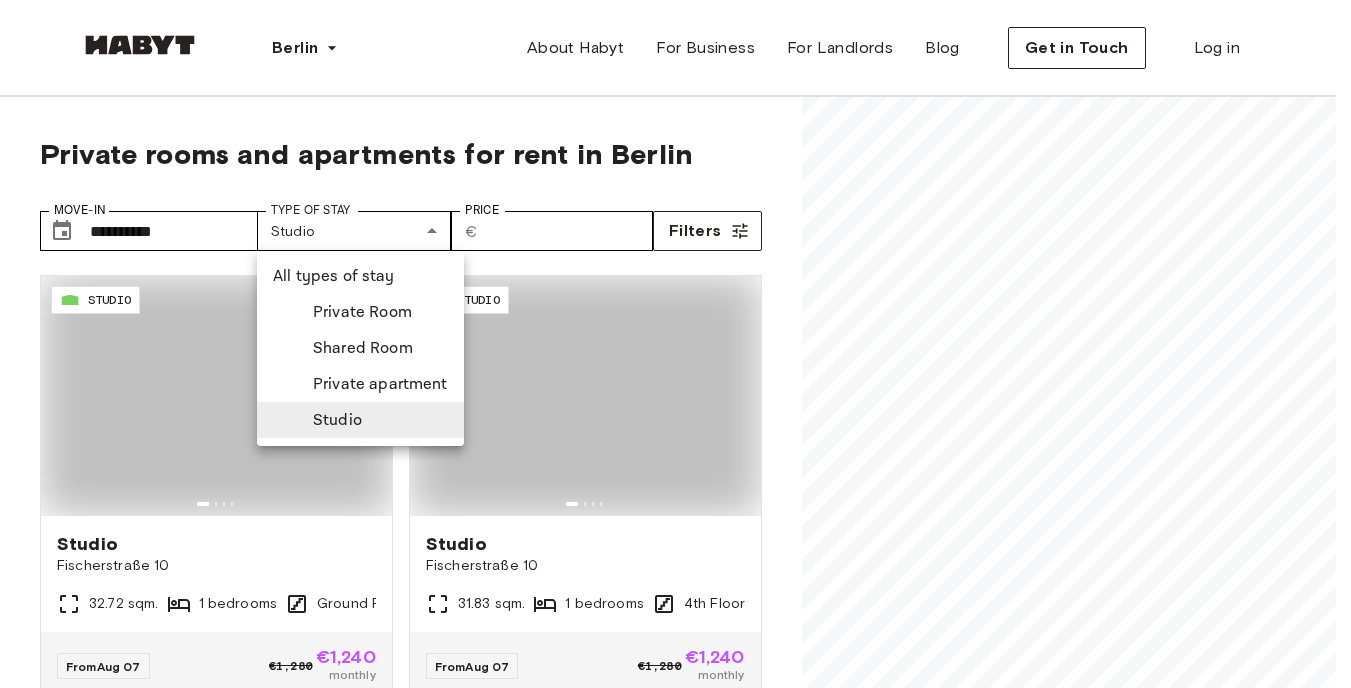 type on "******" 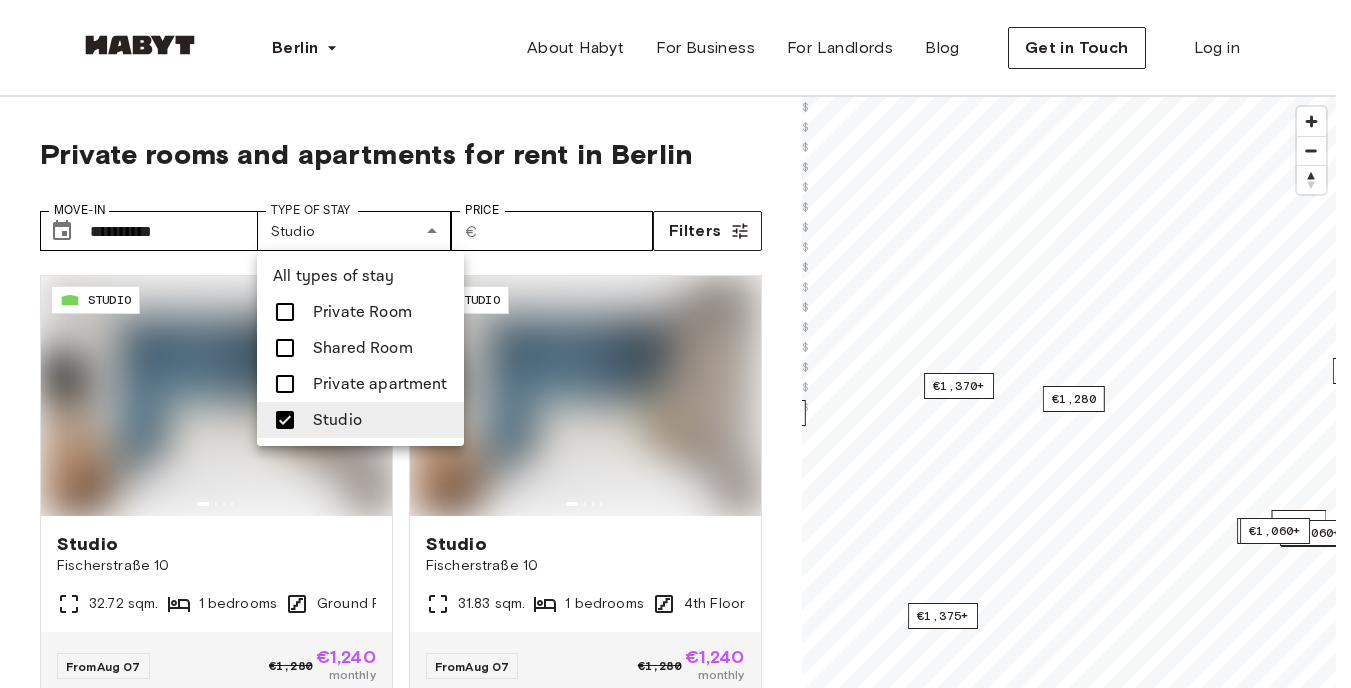 click on "Studio" at bounding box center [337, 420] 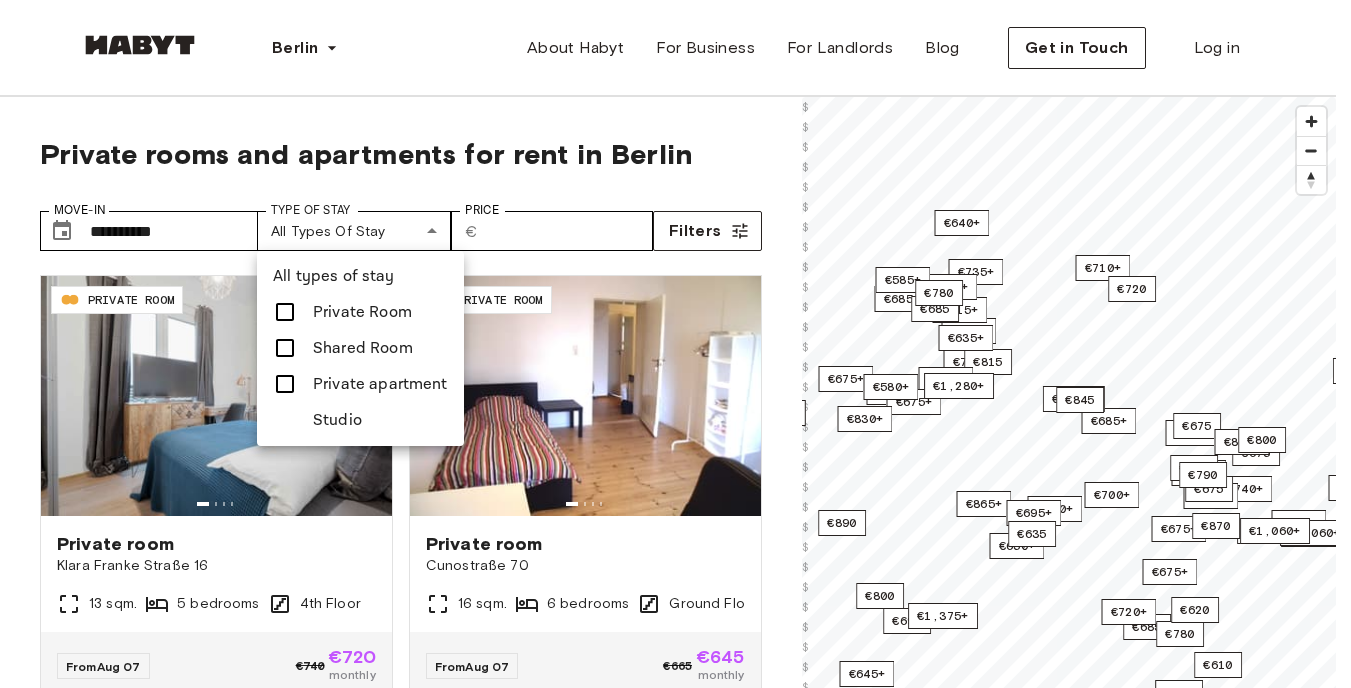 type 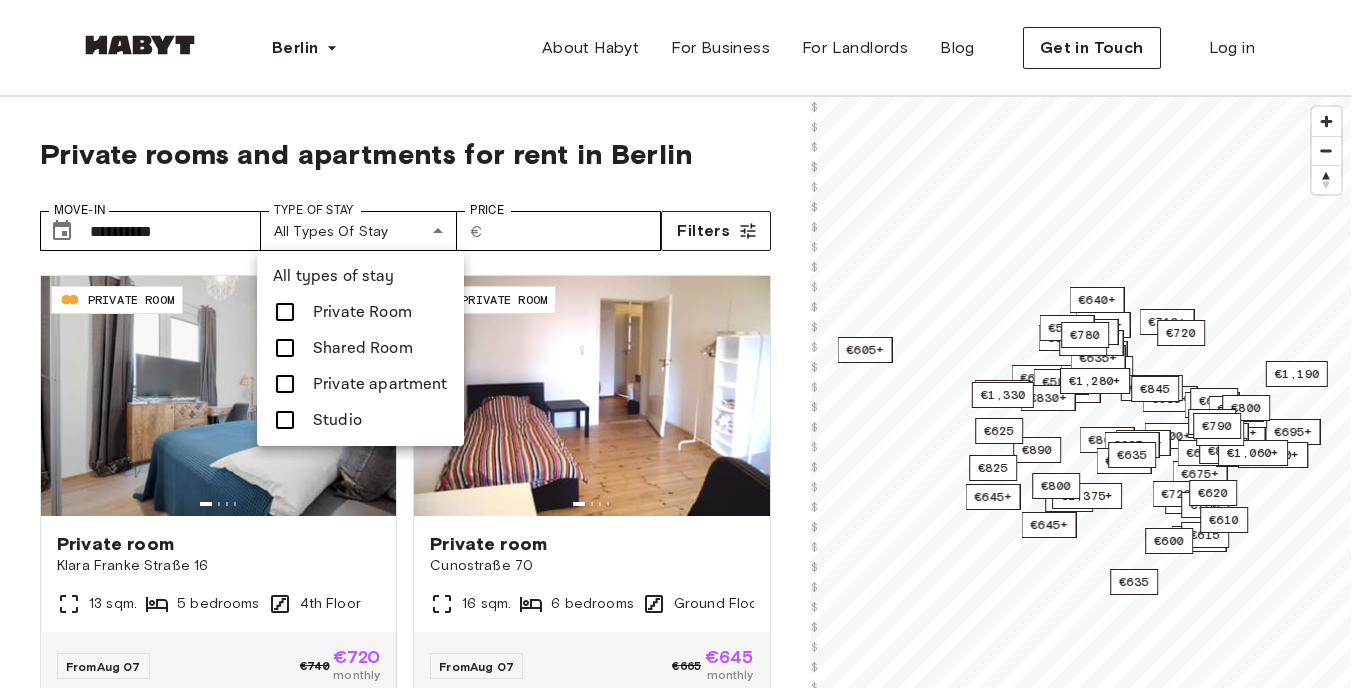 click at bounding box center [683, 344] 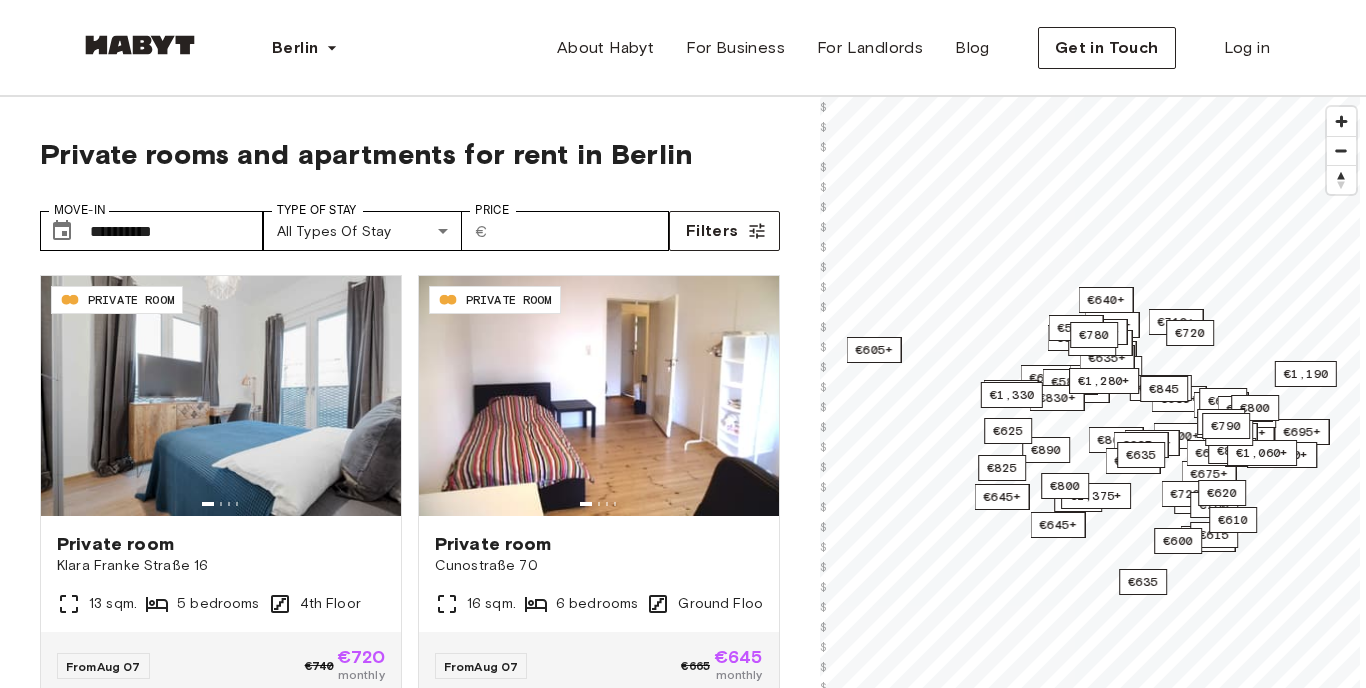 click at bounding box center [683, 344] 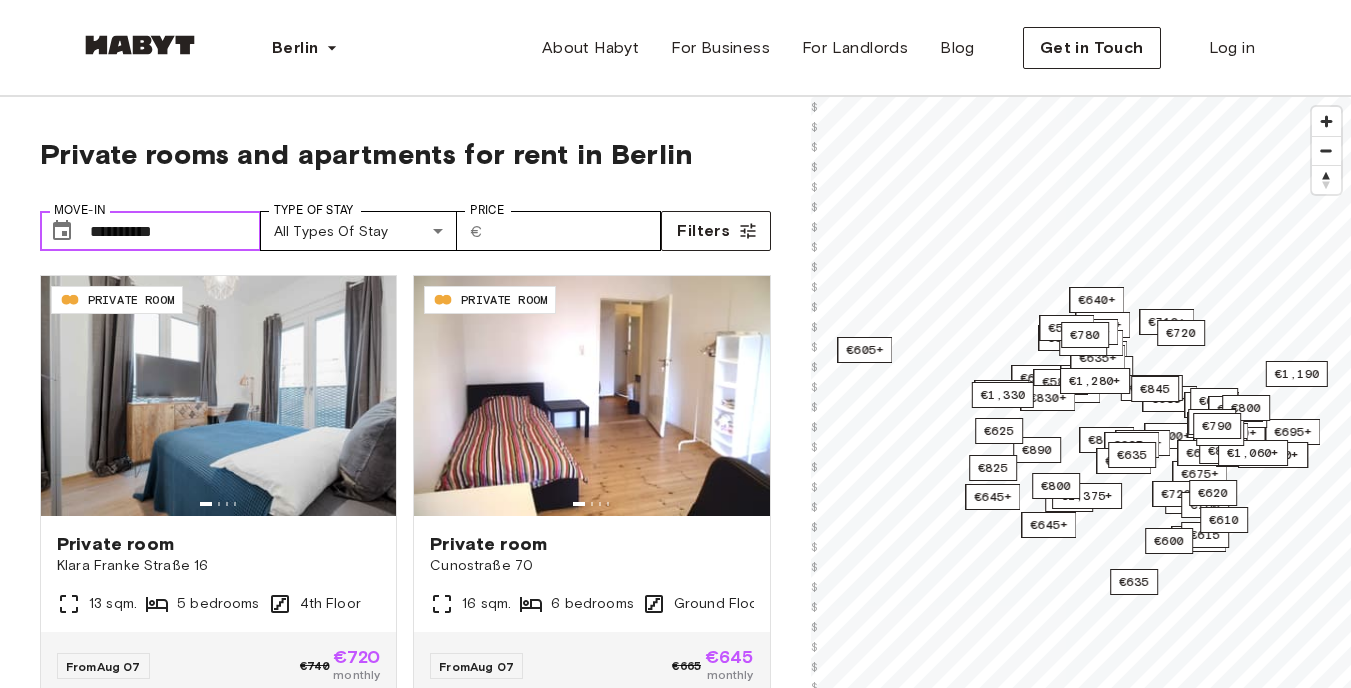 click on "**********" at bounding box center [175, 231] 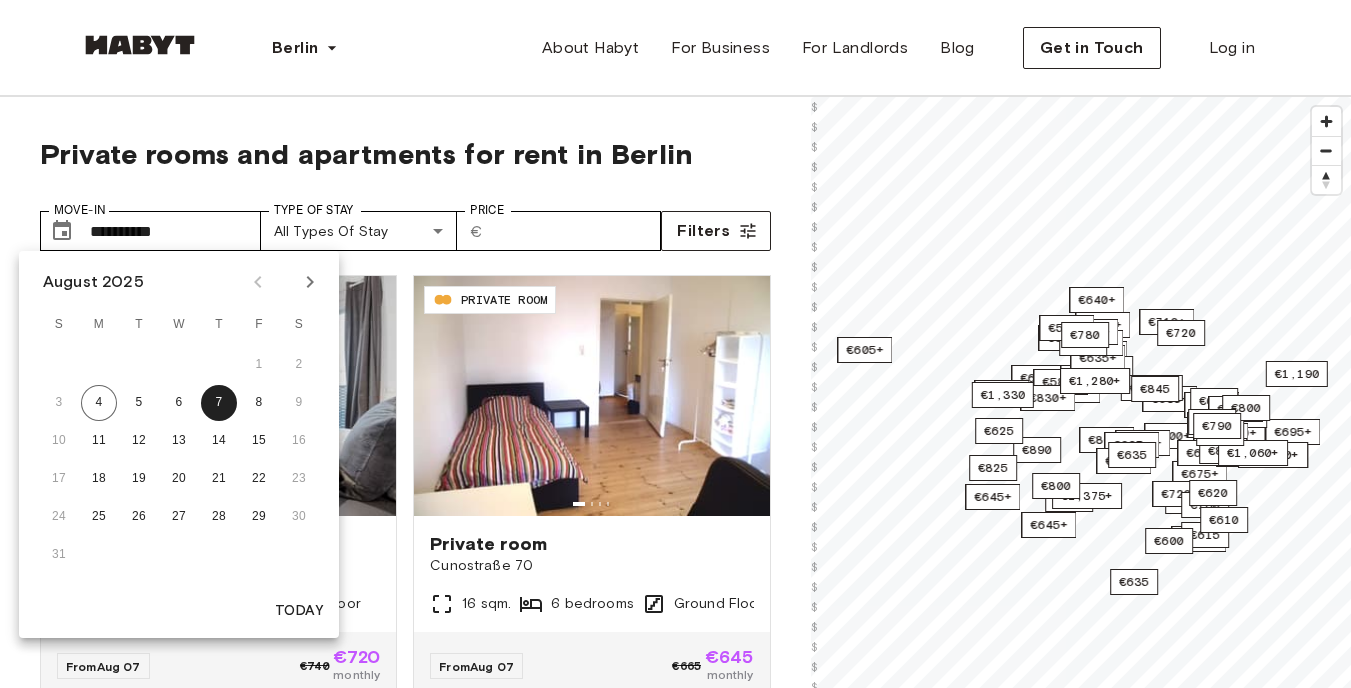 click 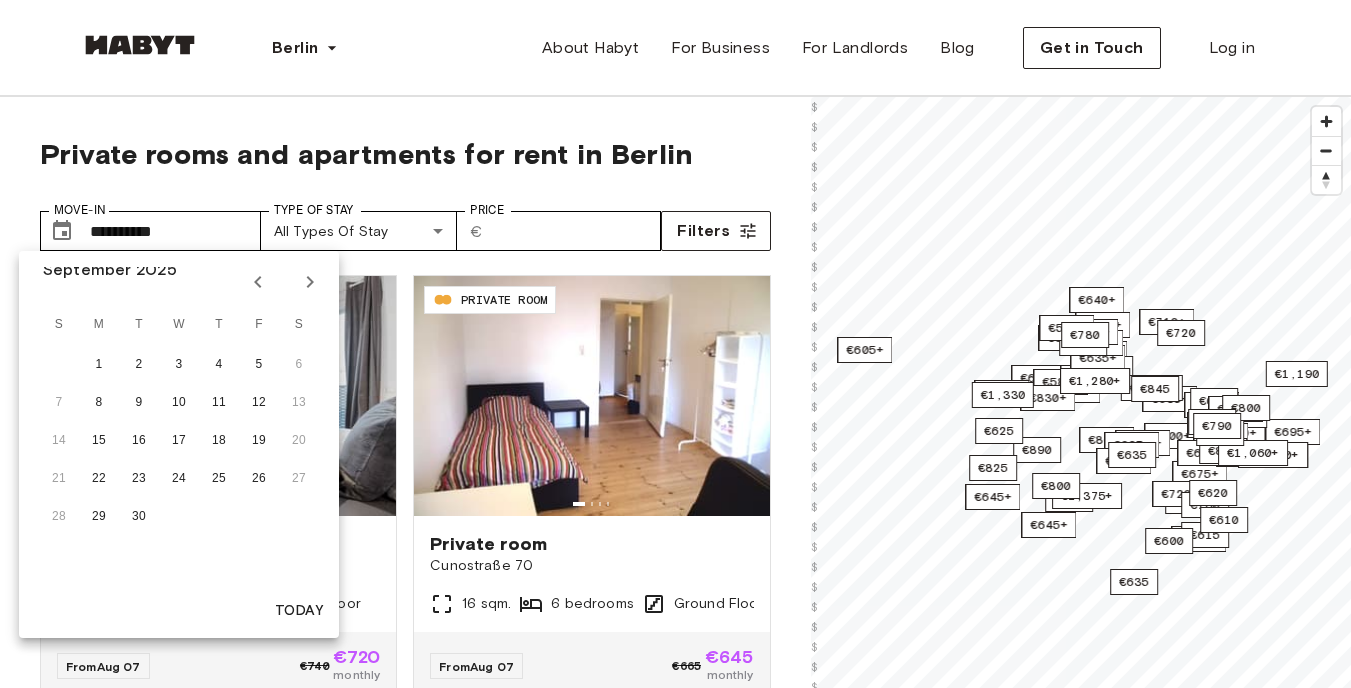 click 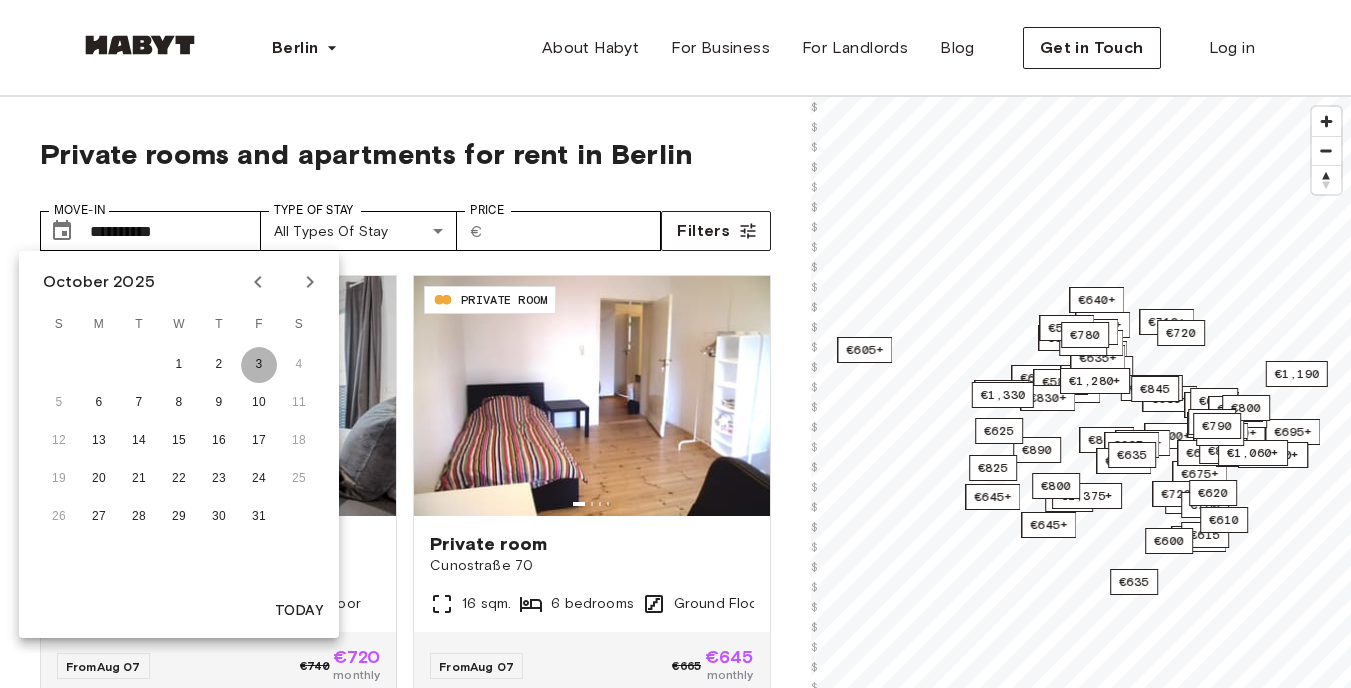 click on "3" at bounding box center [259, 365] 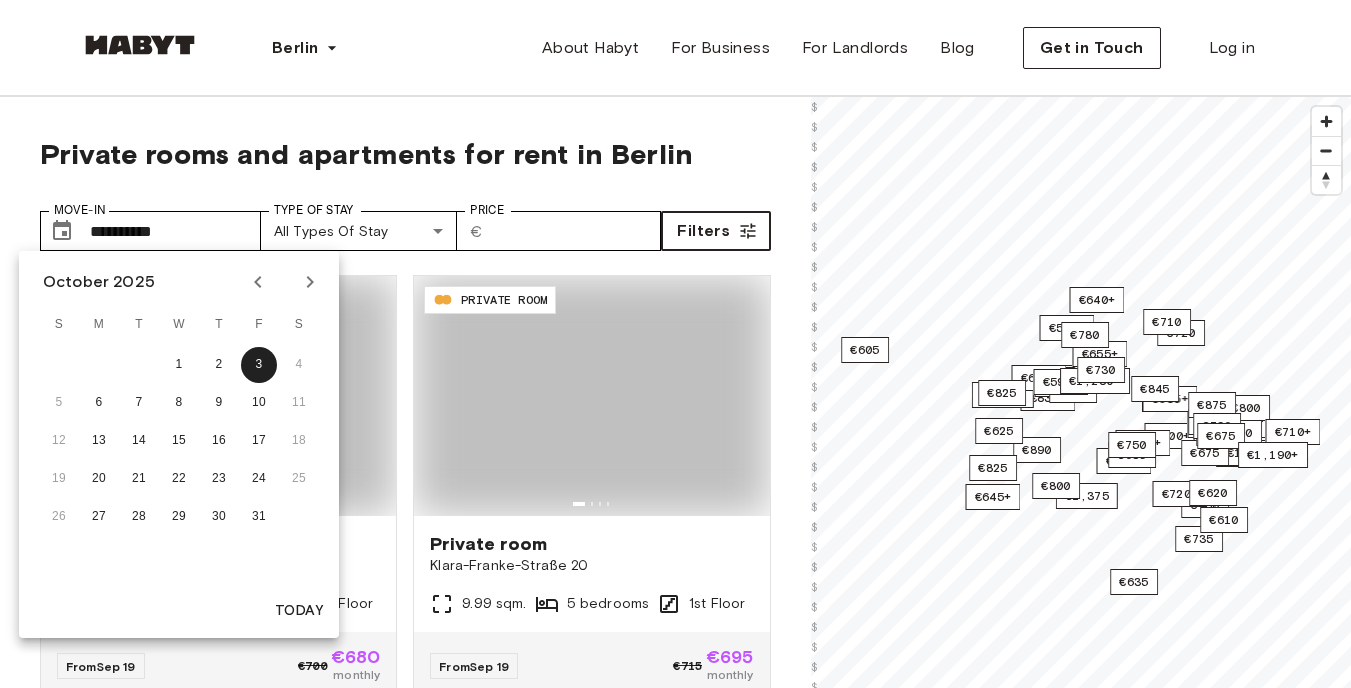 type on "**********" 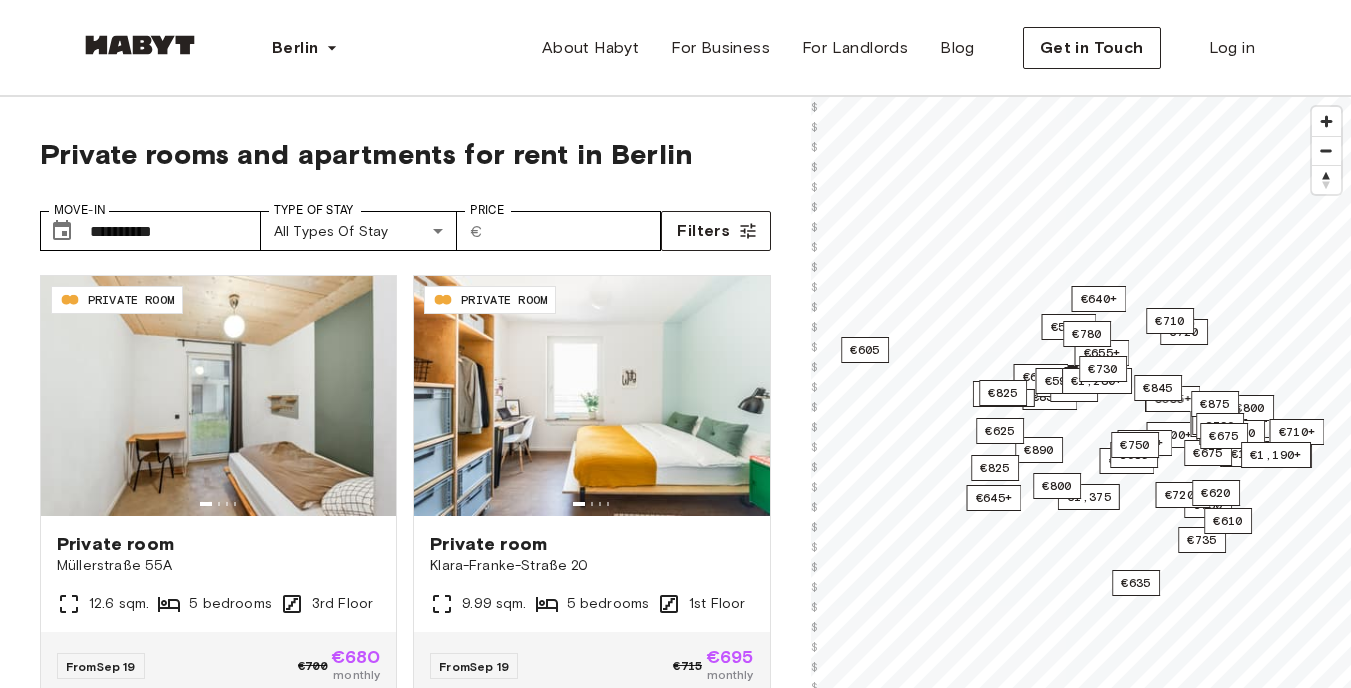 click on "**********" at bounding box center (405, 223) 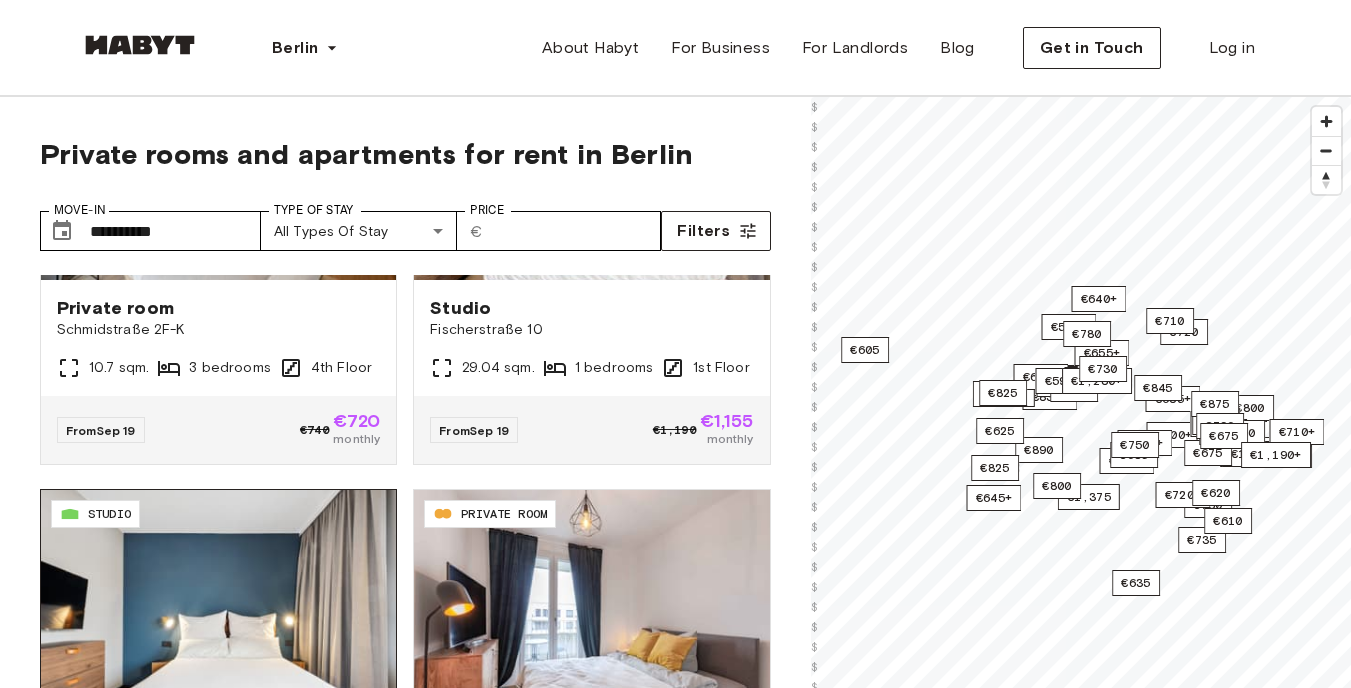 scroll, scrollTop: 1317, scrollLeft: 0, axis: vertical 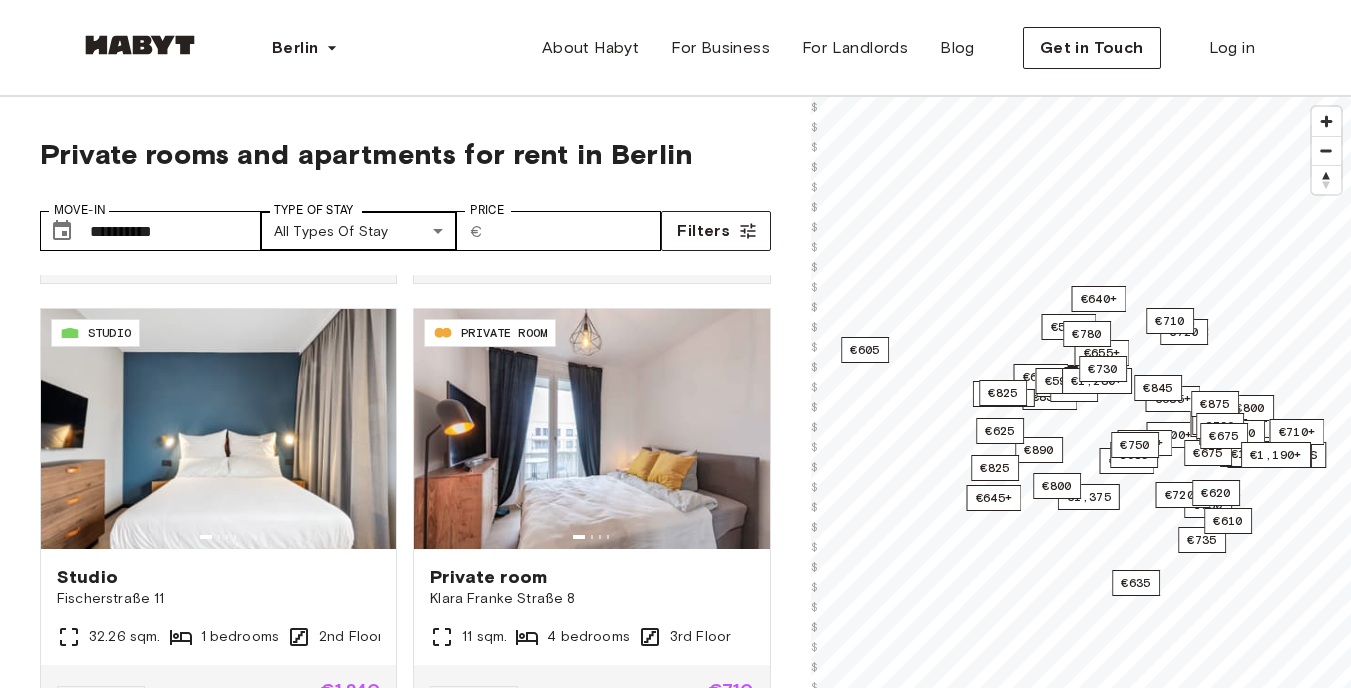click on "**********" at bounding box center (675, 2420) 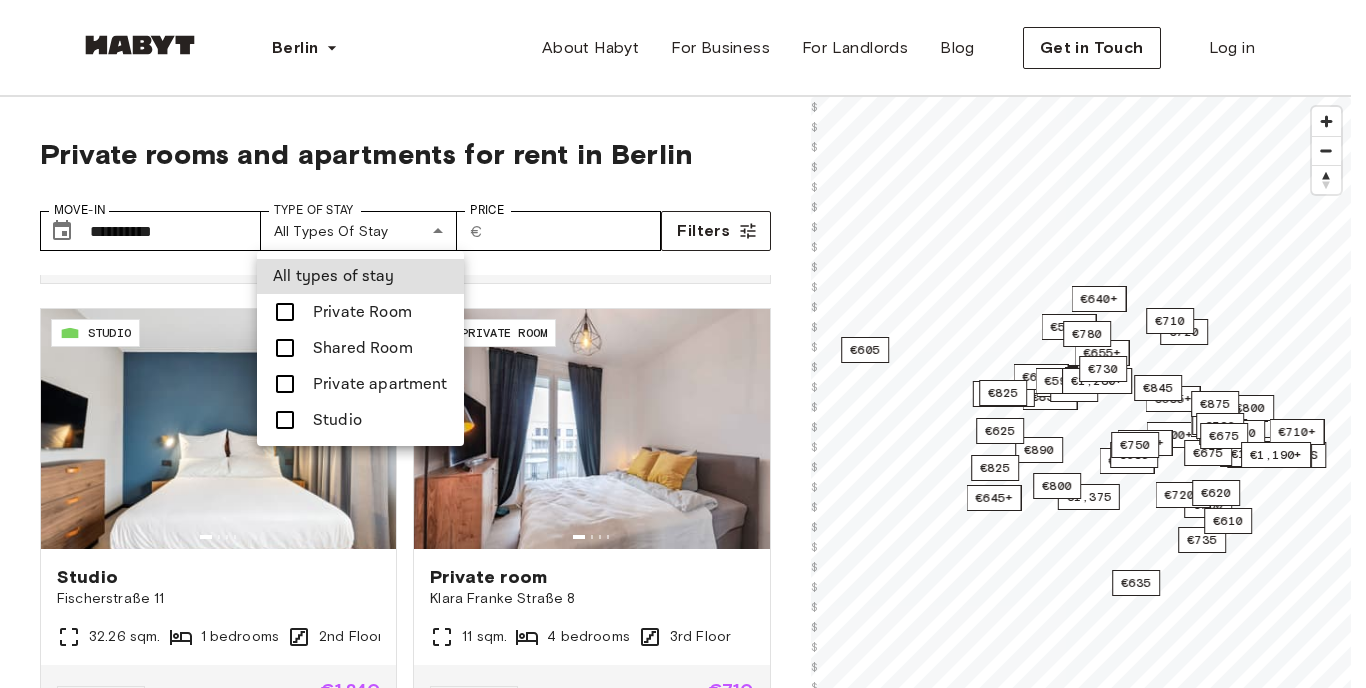 click at bounding box center (285, 420) 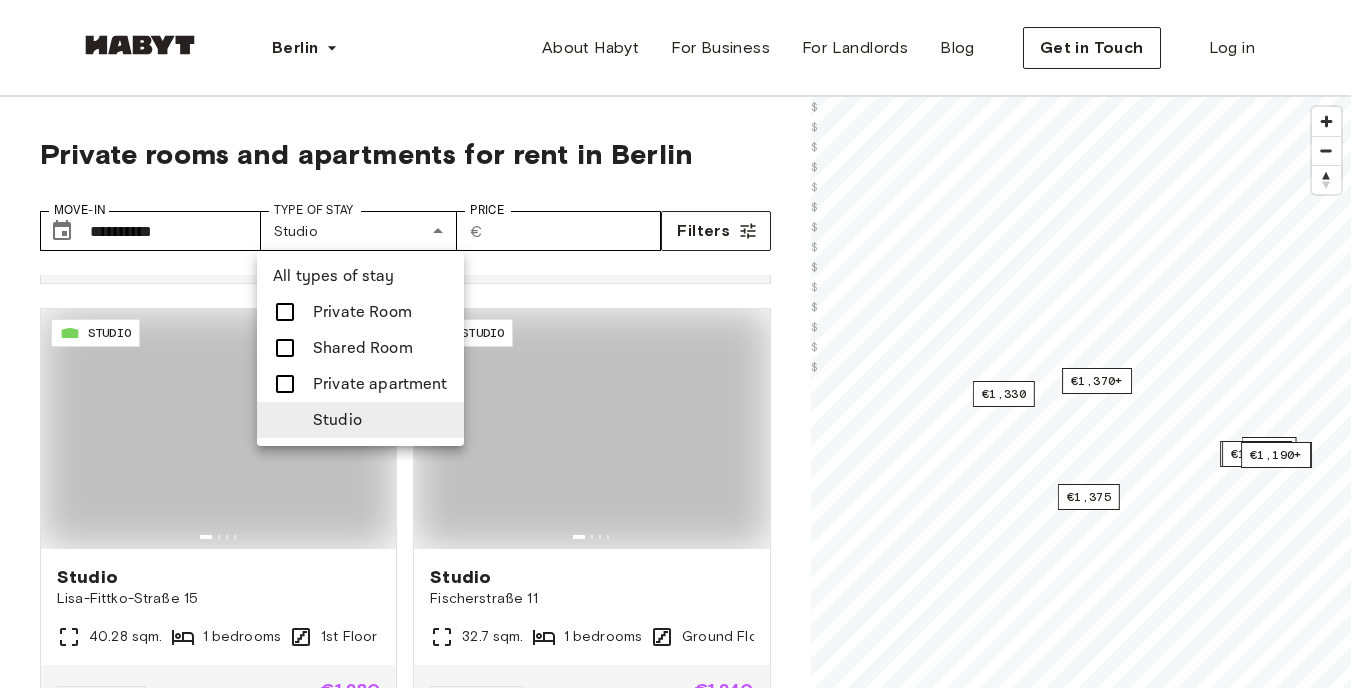type on "******" 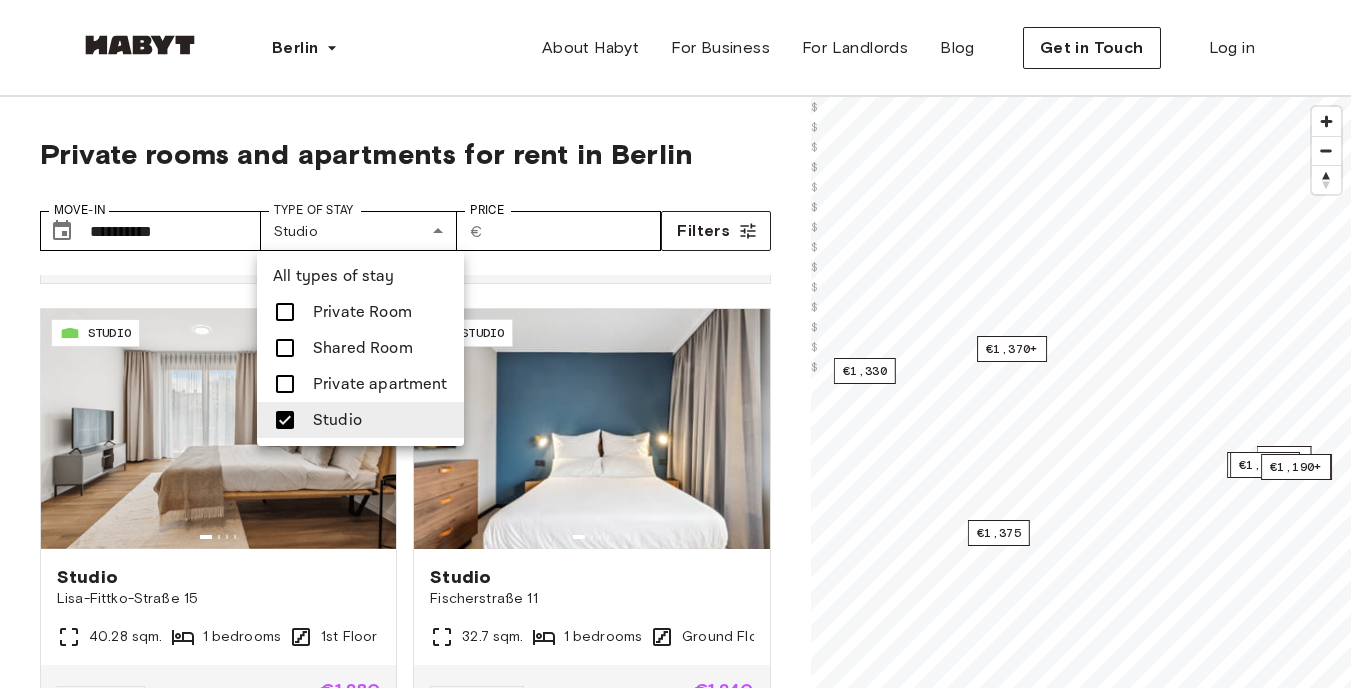 click at bounding box center (683, 344) 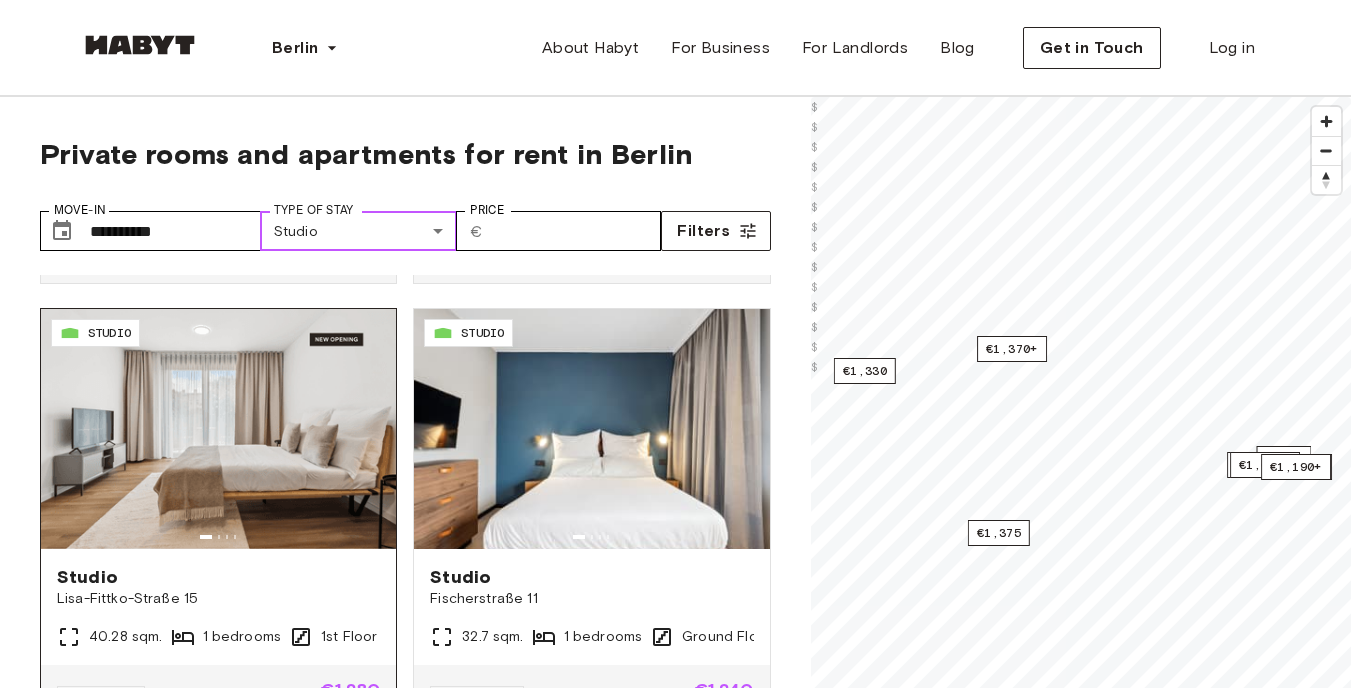 scroll, scrollTop: 4, scrollLeft: 0, axis: vertical 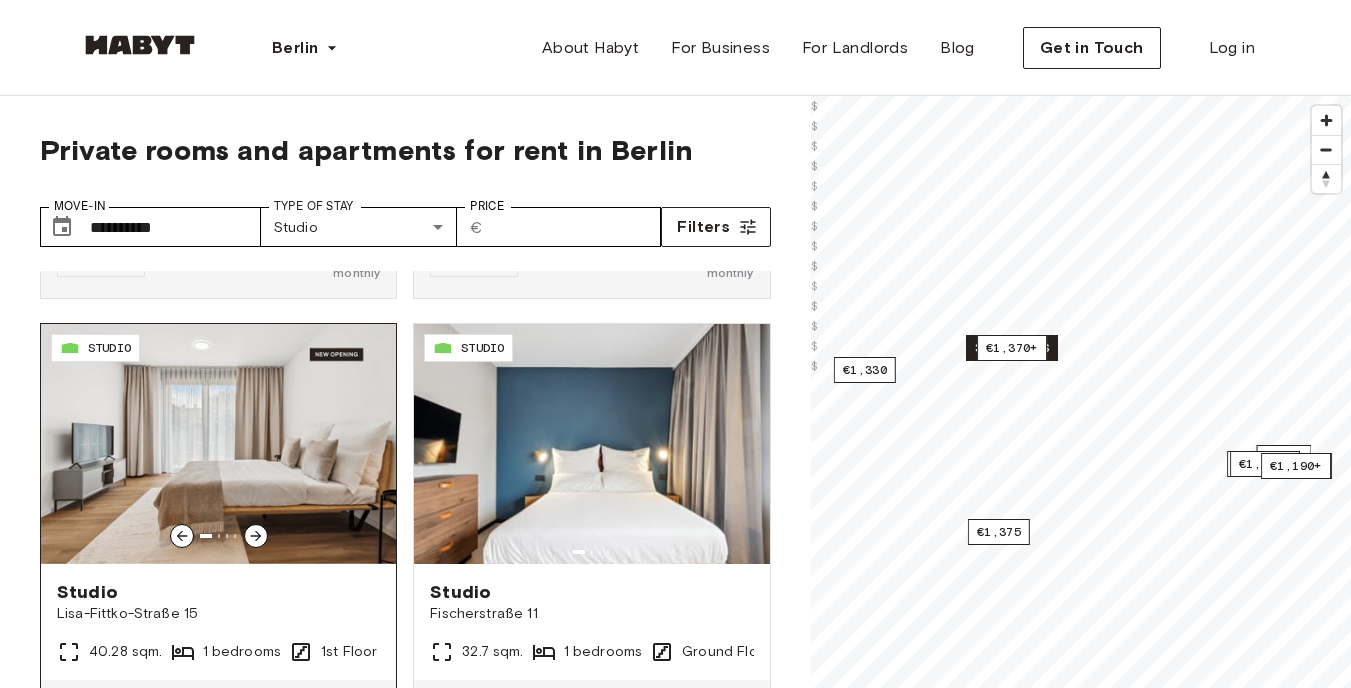 click 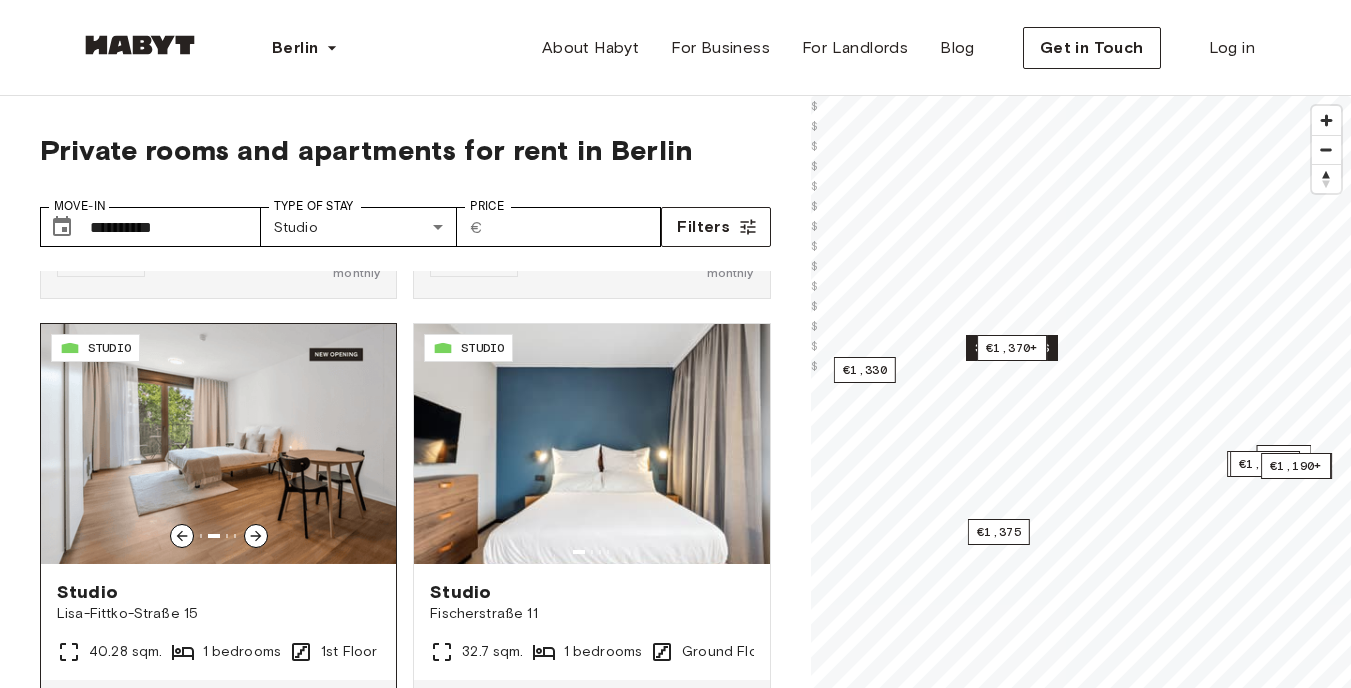 click 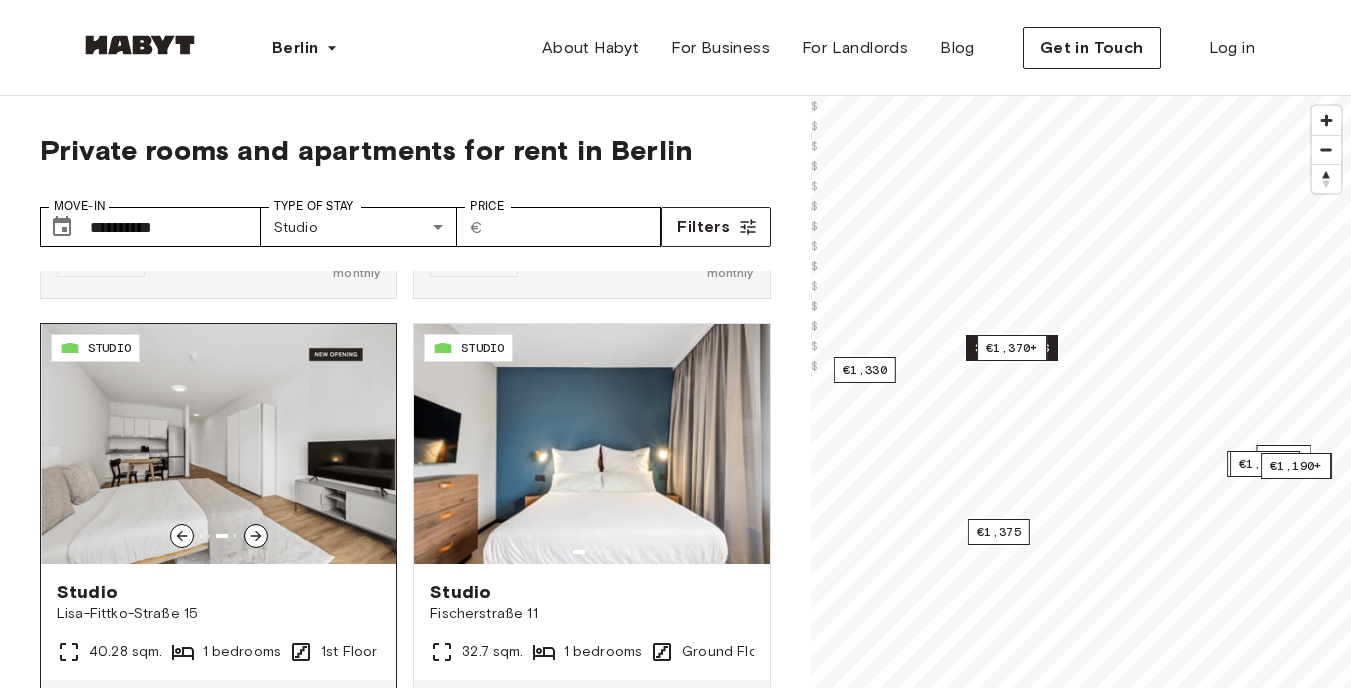 click 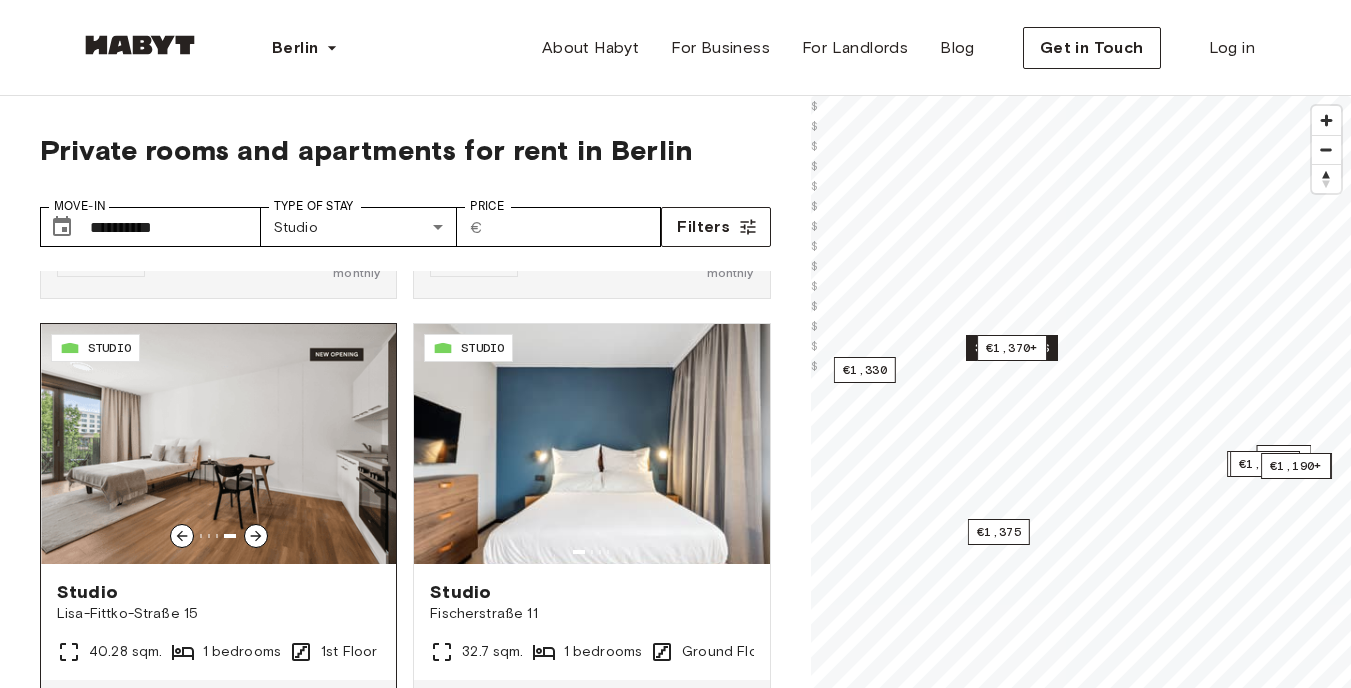 click 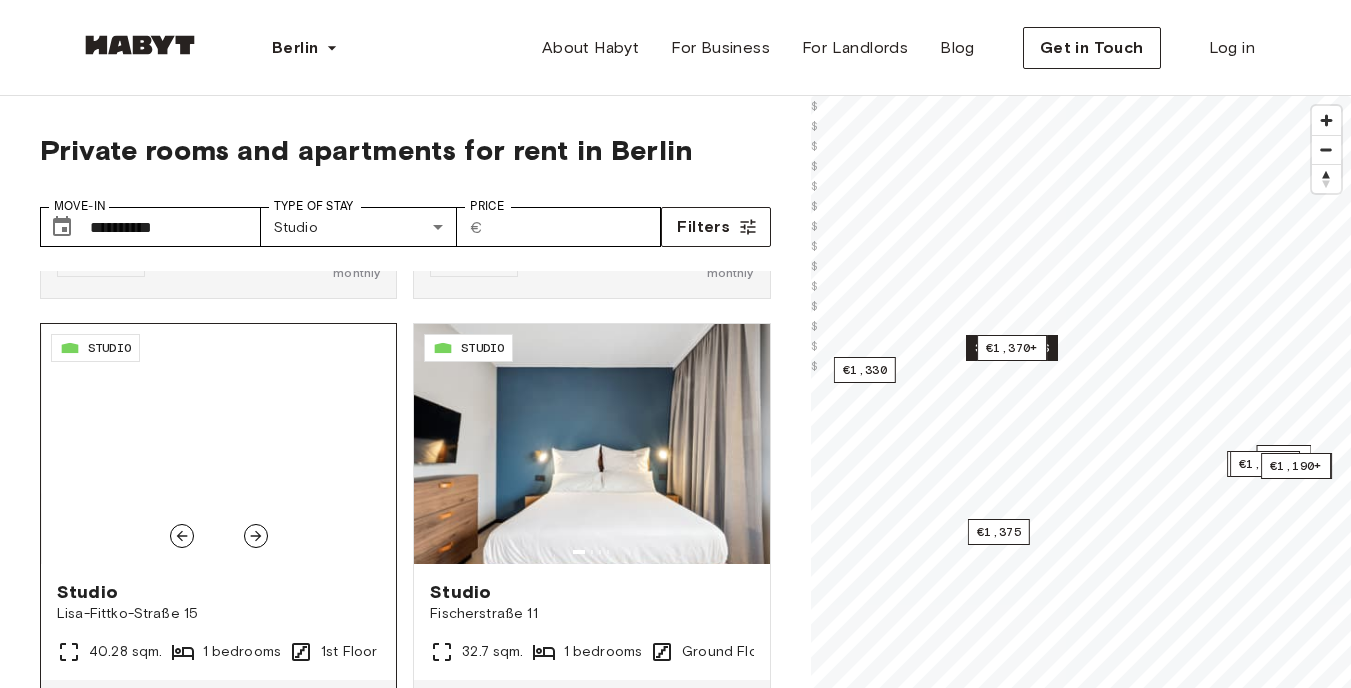 click 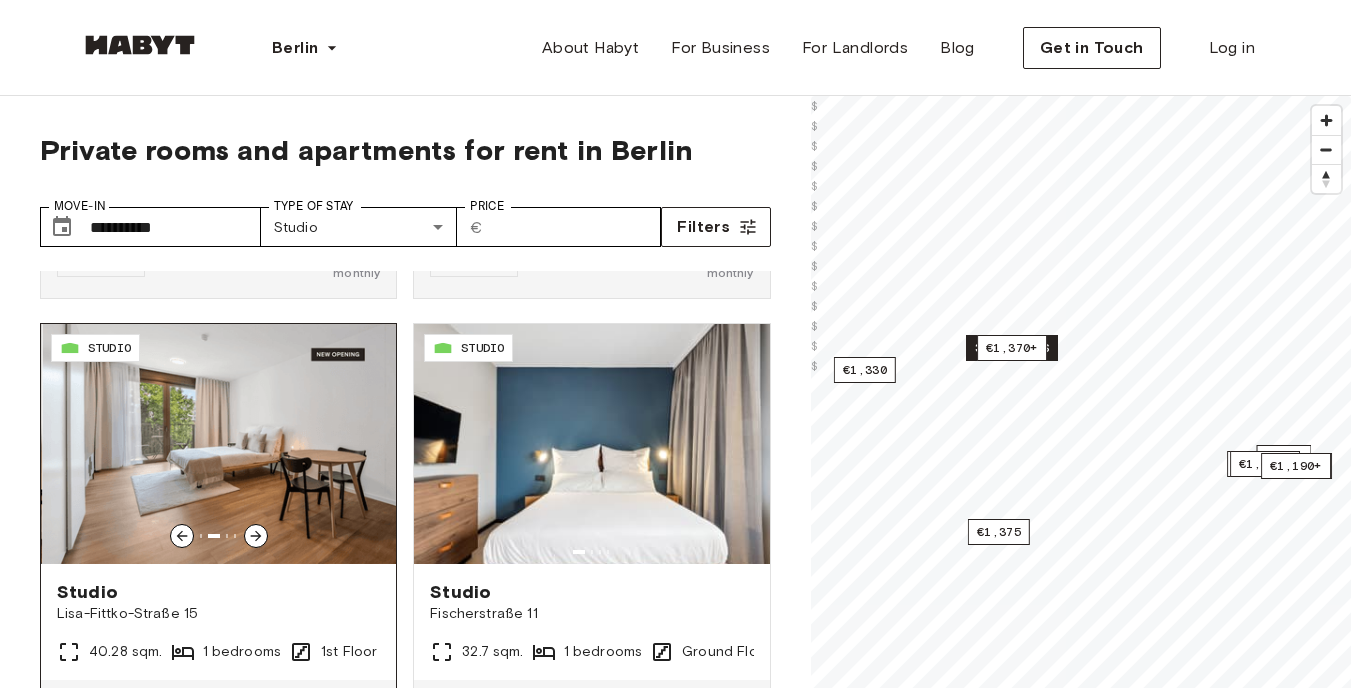 click 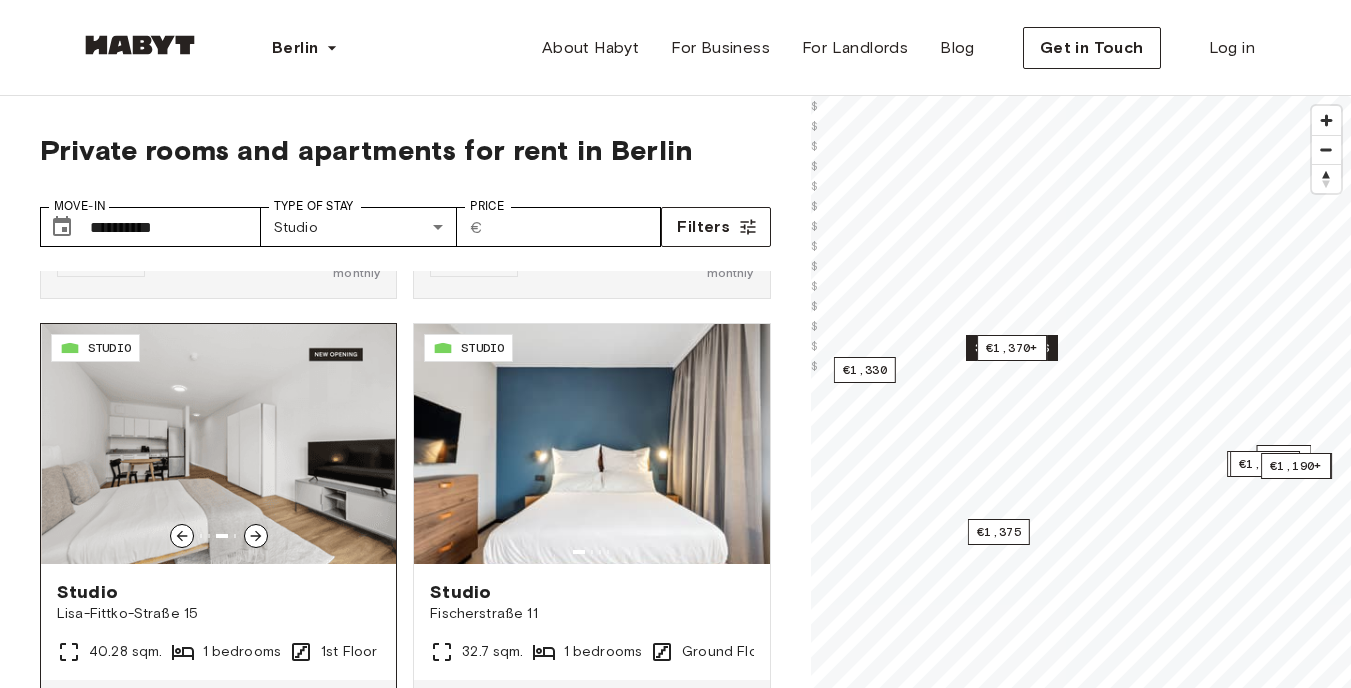 click 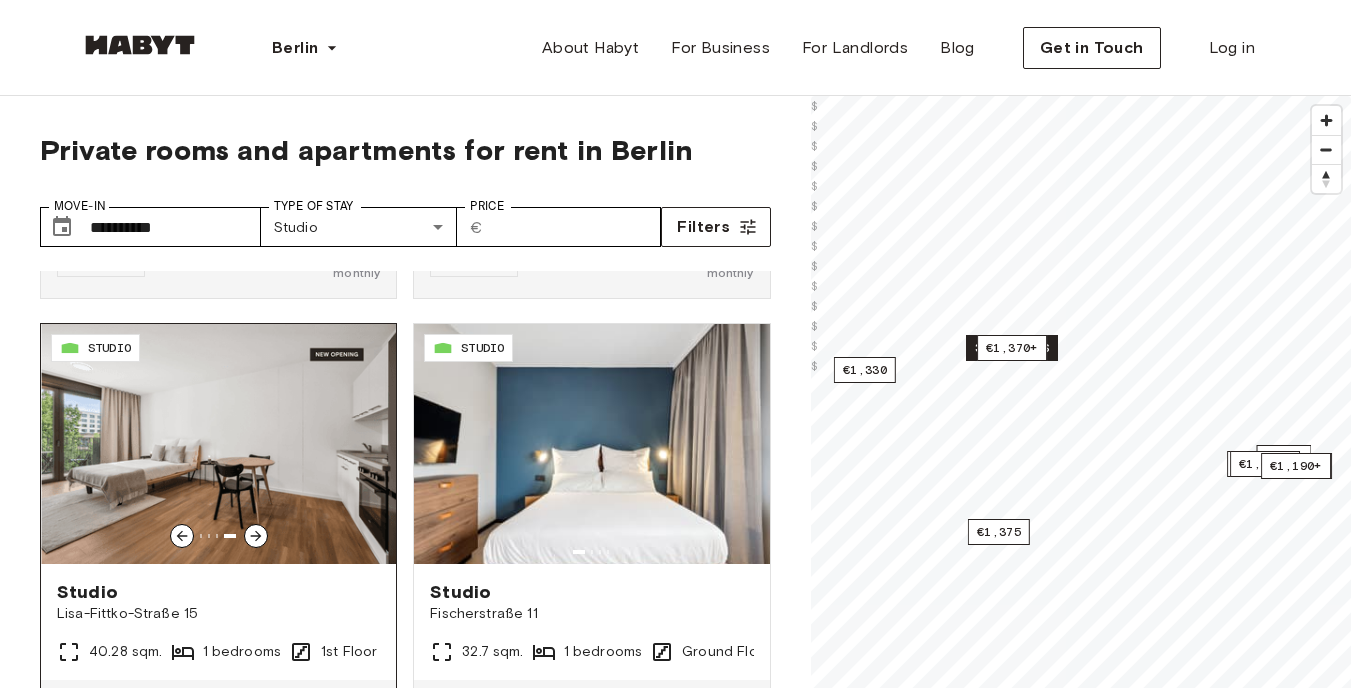 click 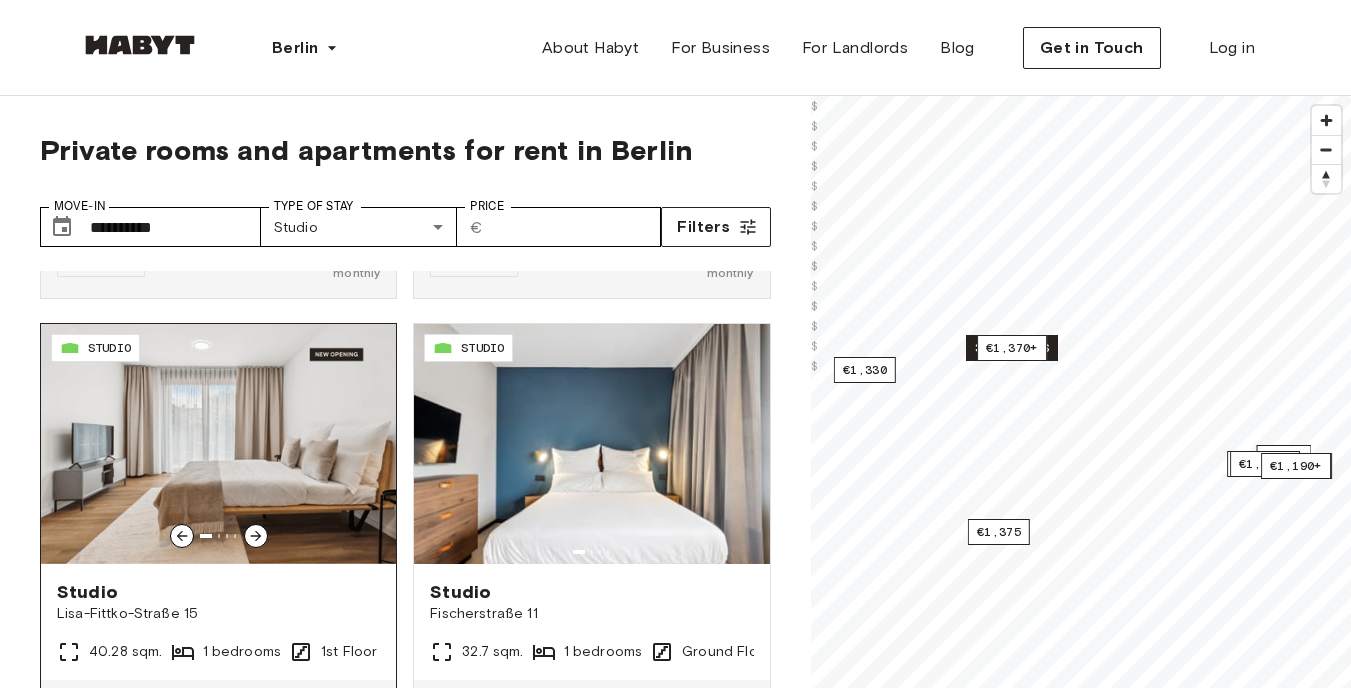 click 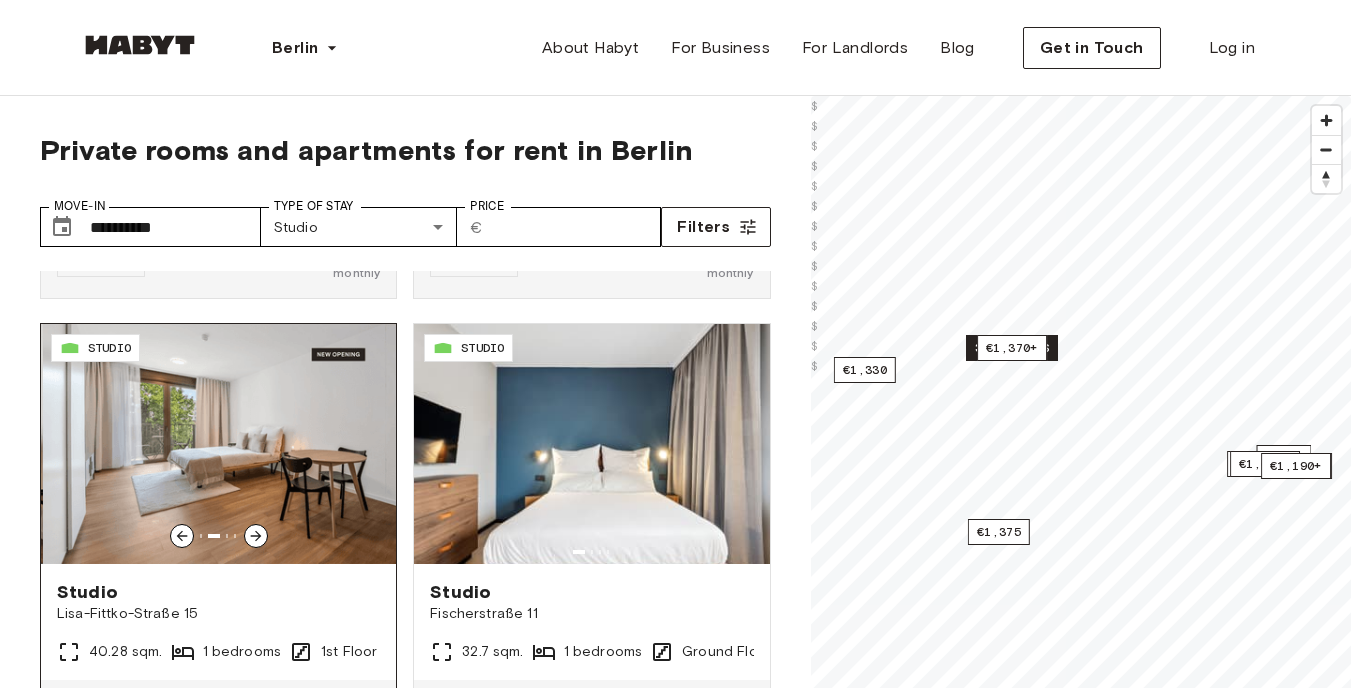 click 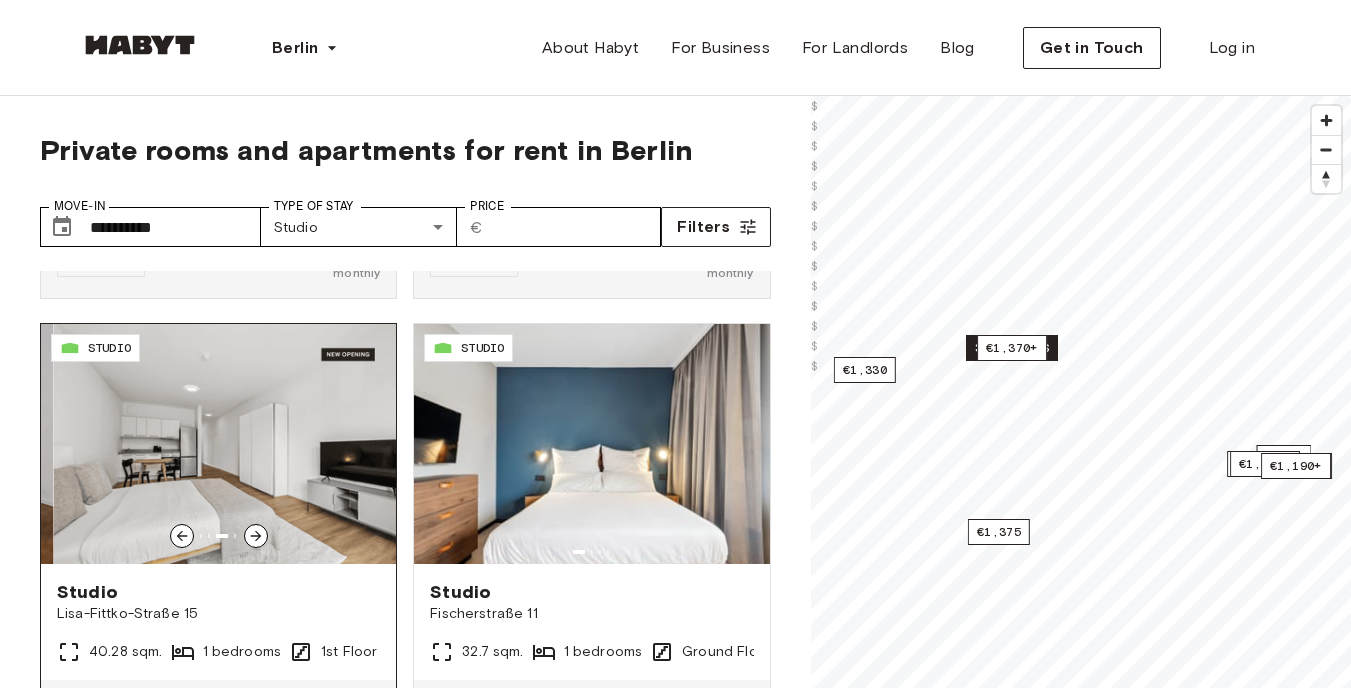 click 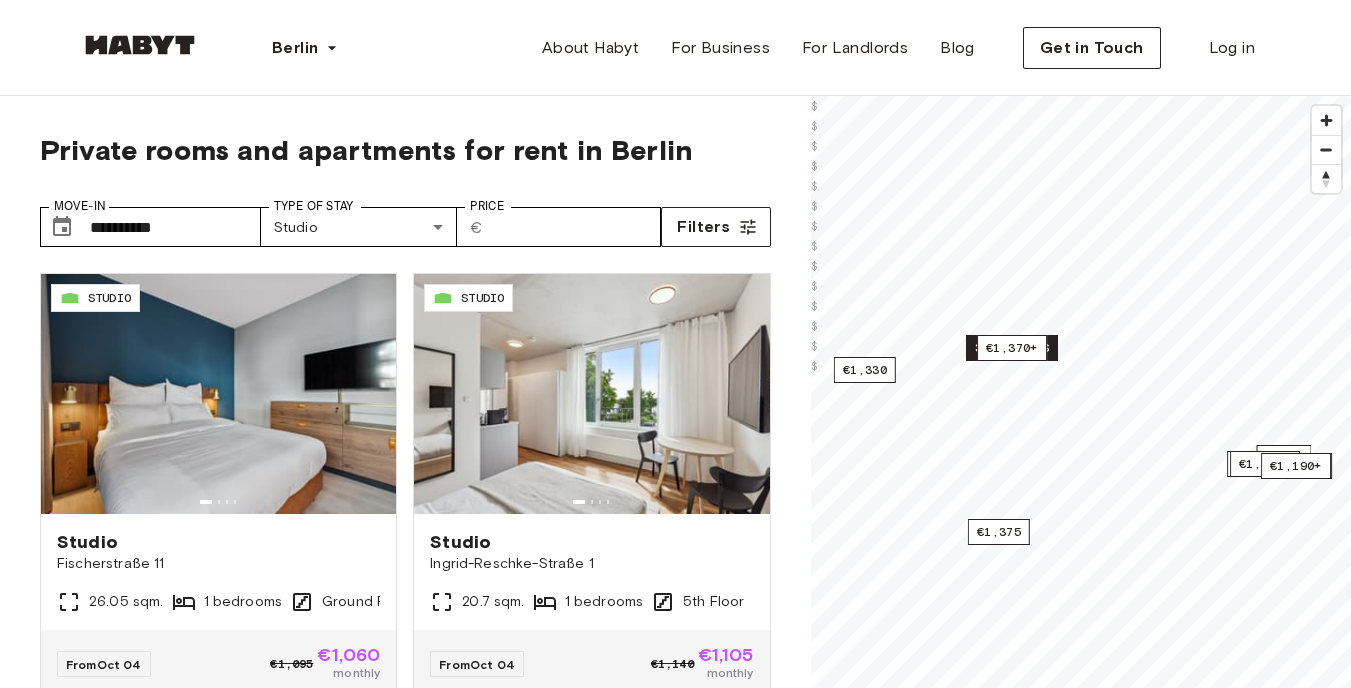 scroll, scrollTop: 1836, scrollLeft: 0, axis: vertical 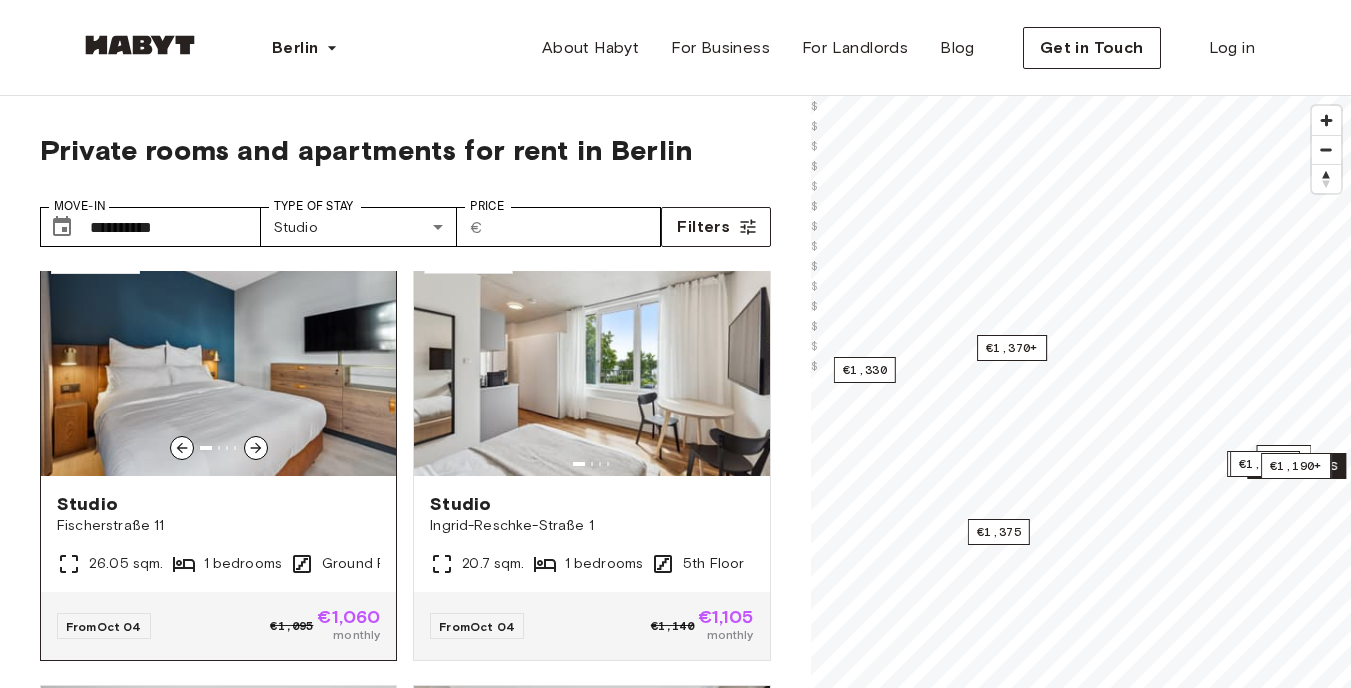 click 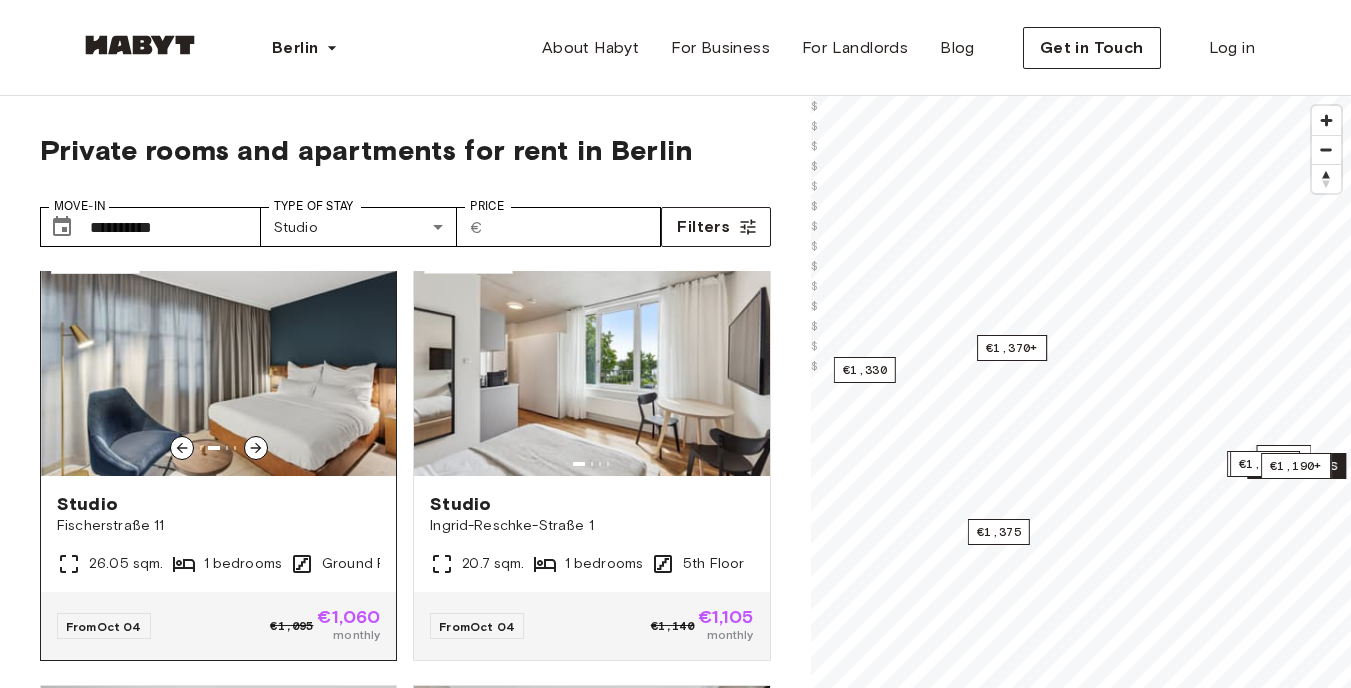 click 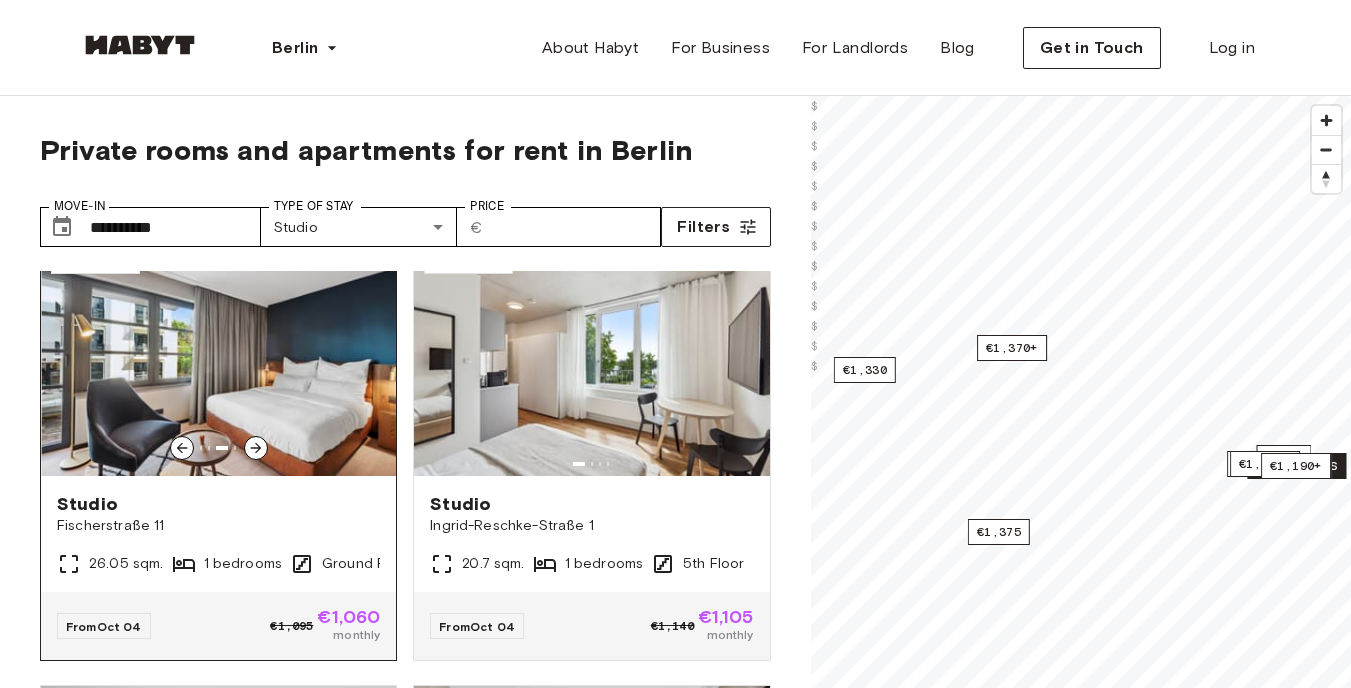 click 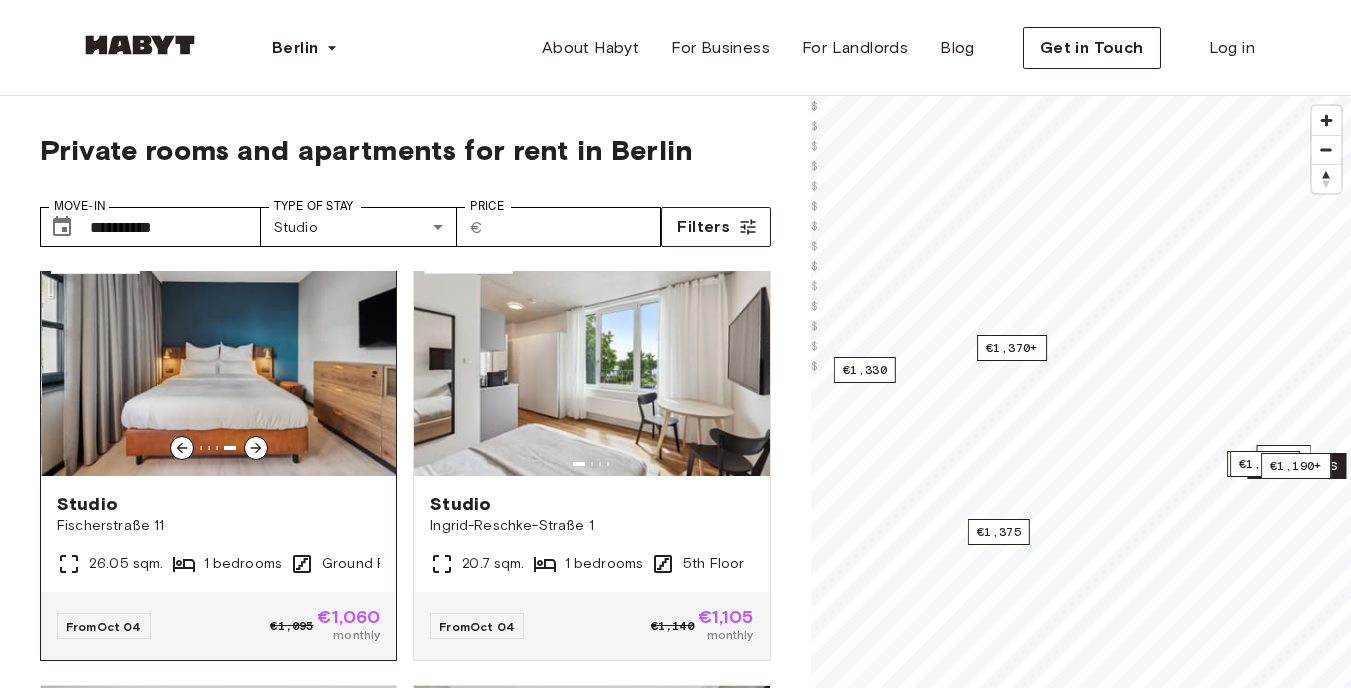 click 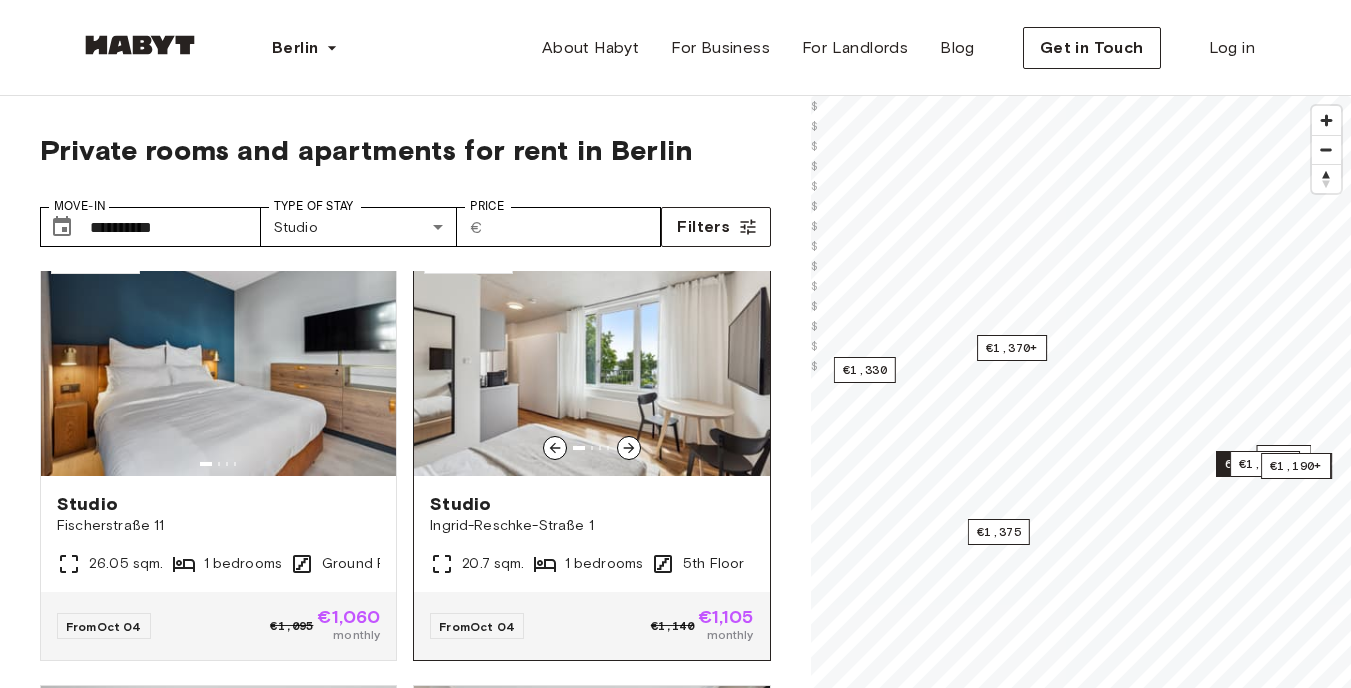 click 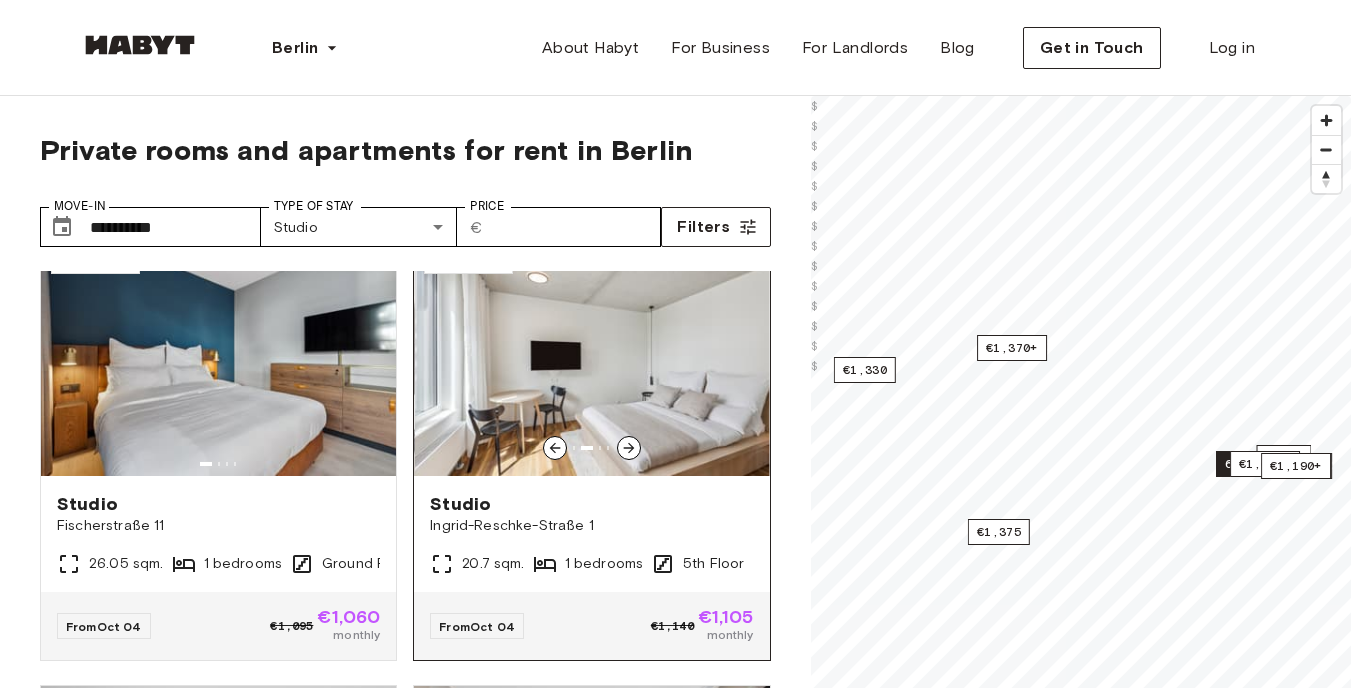 click 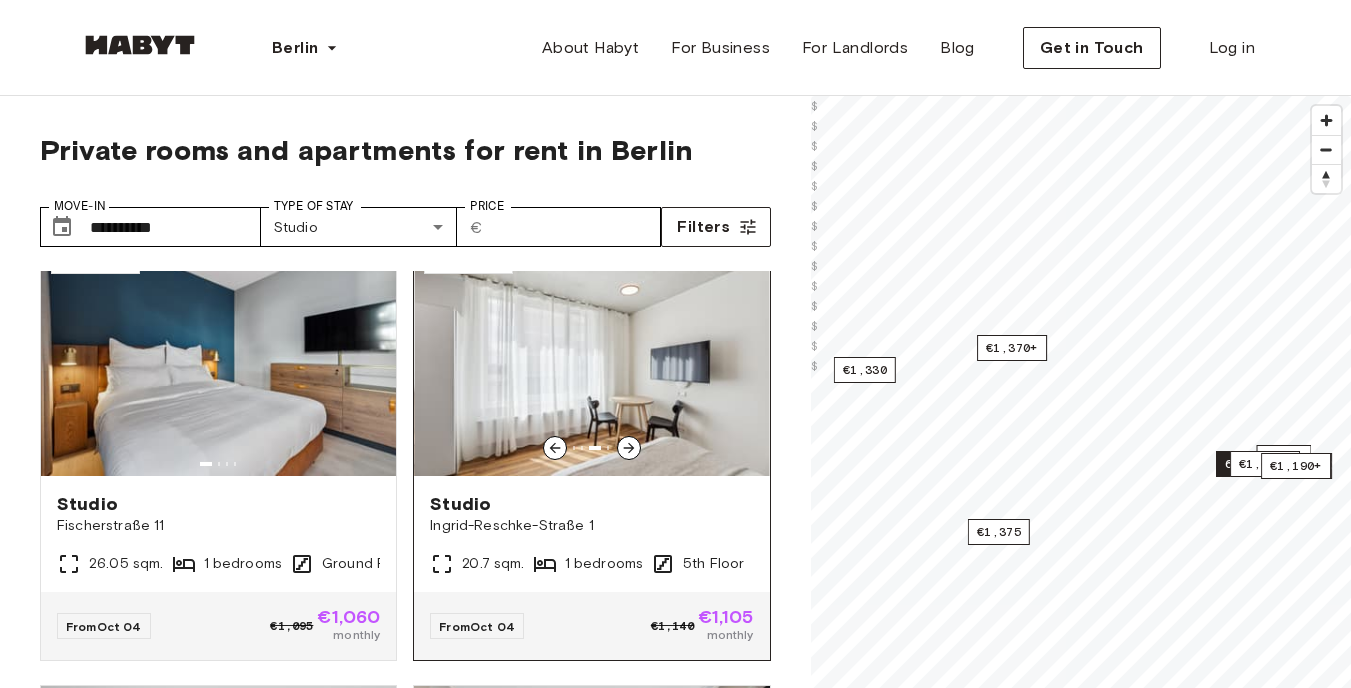 click 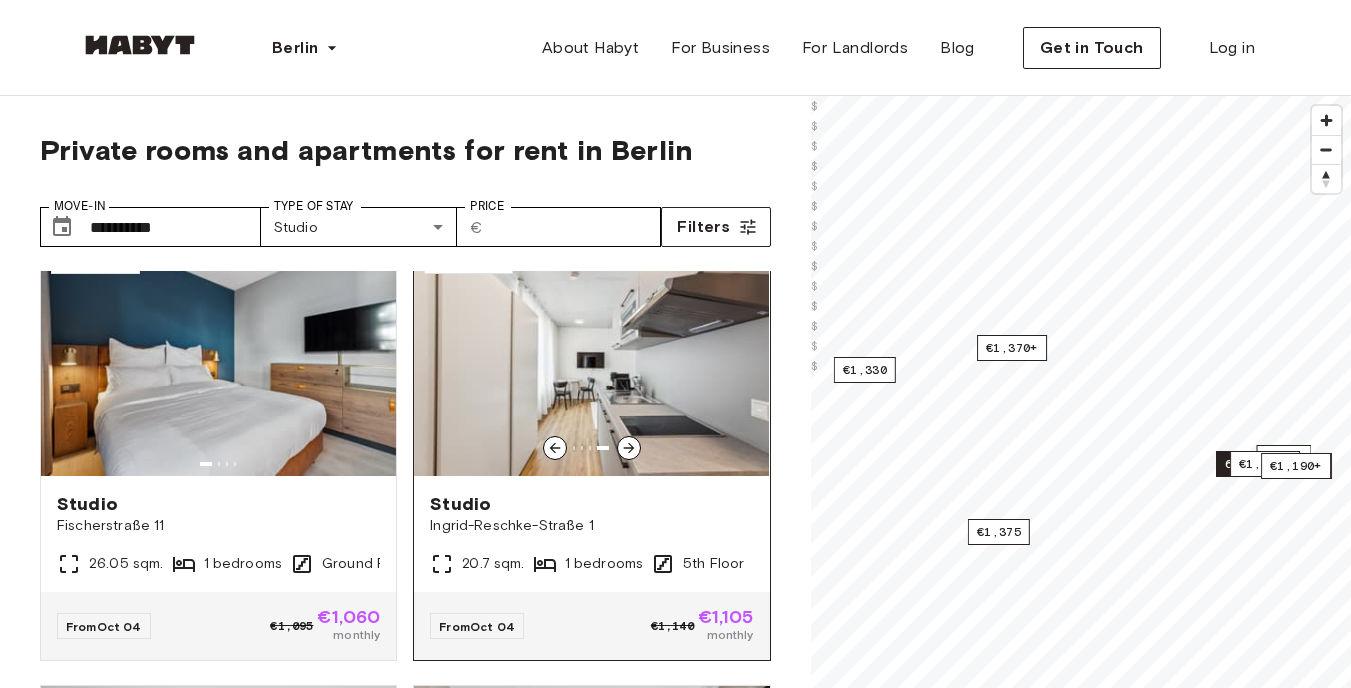 click 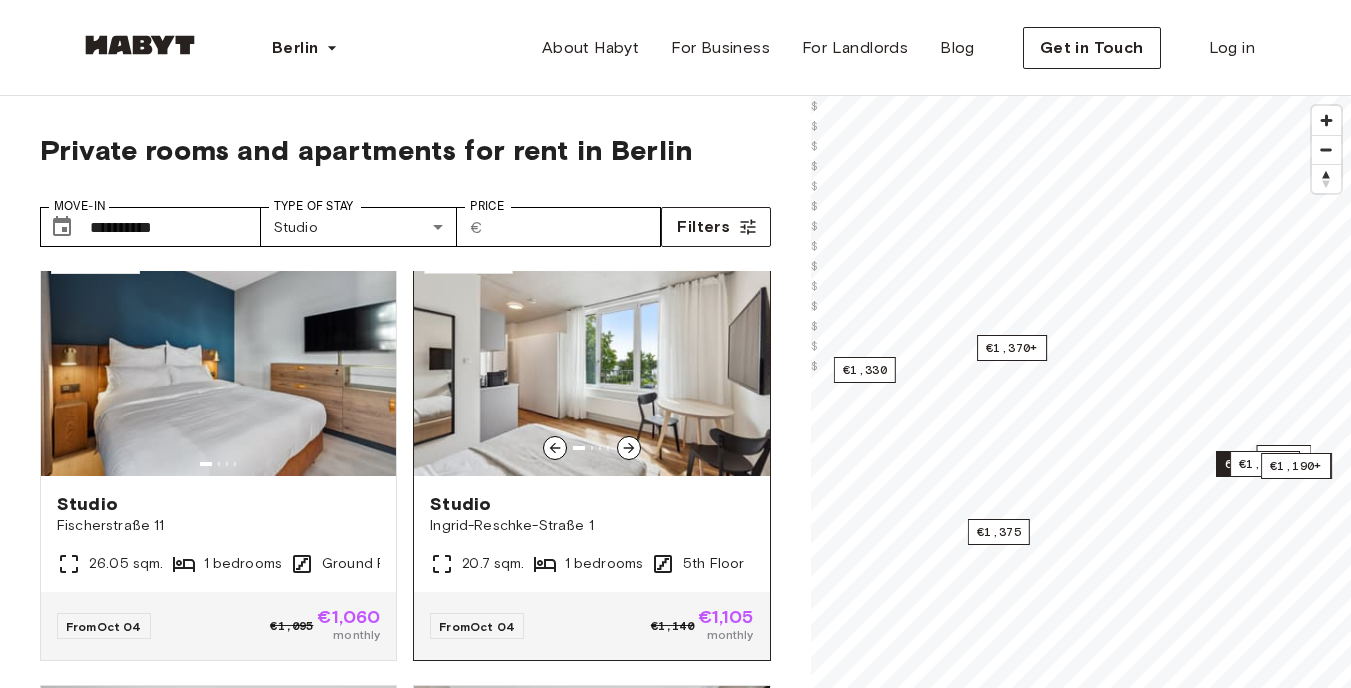 click 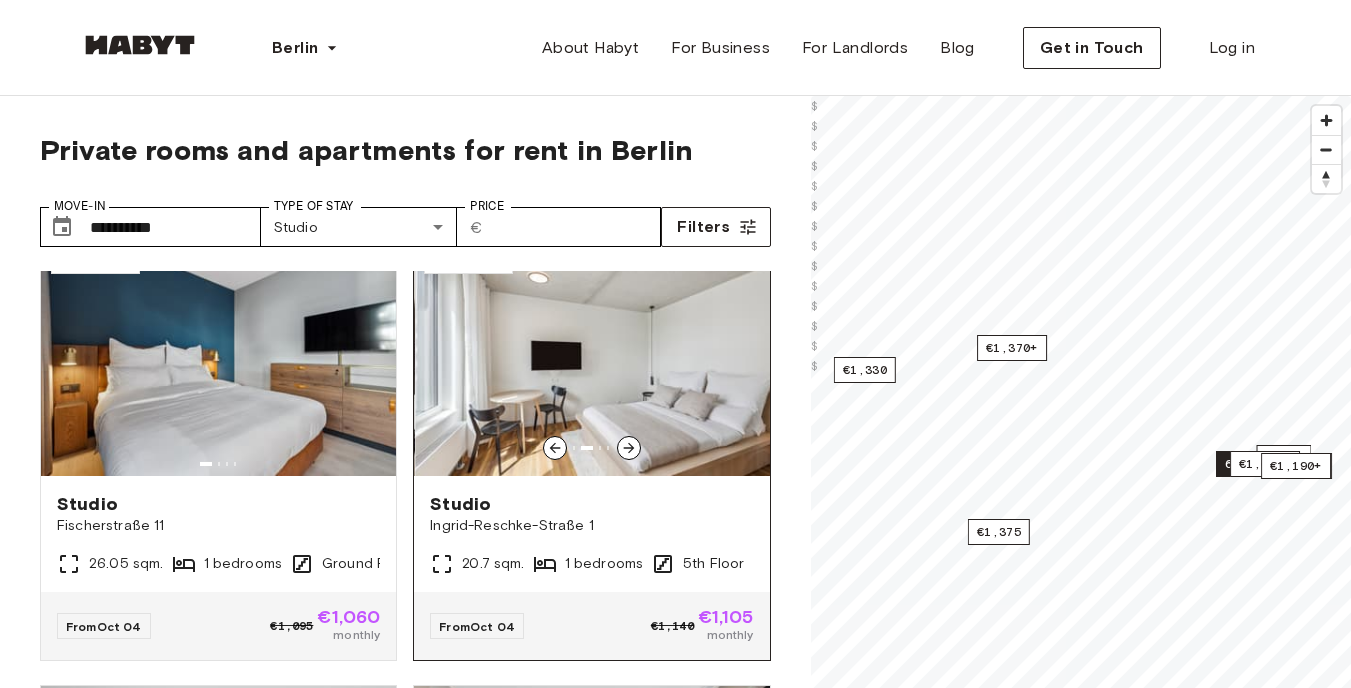 click 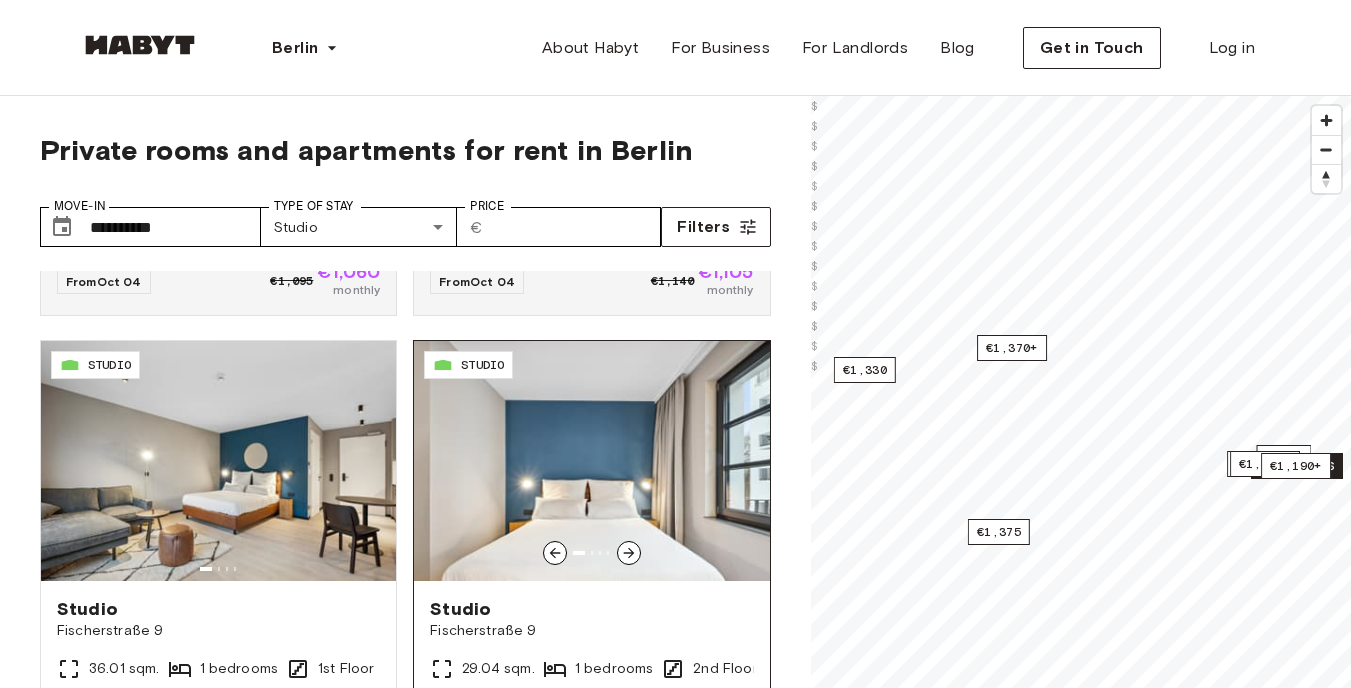 scroll, scrollTop: 2331, scrollLeft: 0, axis: vertical 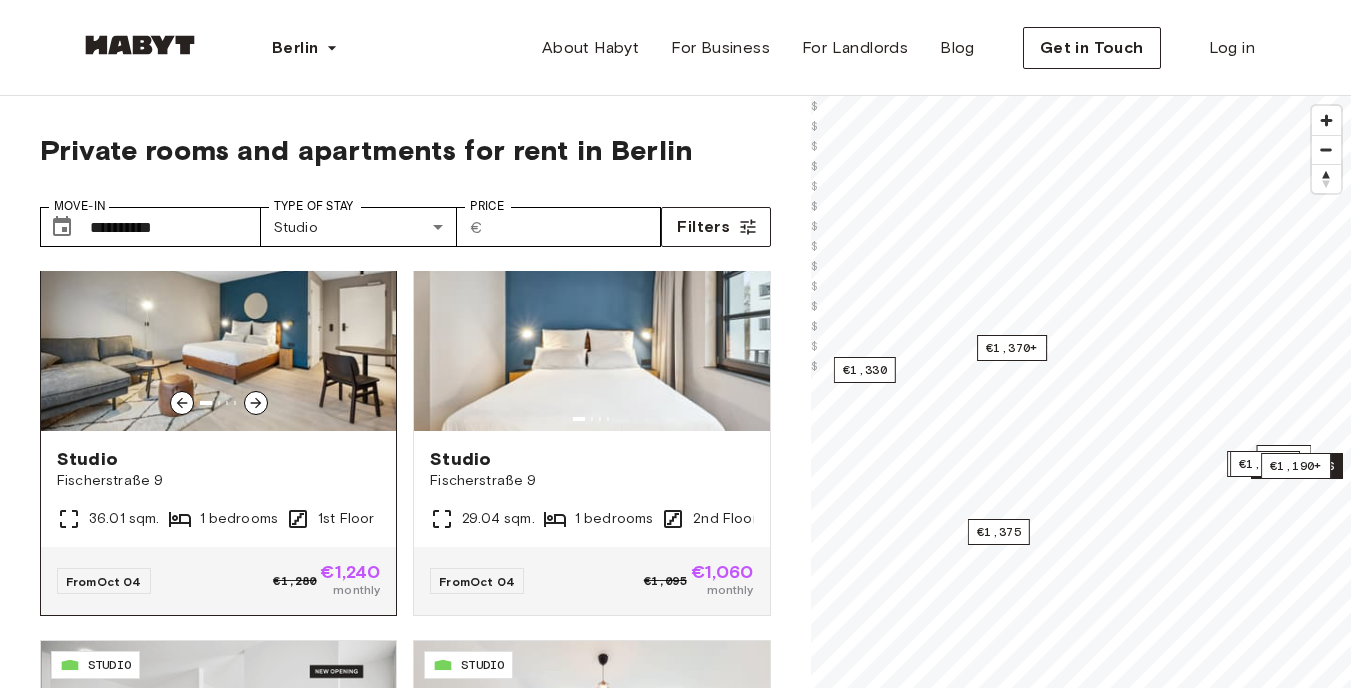 click 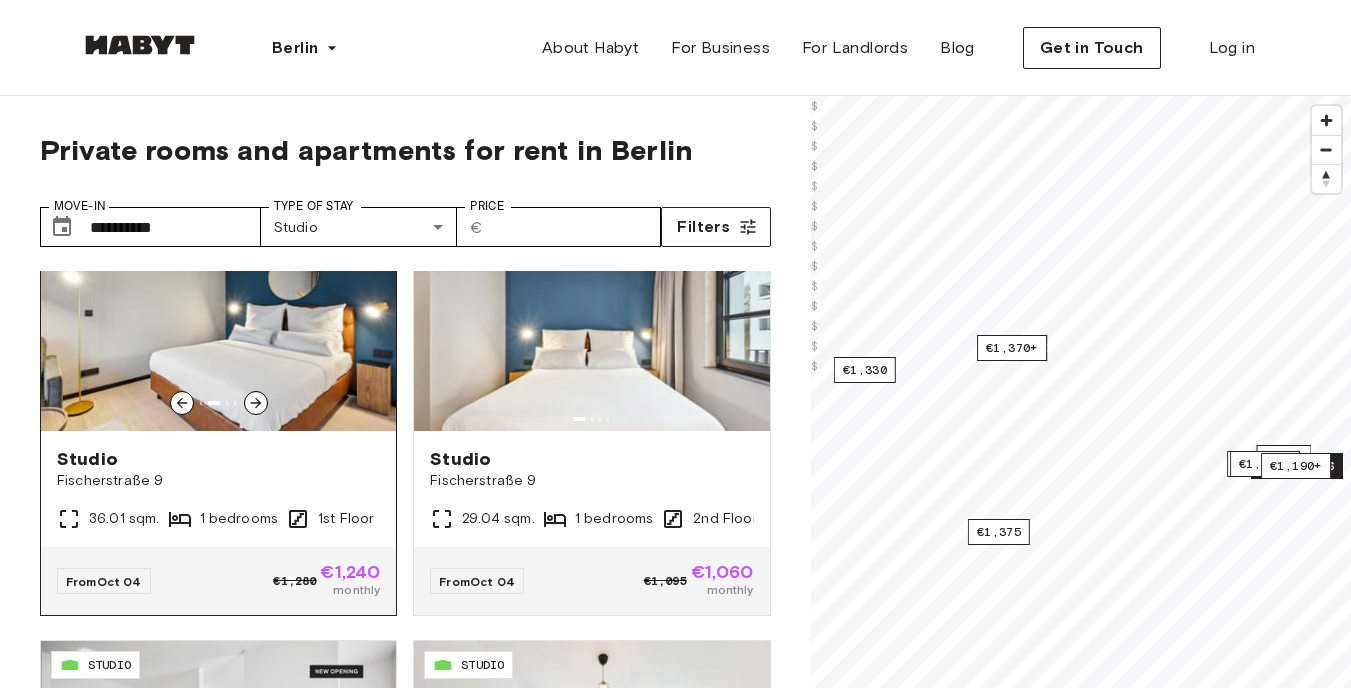 click 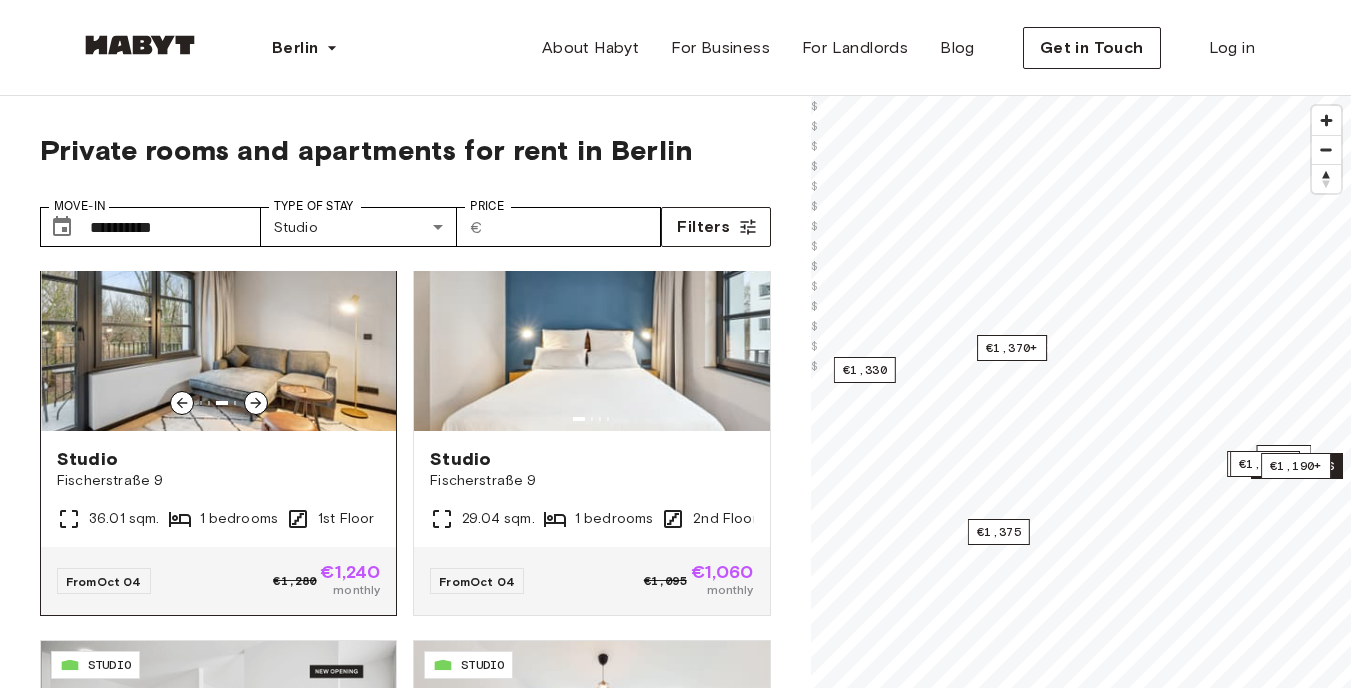 click 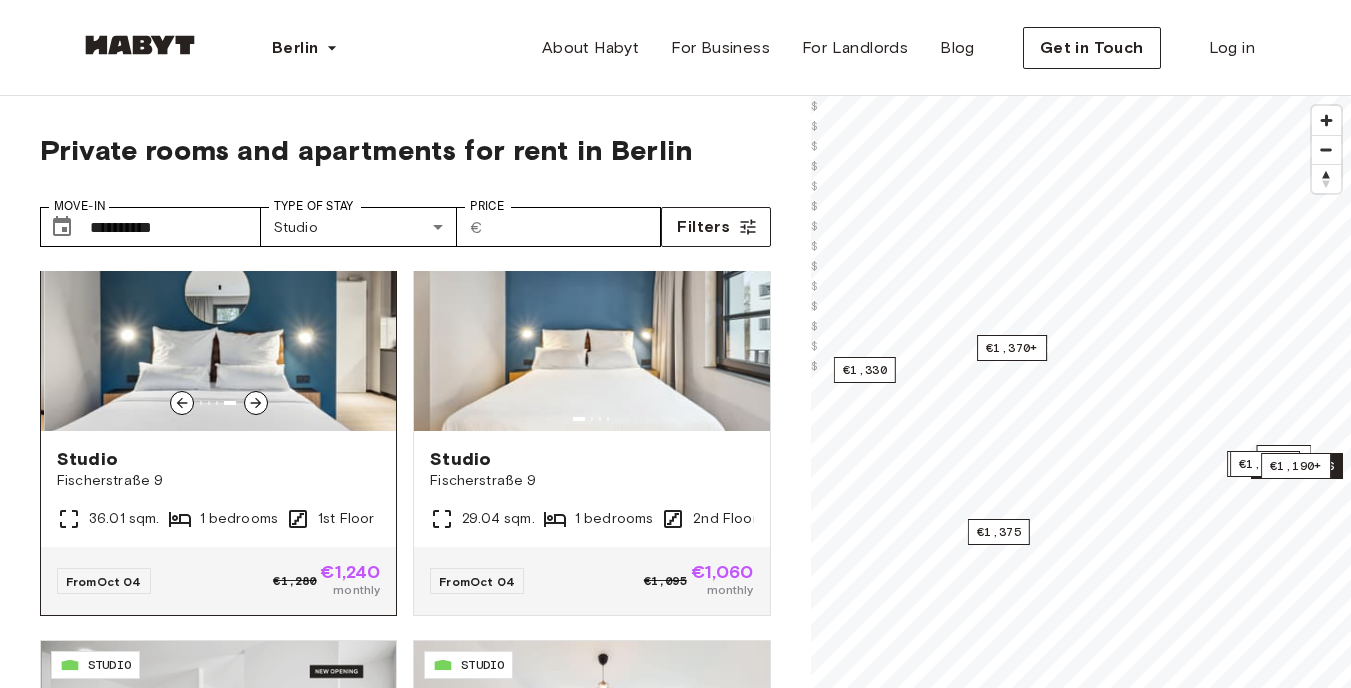 click 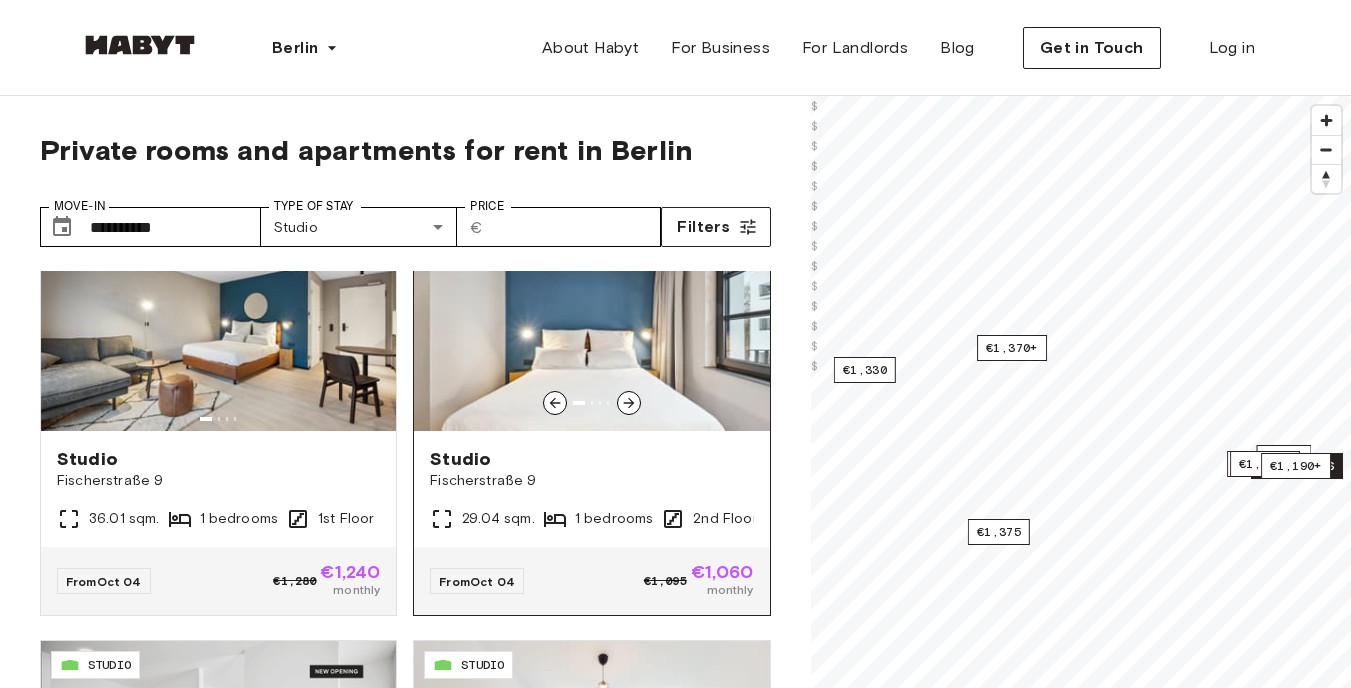 scroll, scrollTop: 2335, scrollLeft: 0, axis: vertical 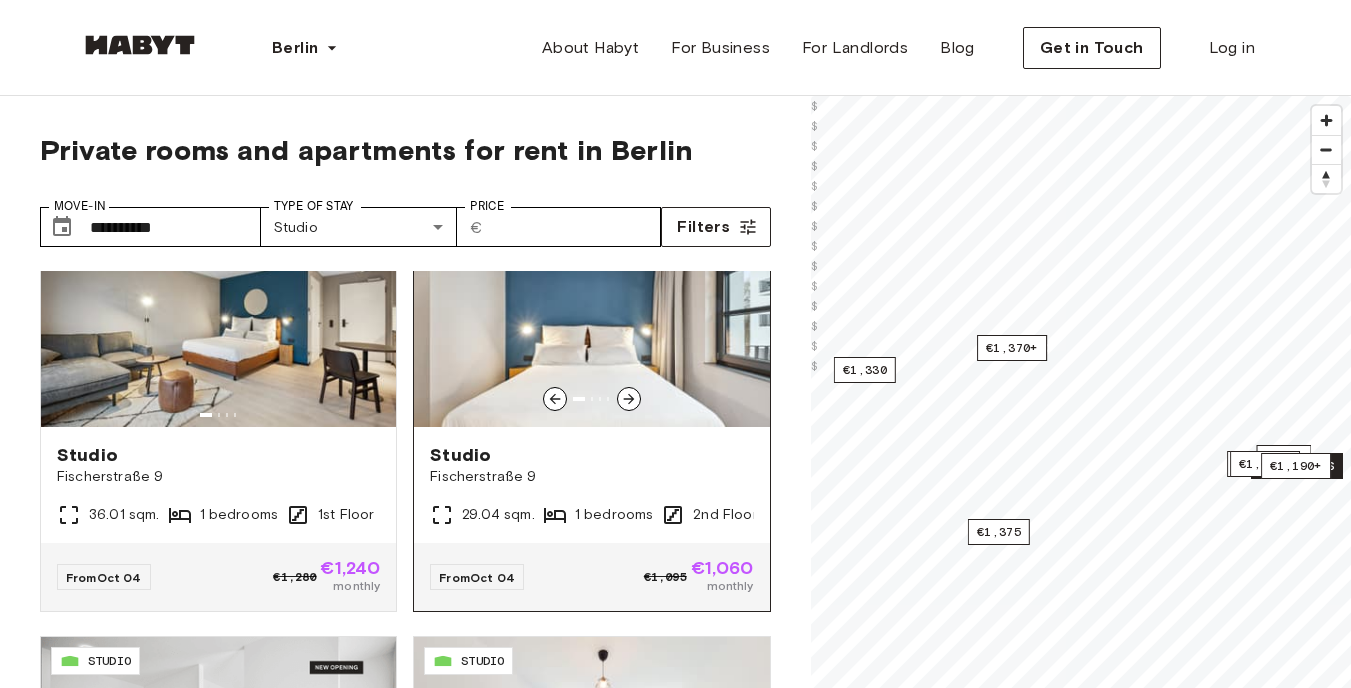 click 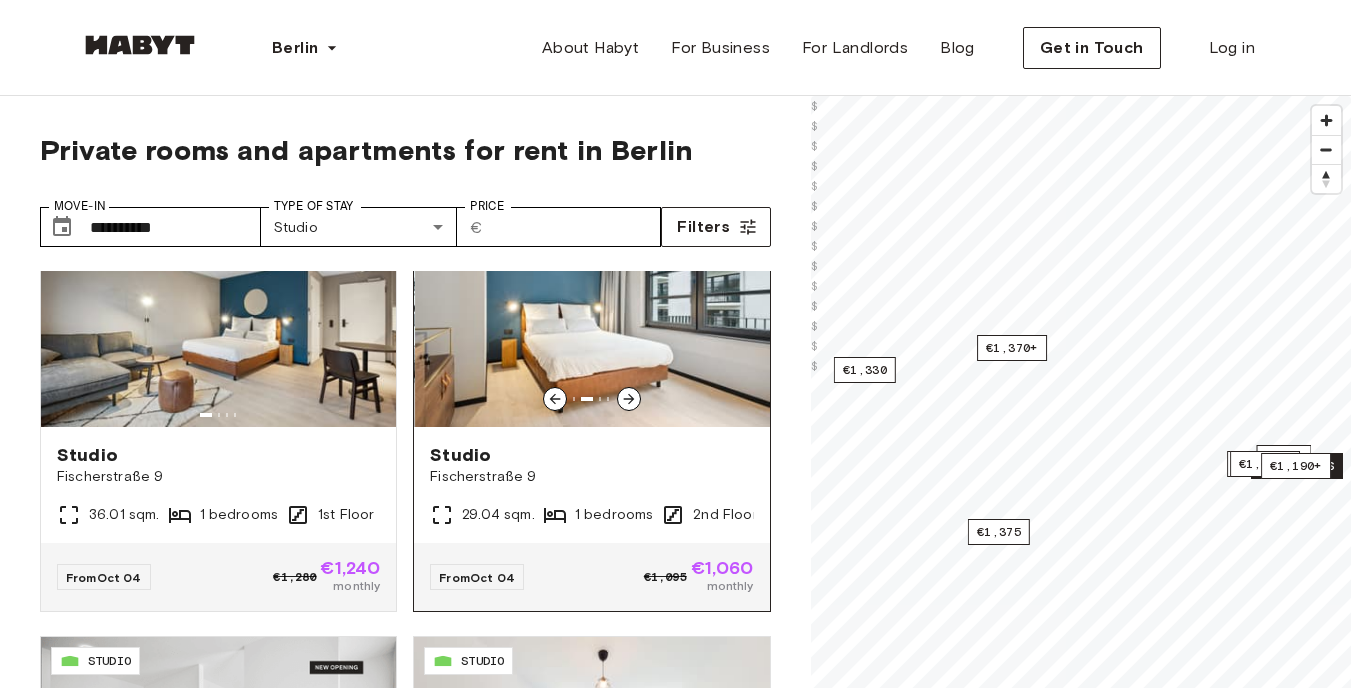 click 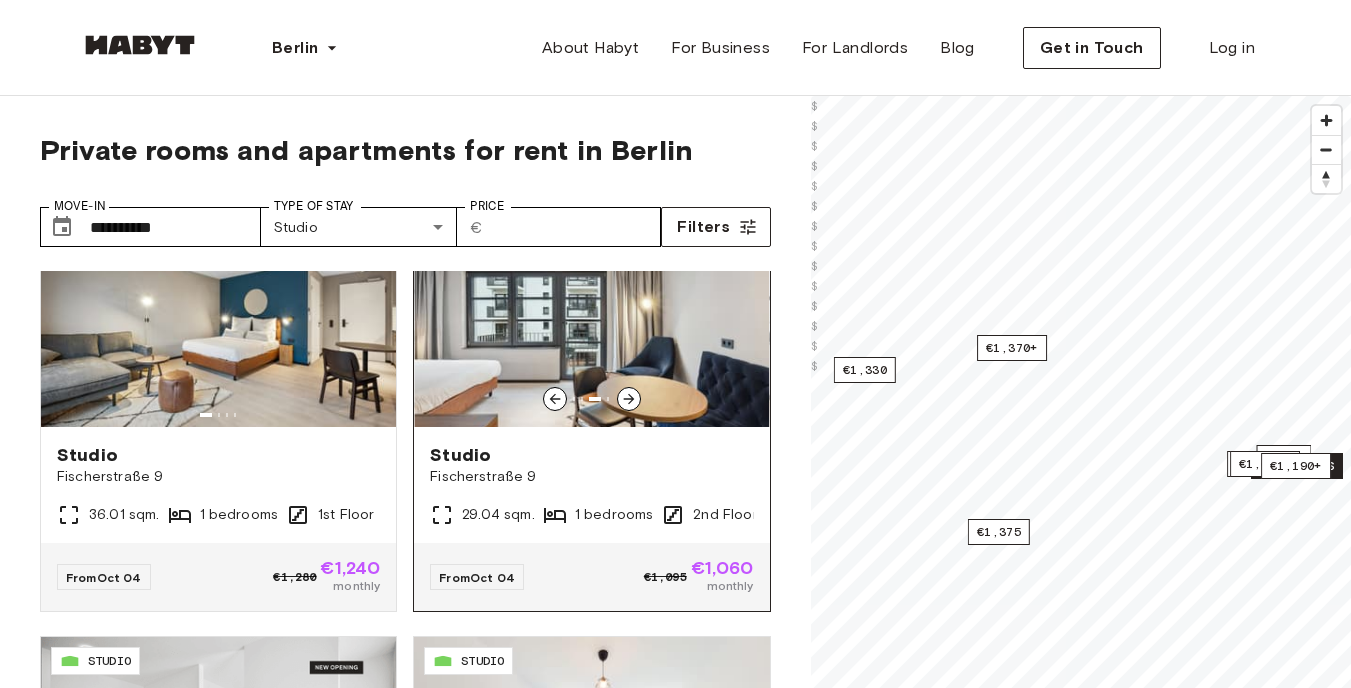 click at bounding box center (591, 307) 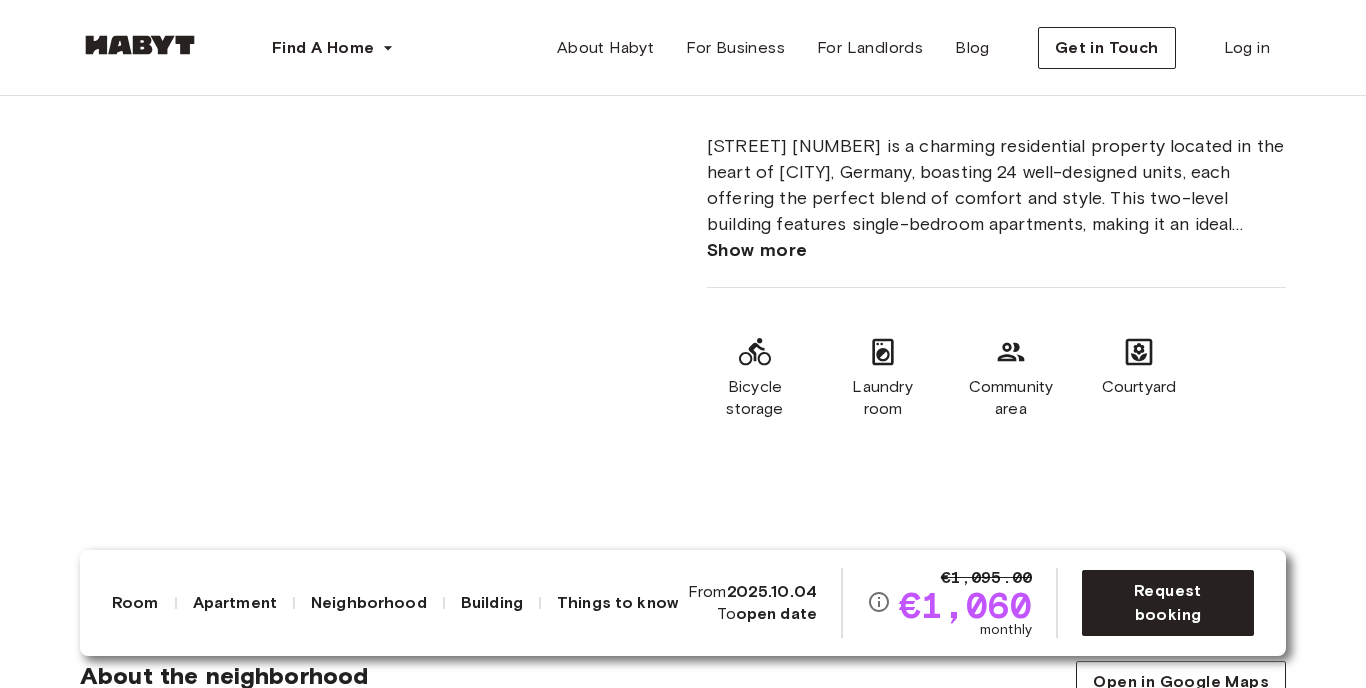 scroll, scrollTop: 1722, scrollLeft: 0, axis: vertical 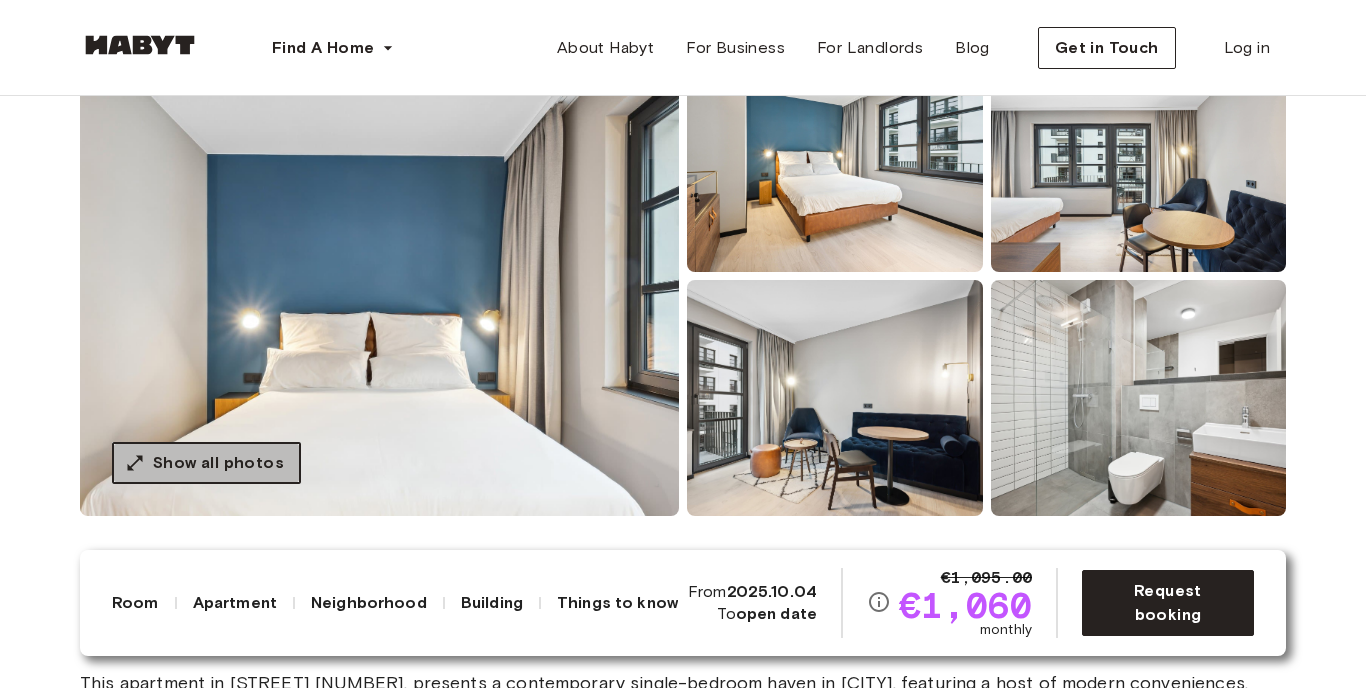 click on "Show all photos" at bounding box center (206, 463) 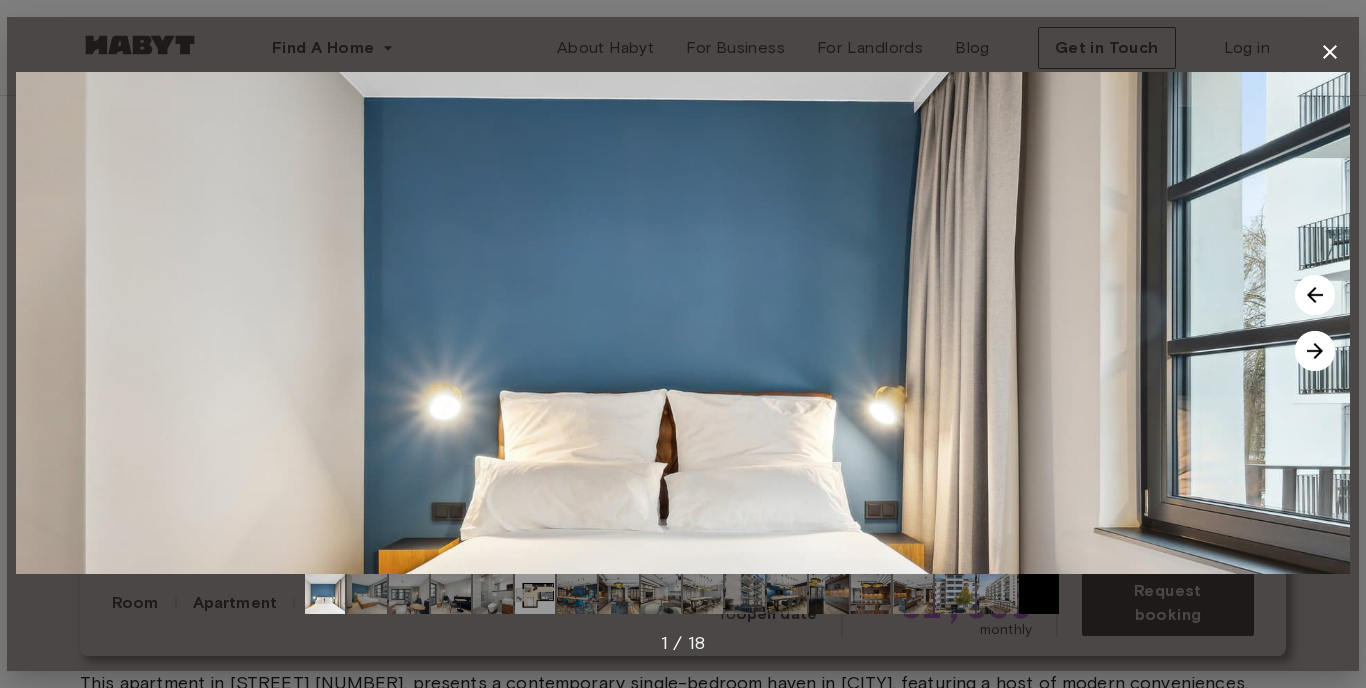 click at bounding box center (367, 594) 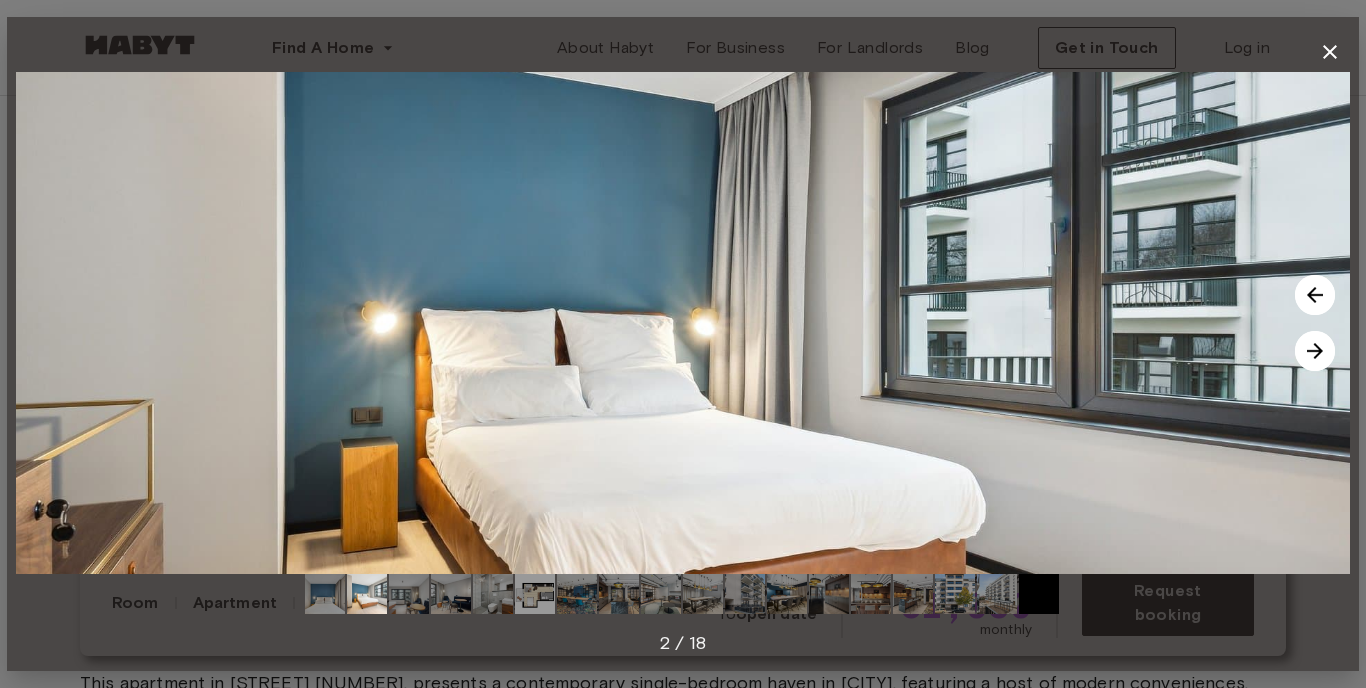 click at bounding box center [409, 594] 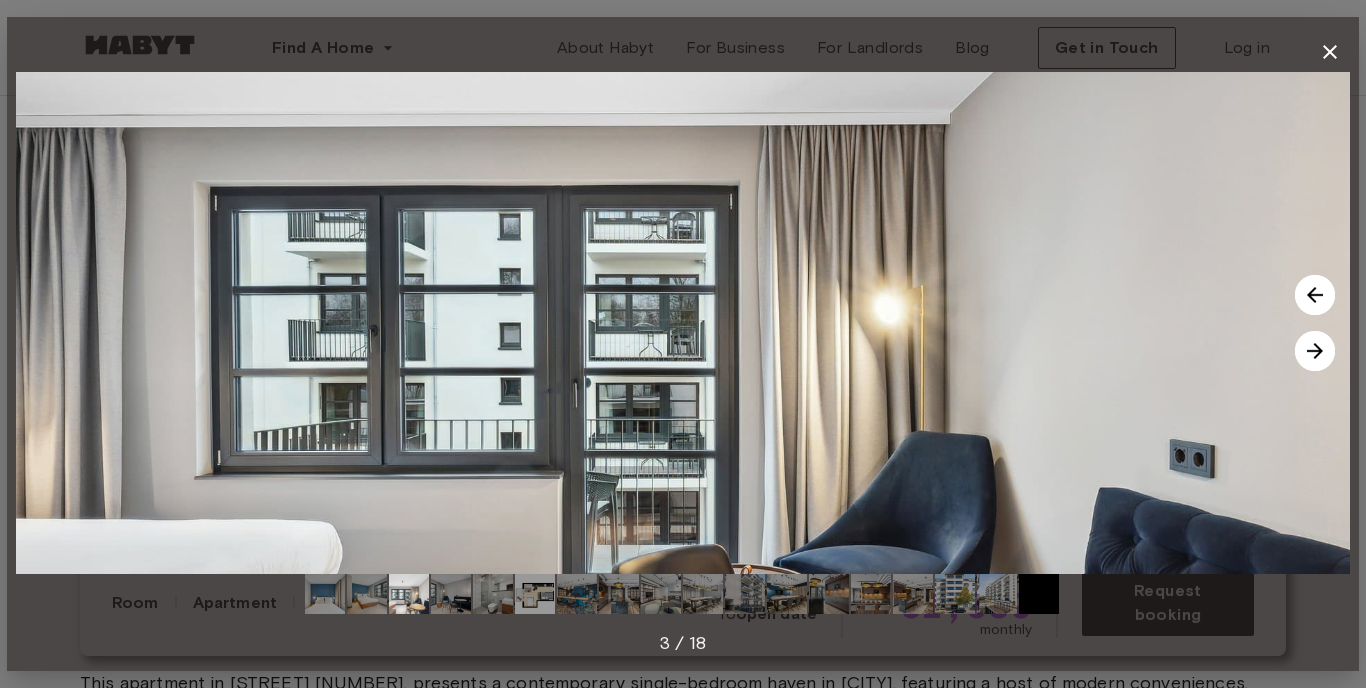 click at bounding box center [451, 594] 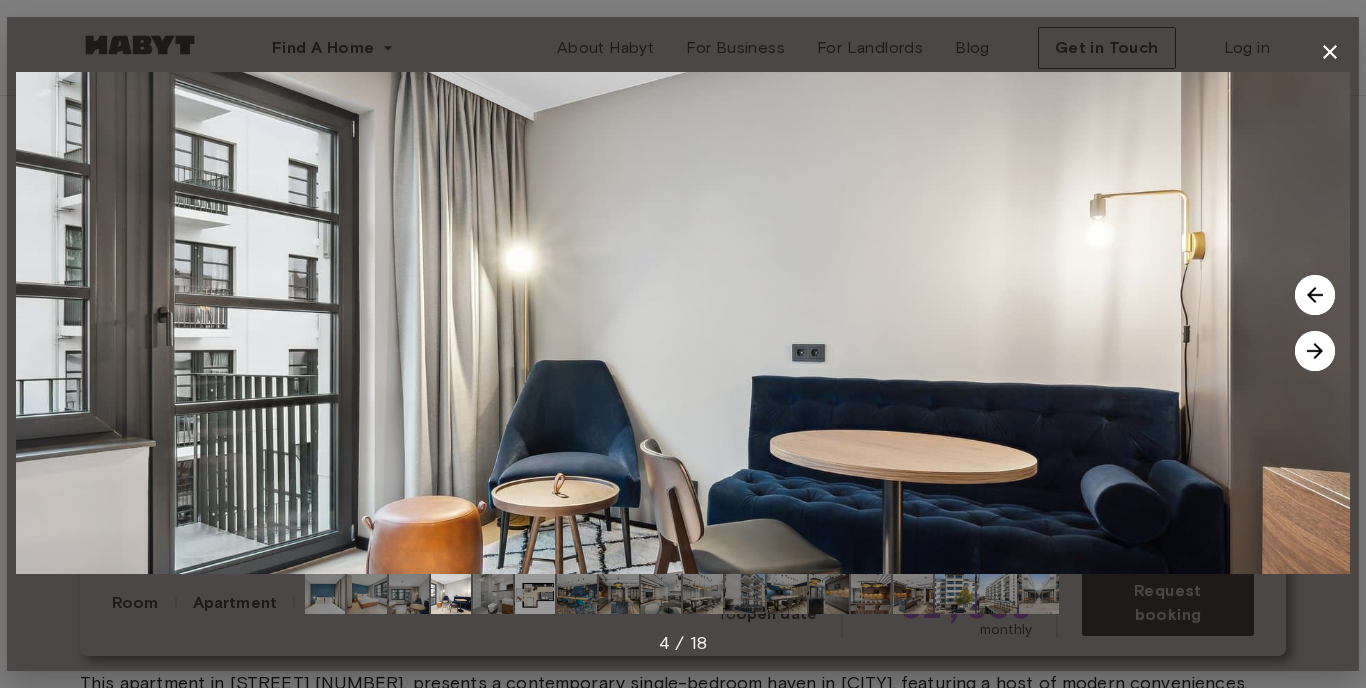 click at bounding box center [325, 594] 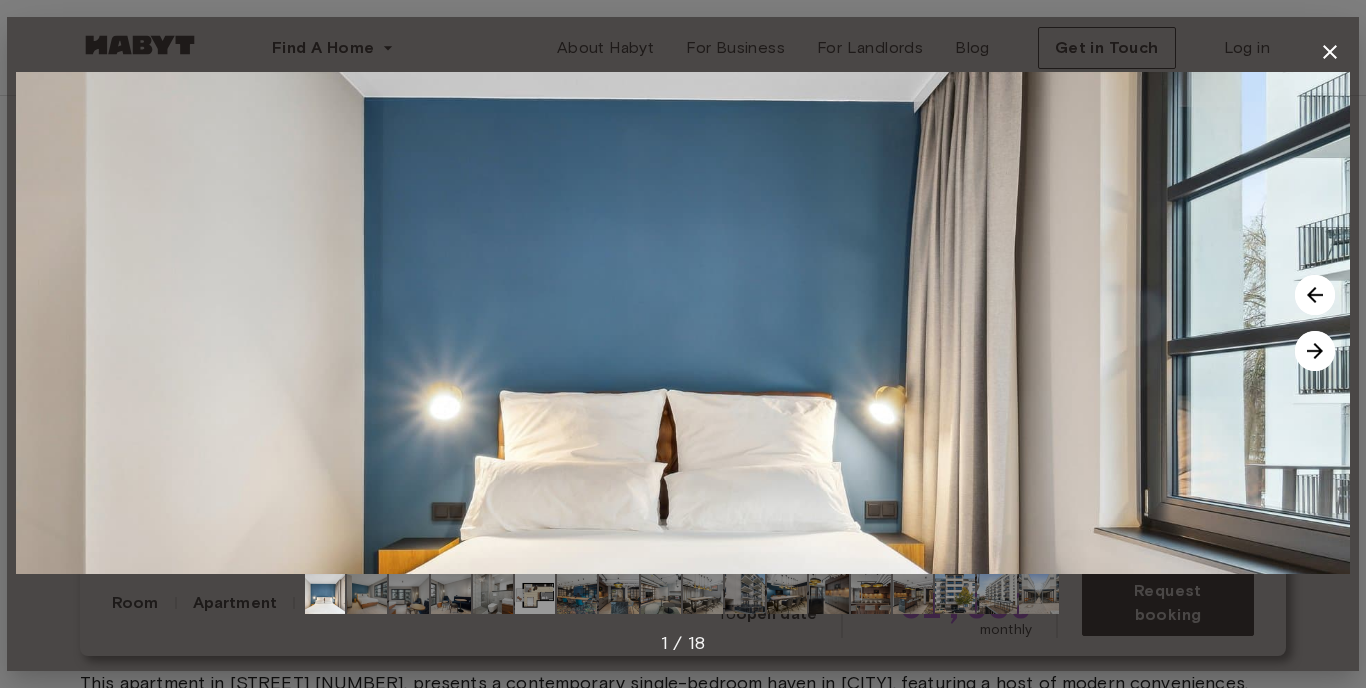 click at bounding box center [367, 594] 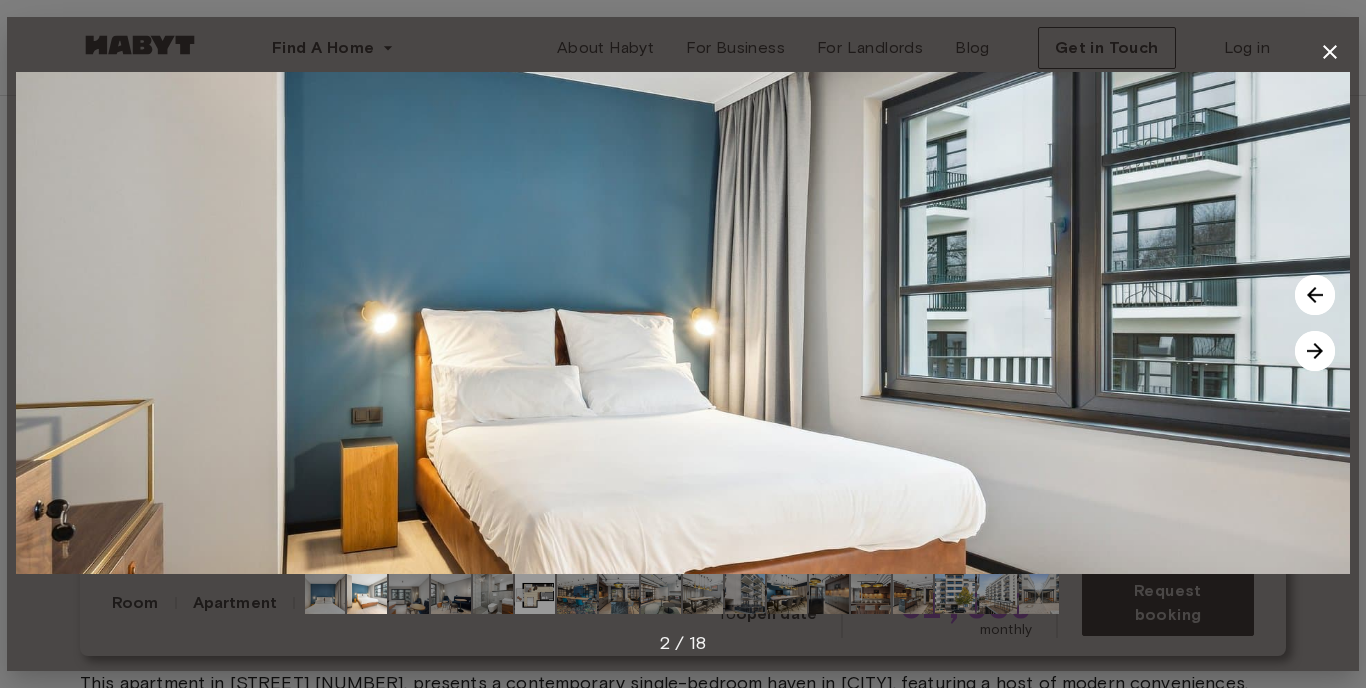 click at bounding box center [409, 594] 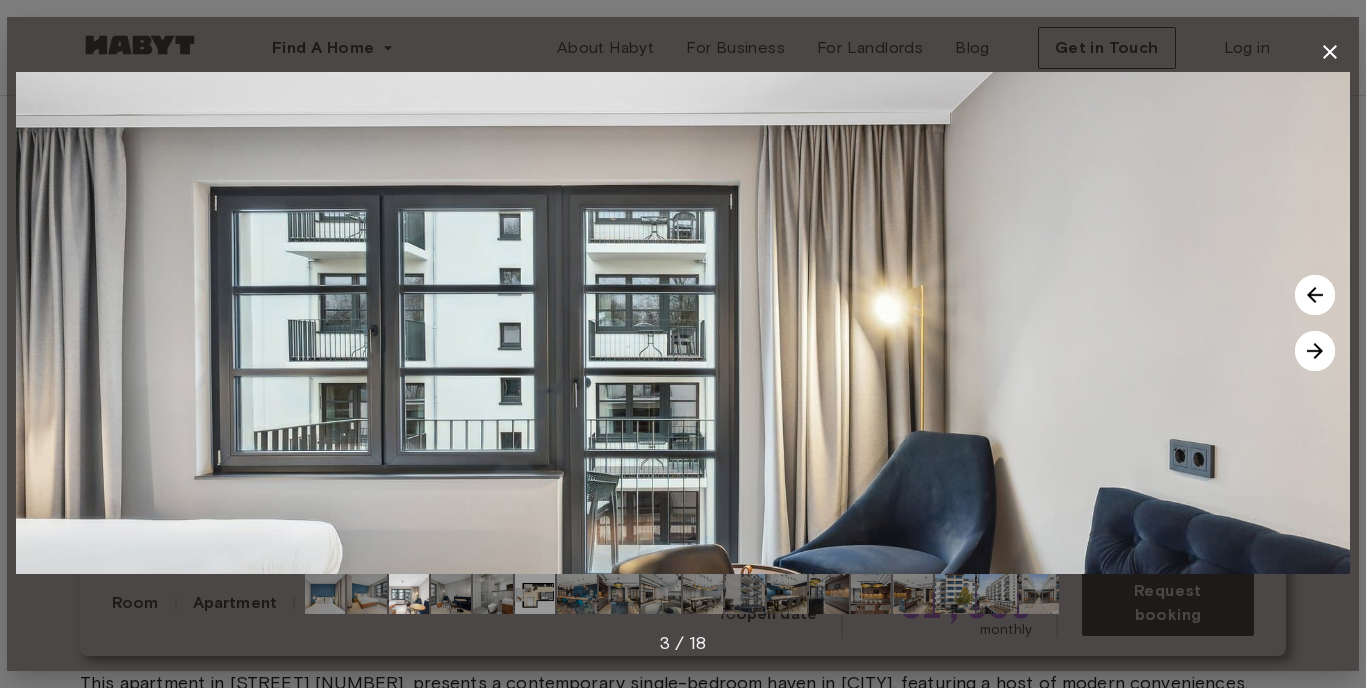 click at bounding box center [451, 594] 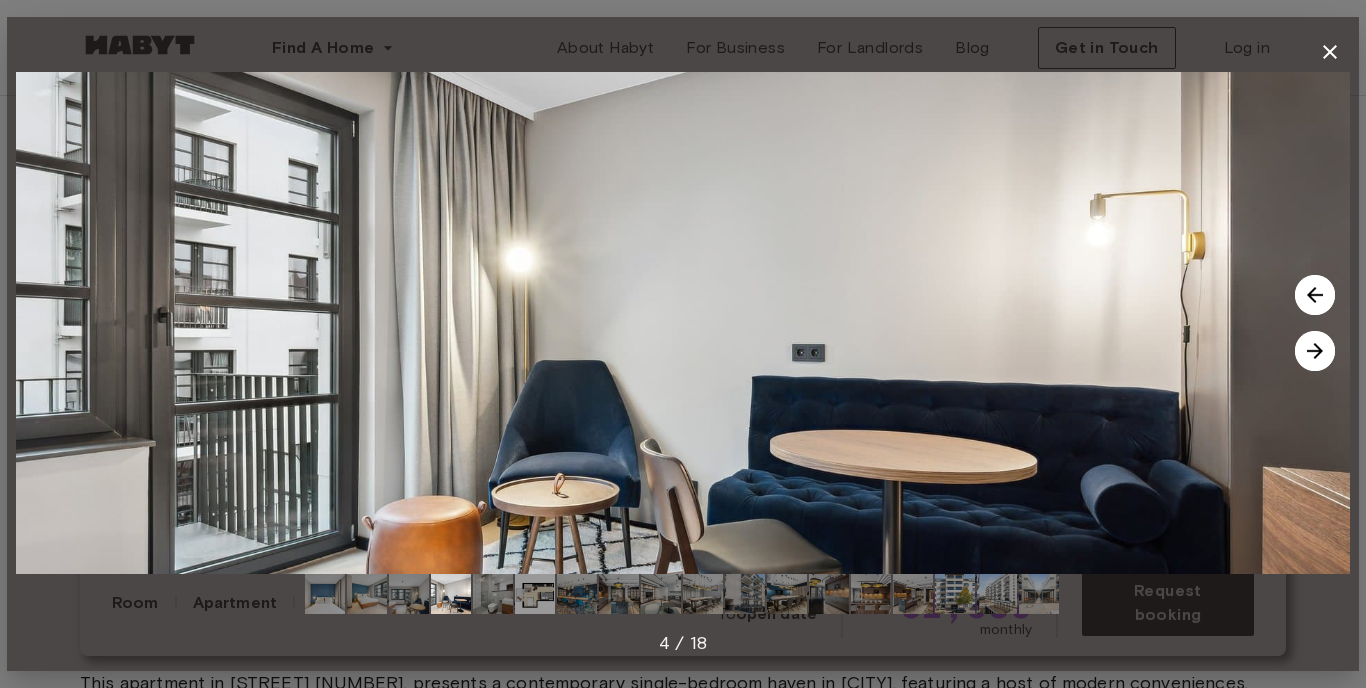 click at bounding box center (493, 594) 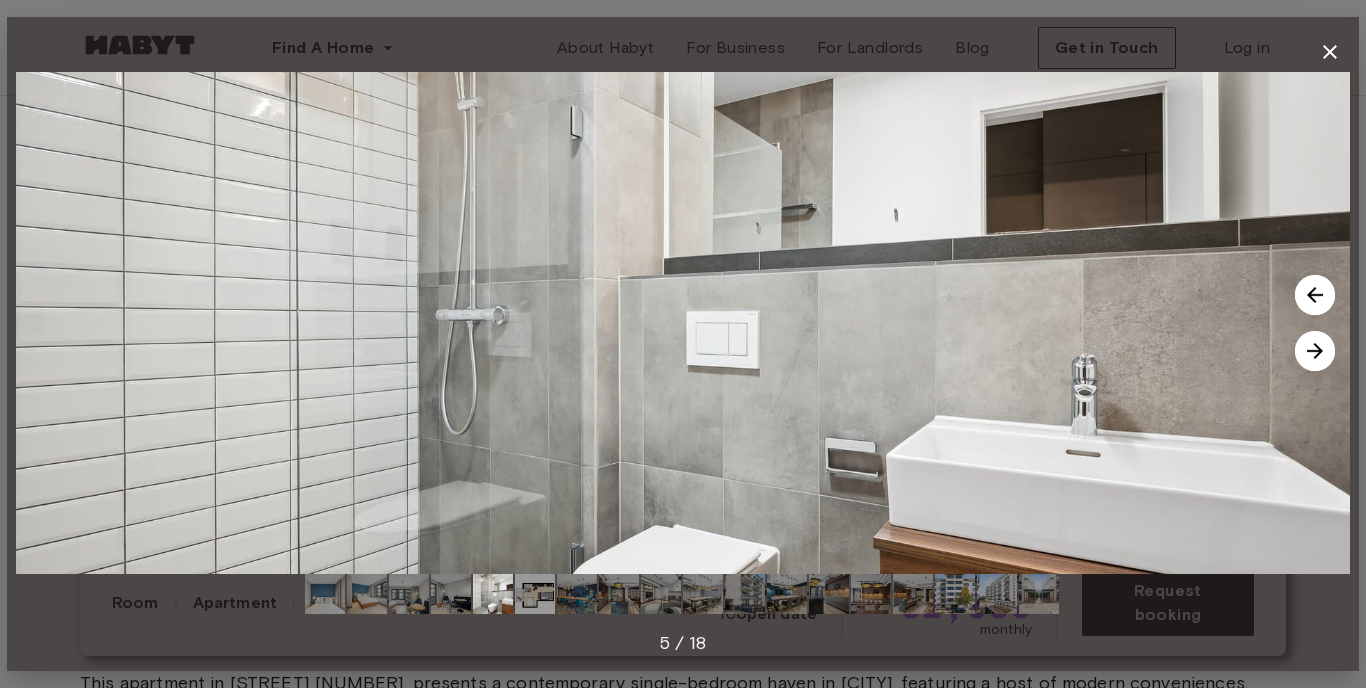 click at bounding box center [535, 594] 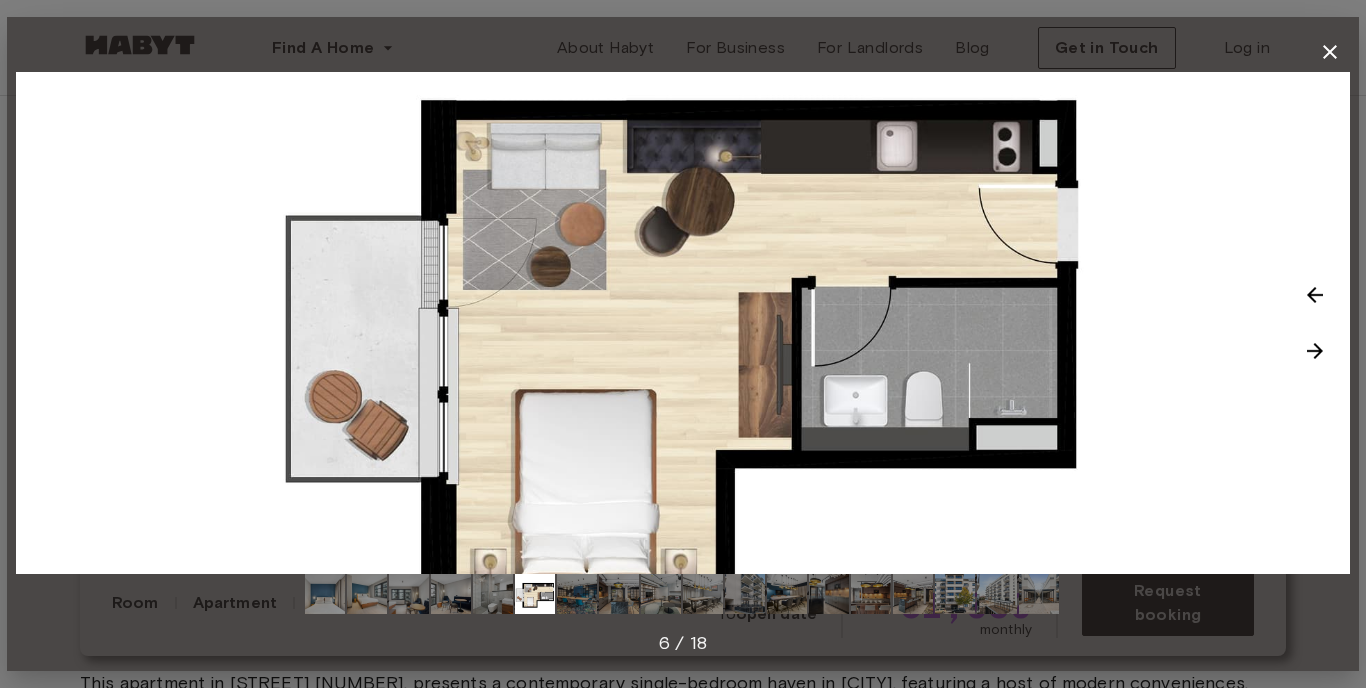 click at bounding box center [577, 594] 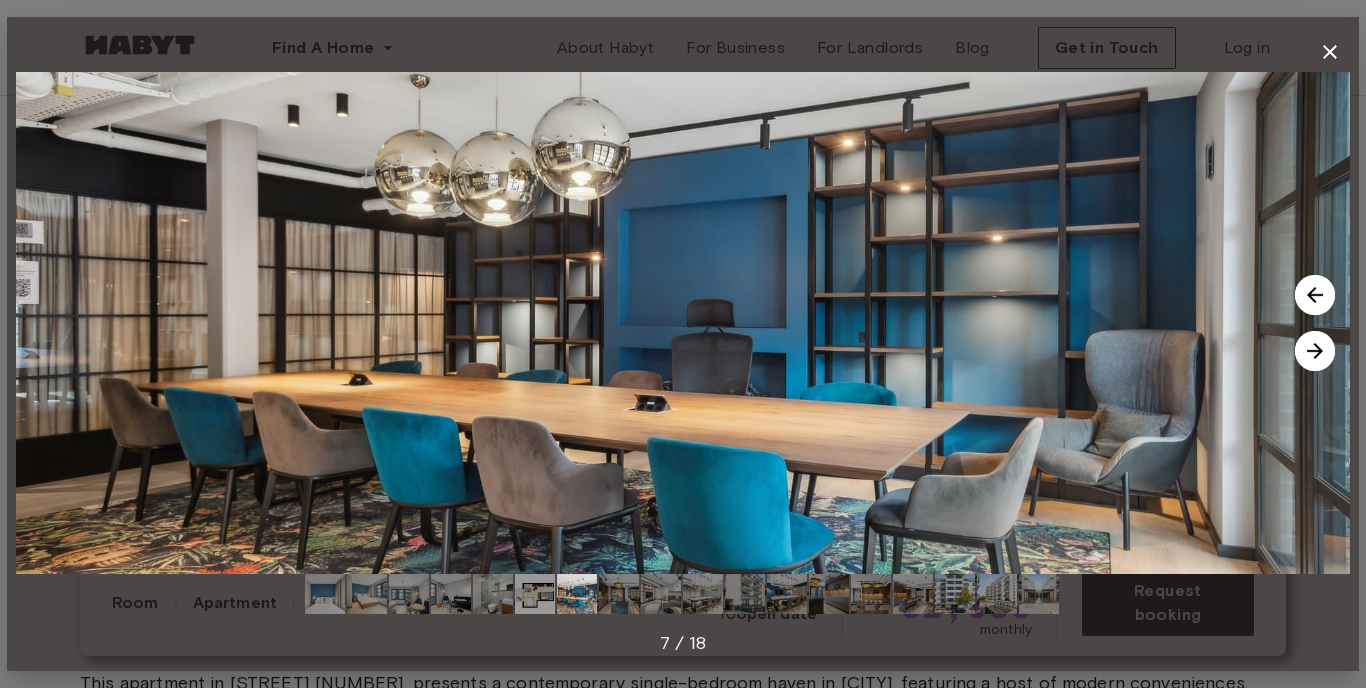 click at bounding box center [619, 594] 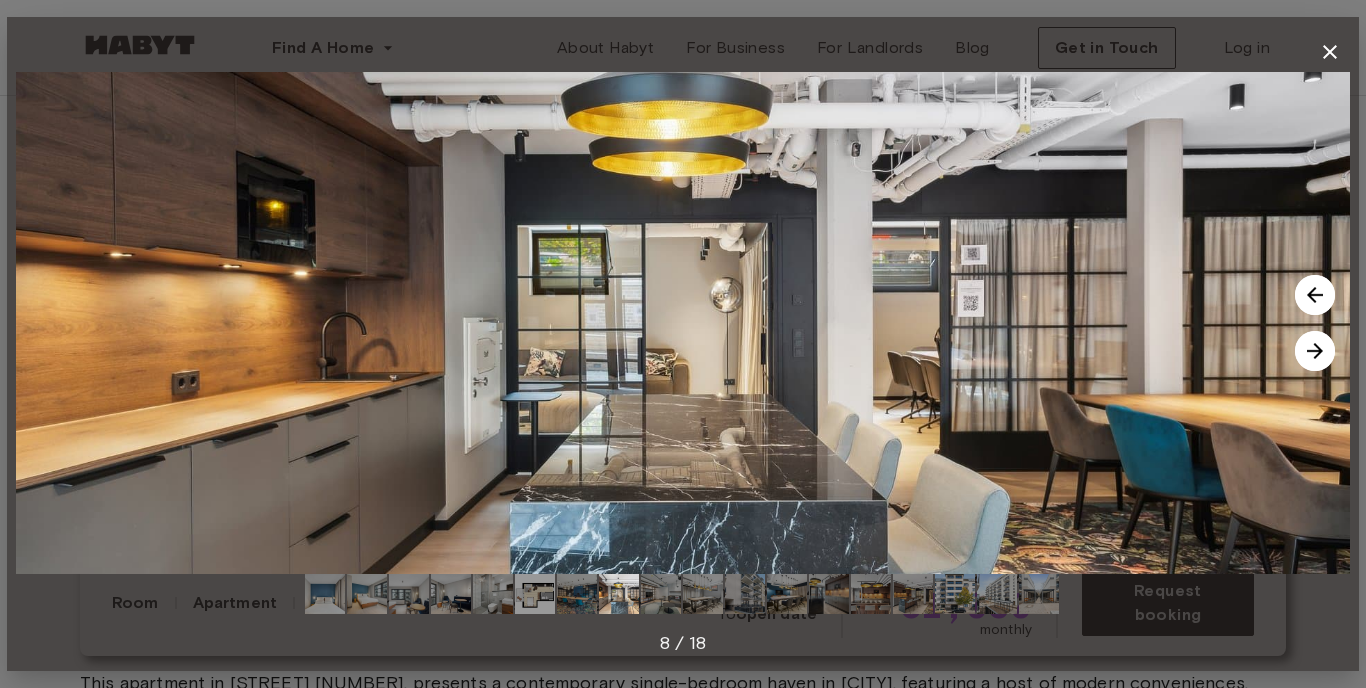click at bounding box center [703, 594] 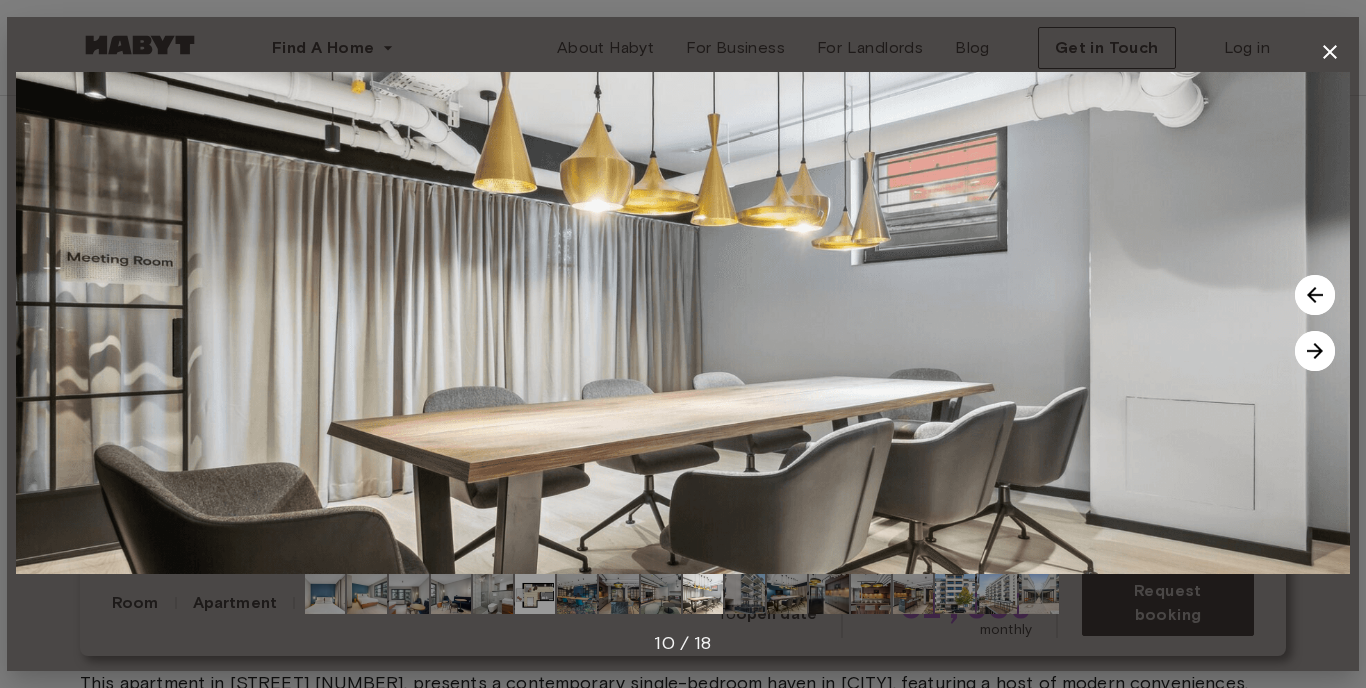 click at bounding box center [745, 594] 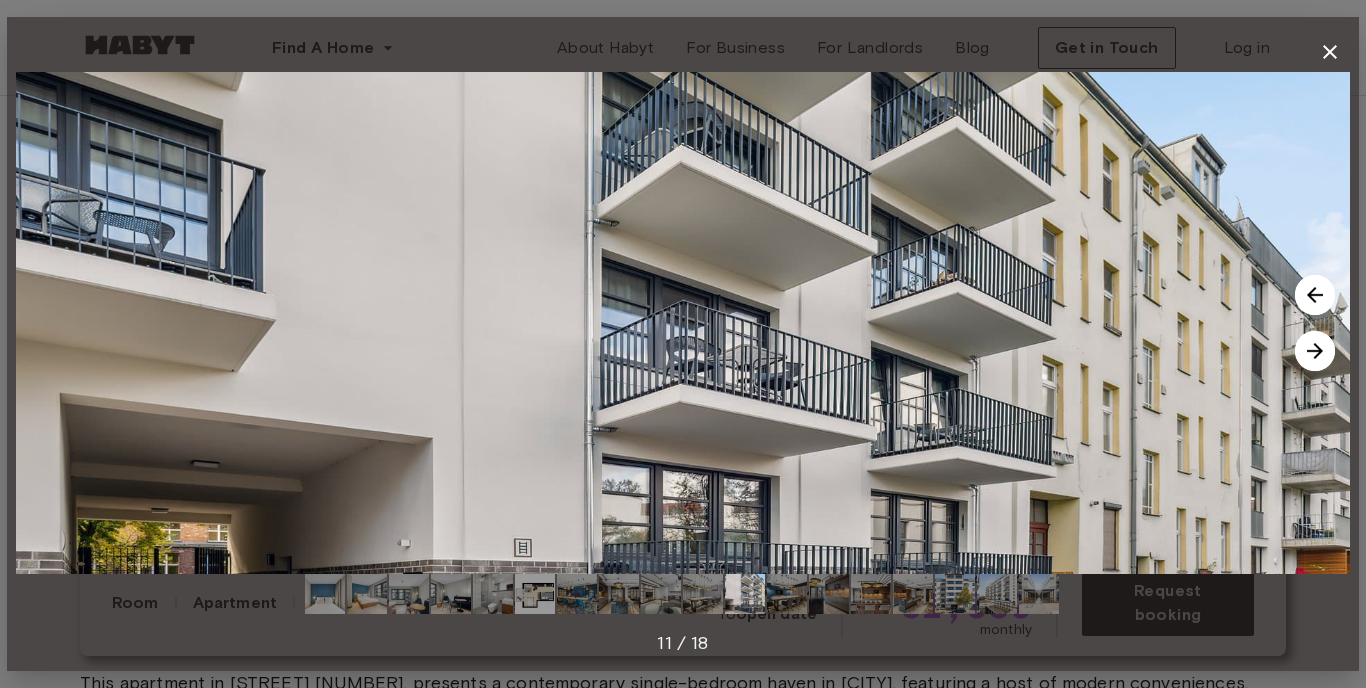 click at bounding box center [787, 594] 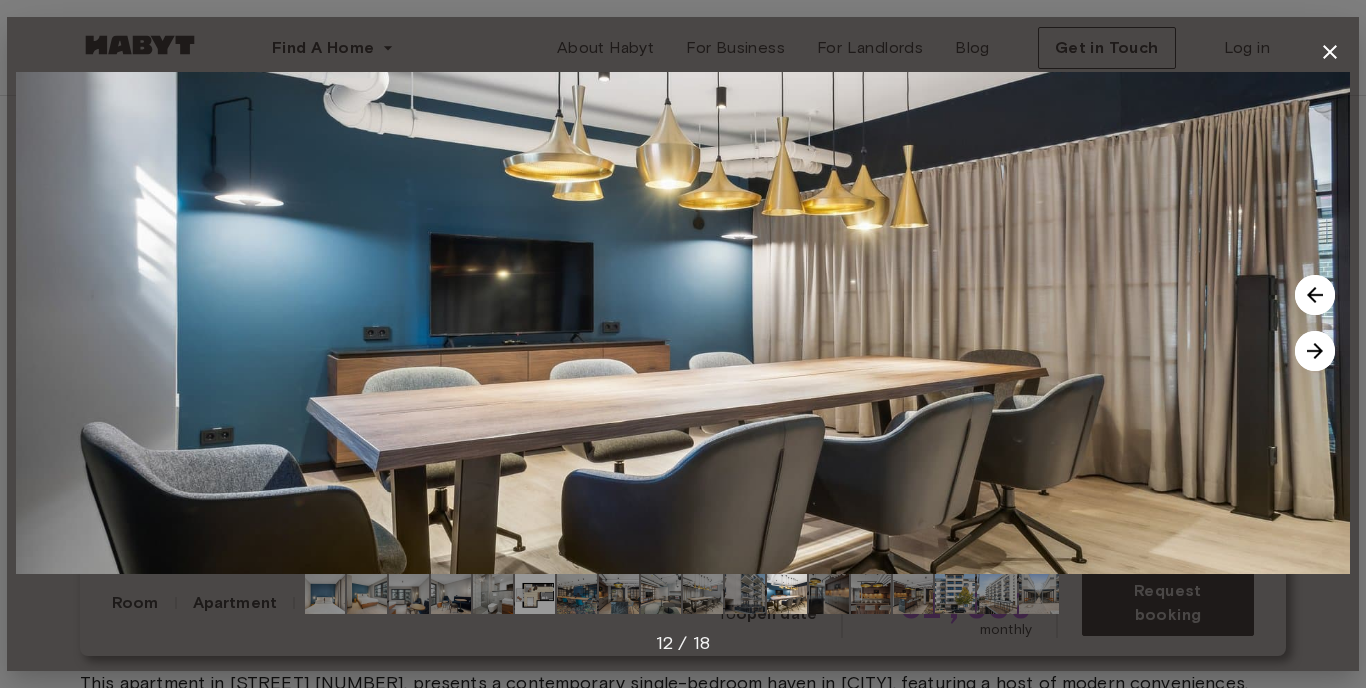 click at bounding box center (829, 594) 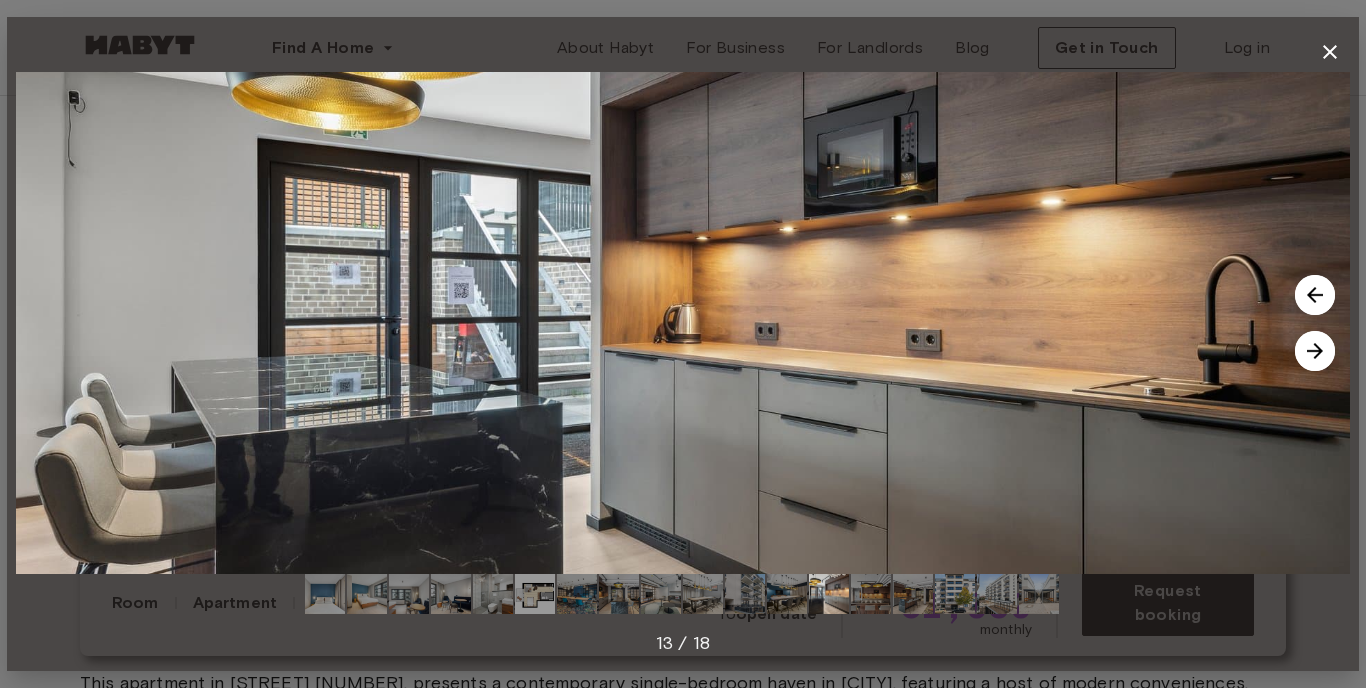click at bounding box center [871, 594] 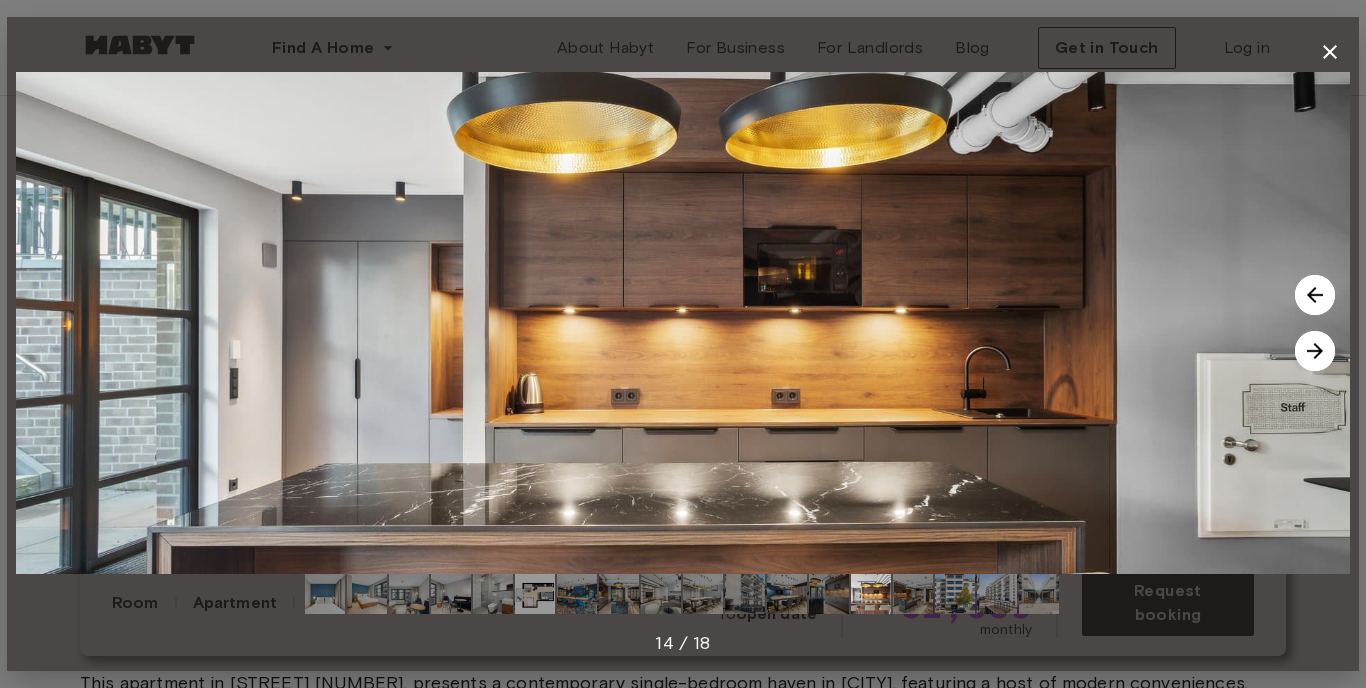 click at bounding box center (913, 594) 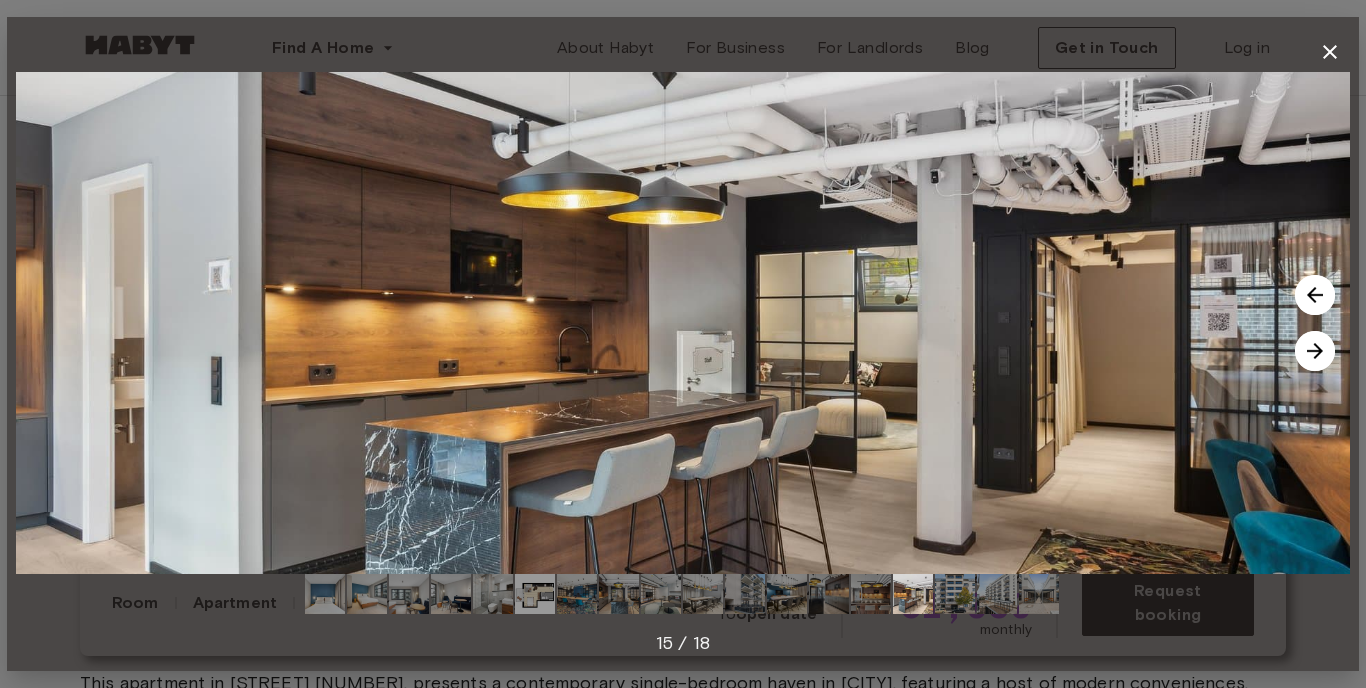 click at bounding box center (955, 594) 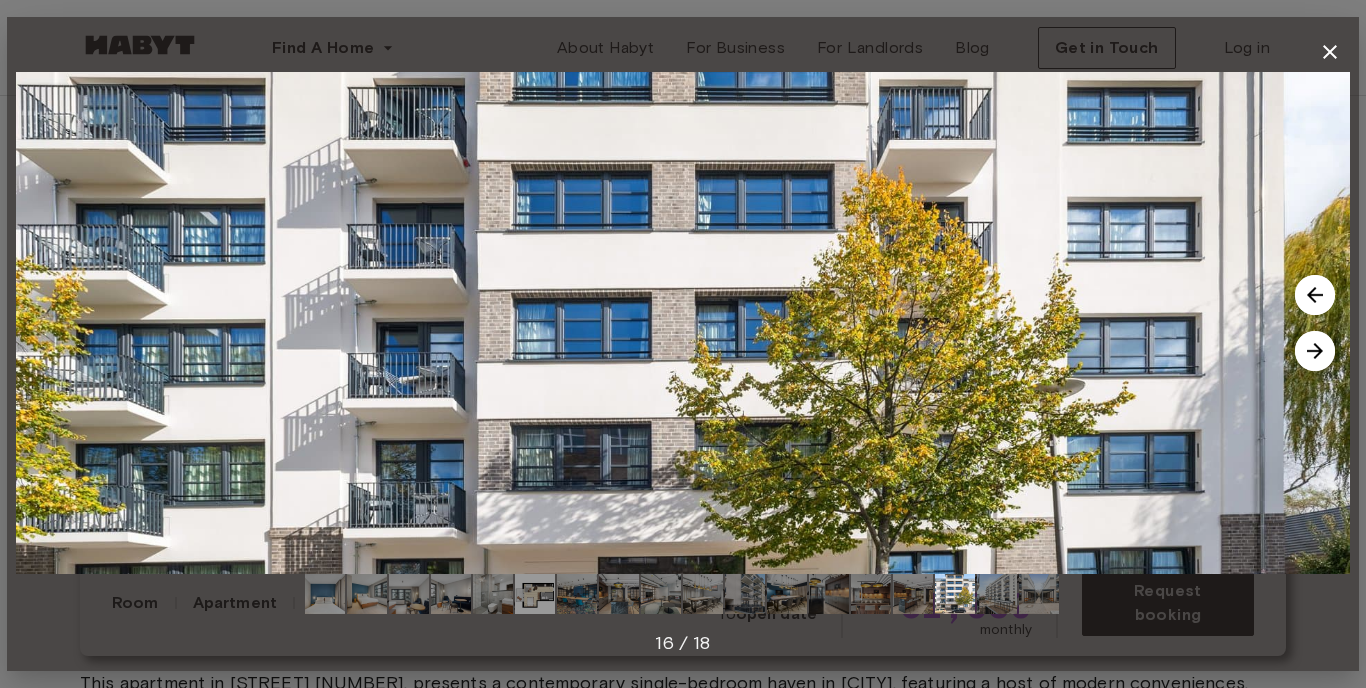 click at bounding box center [1039, 594] 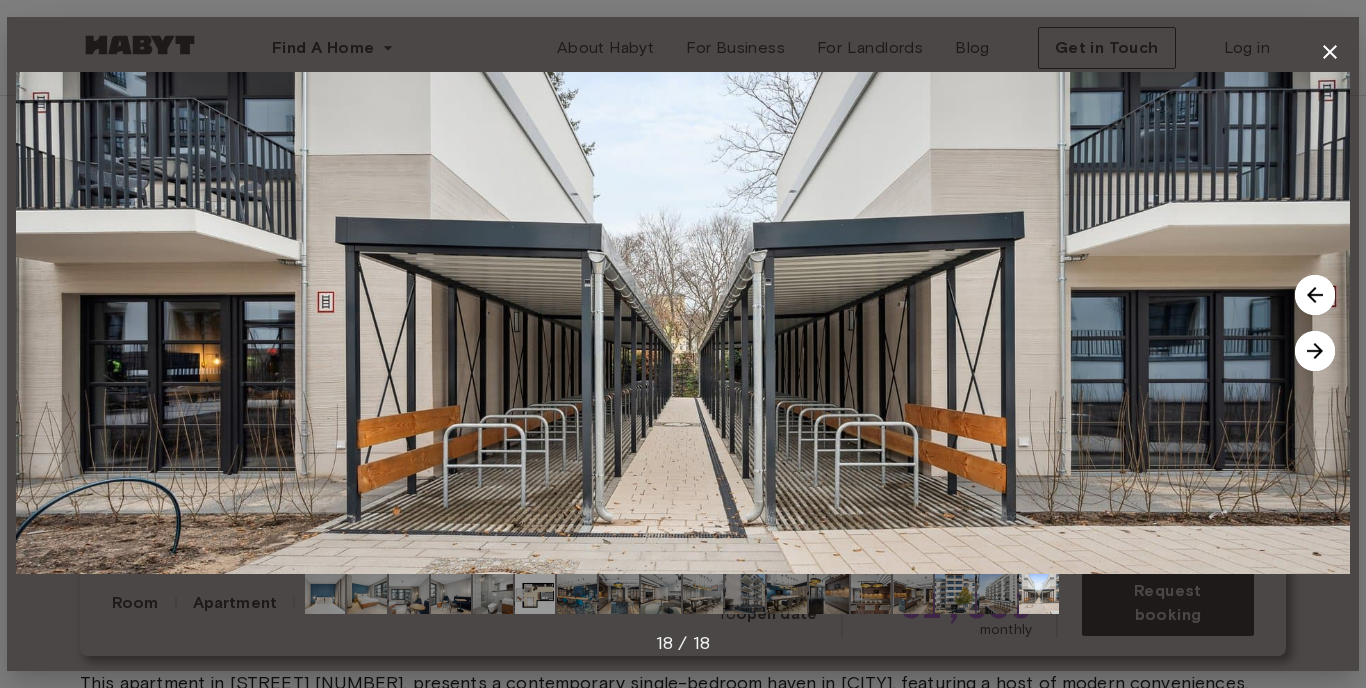 click at bounding box center [325, 594] 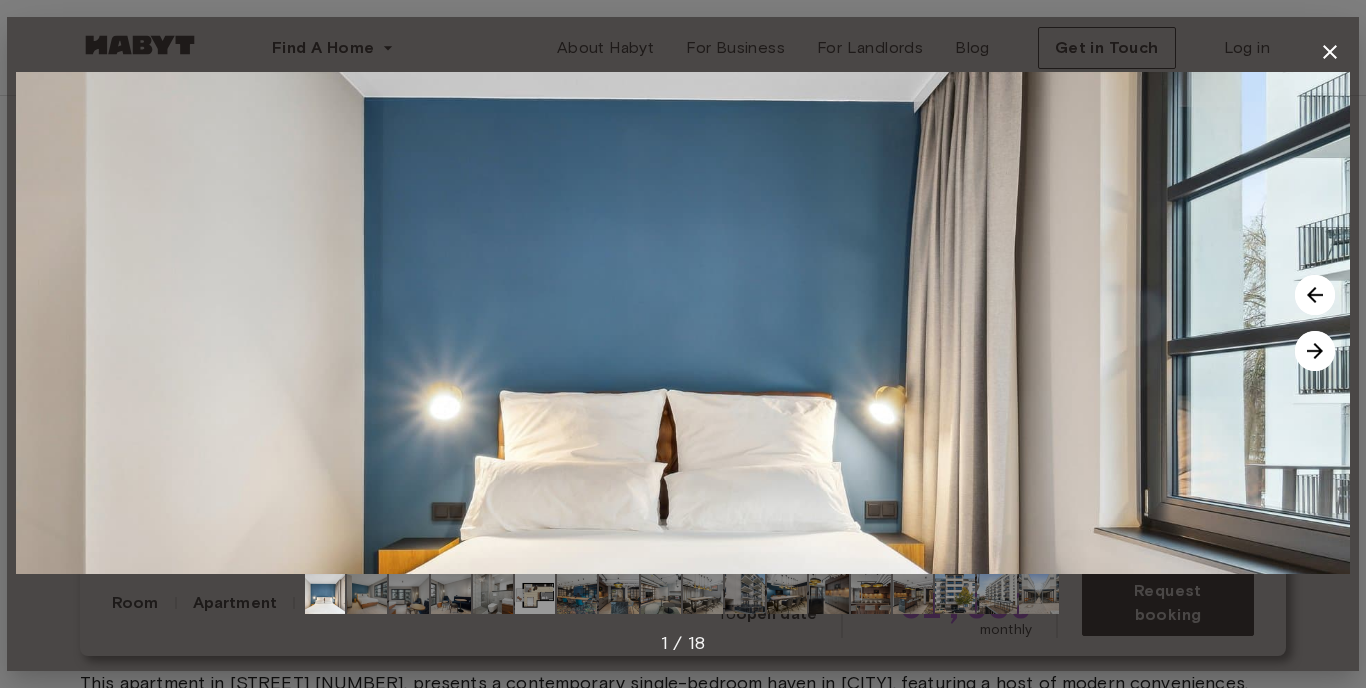 click at bounding box center (367, 594) 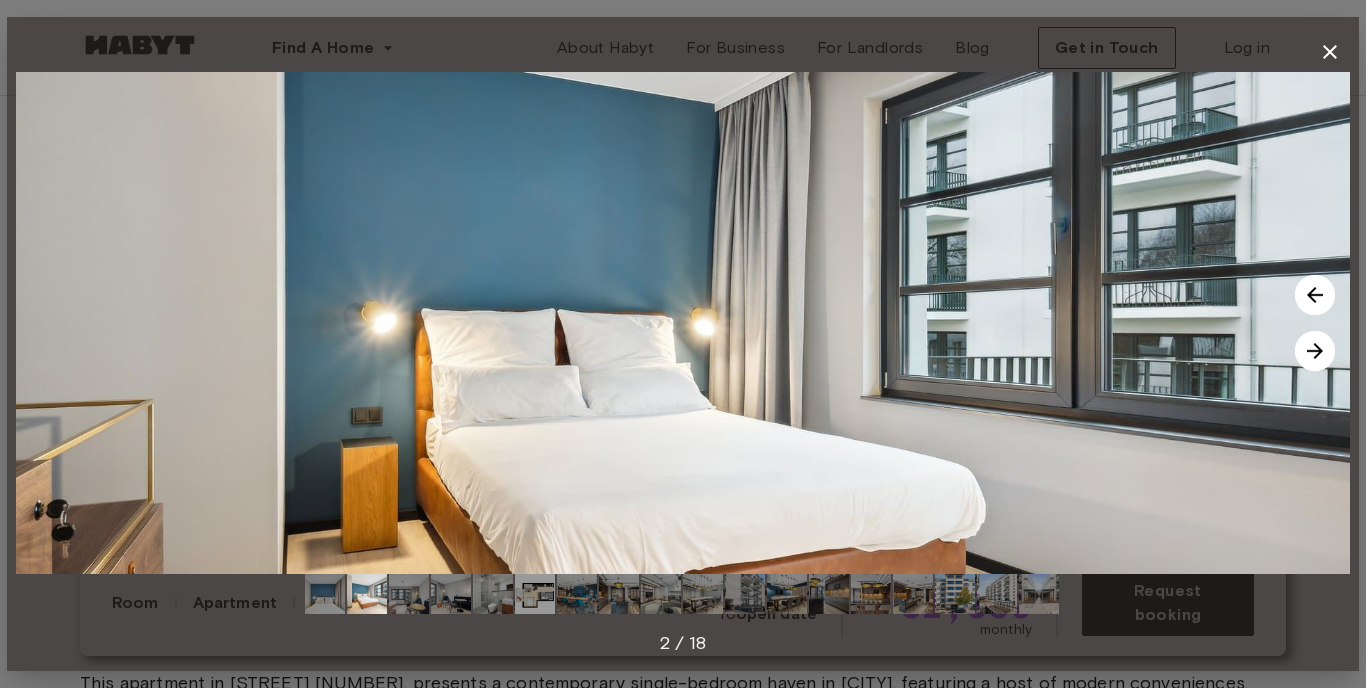 click at bounding box center [409, 594] 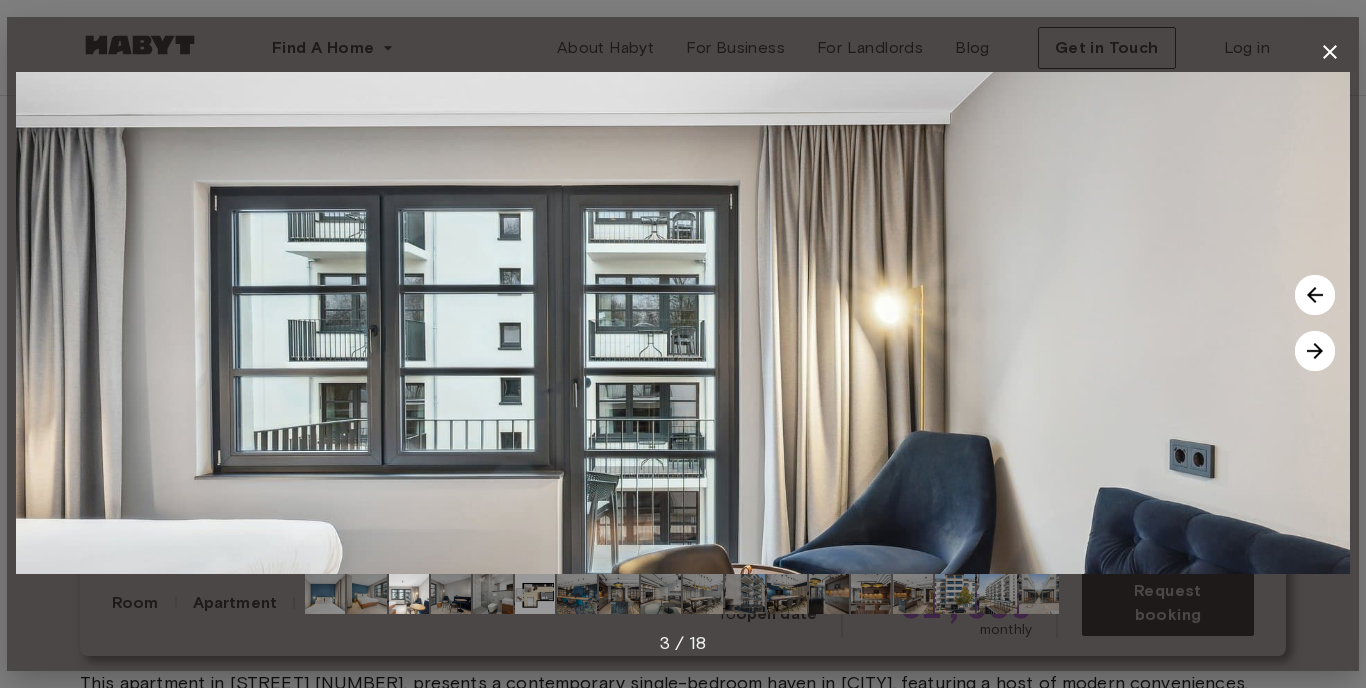 click at bounding box center (1315, 351) 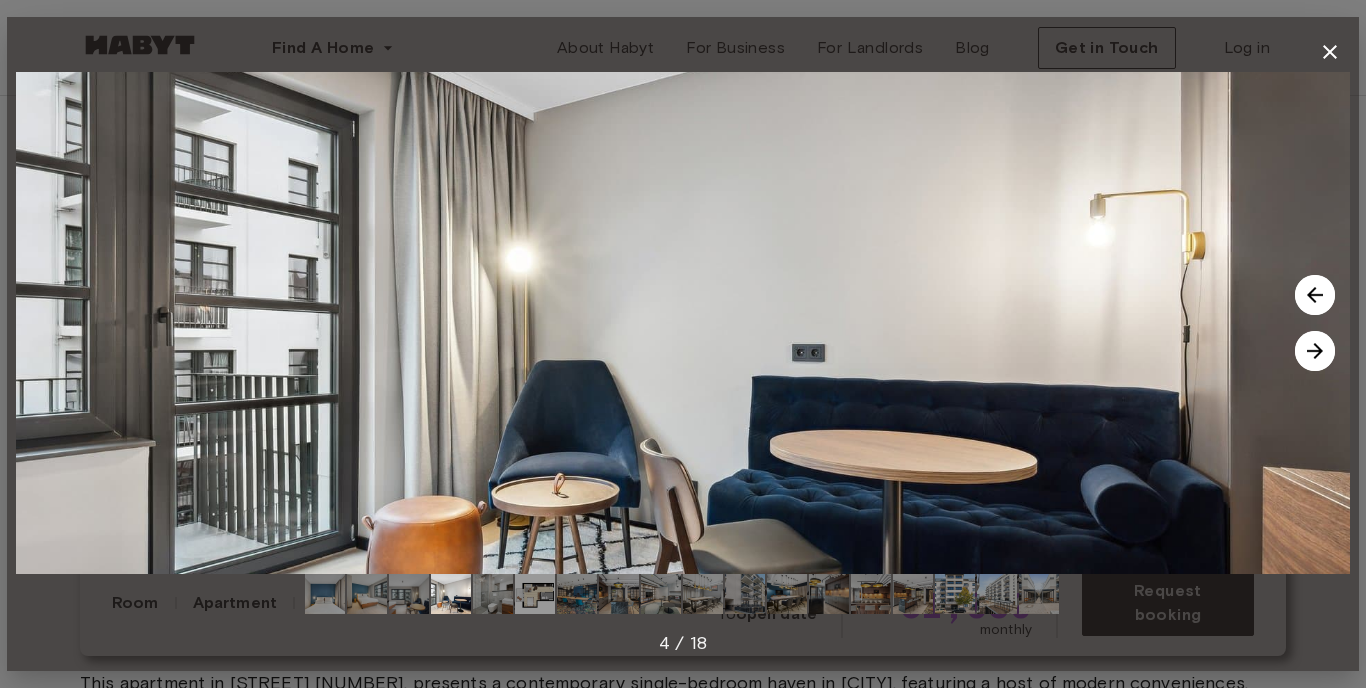 click at bounding box center [683, 323] 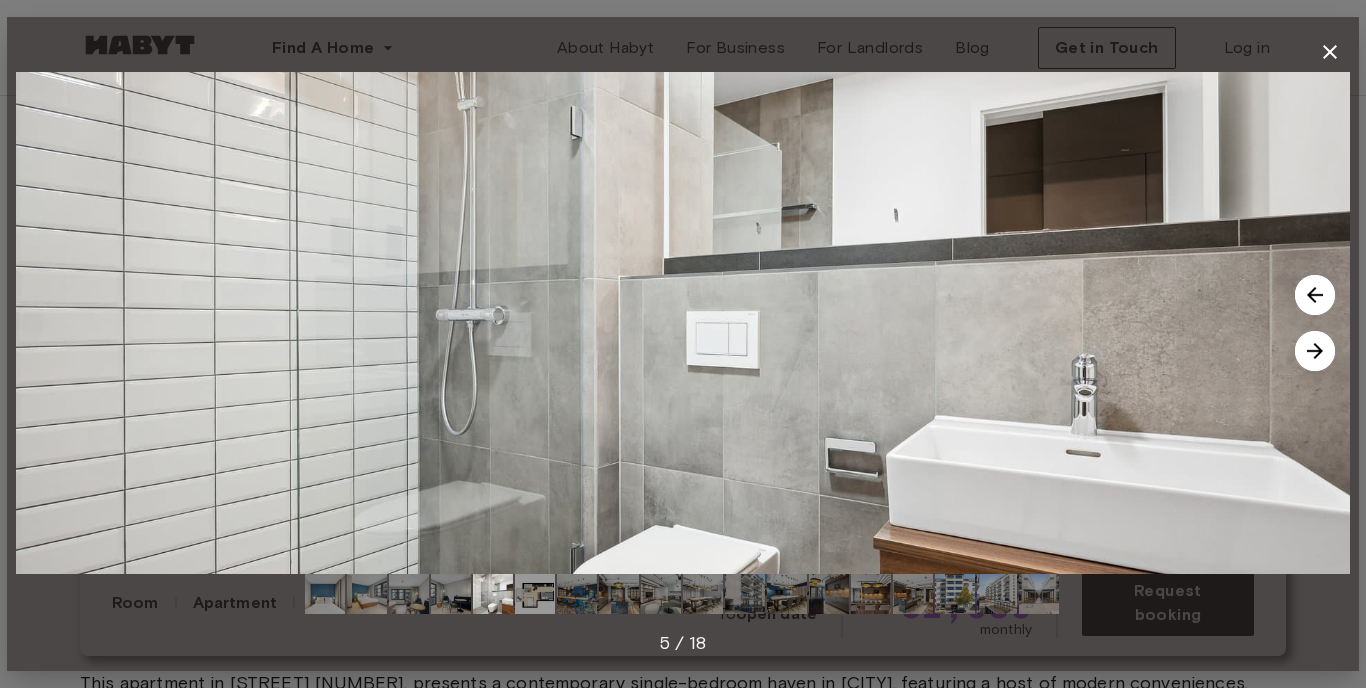 click at bounding box center (1315, 351) 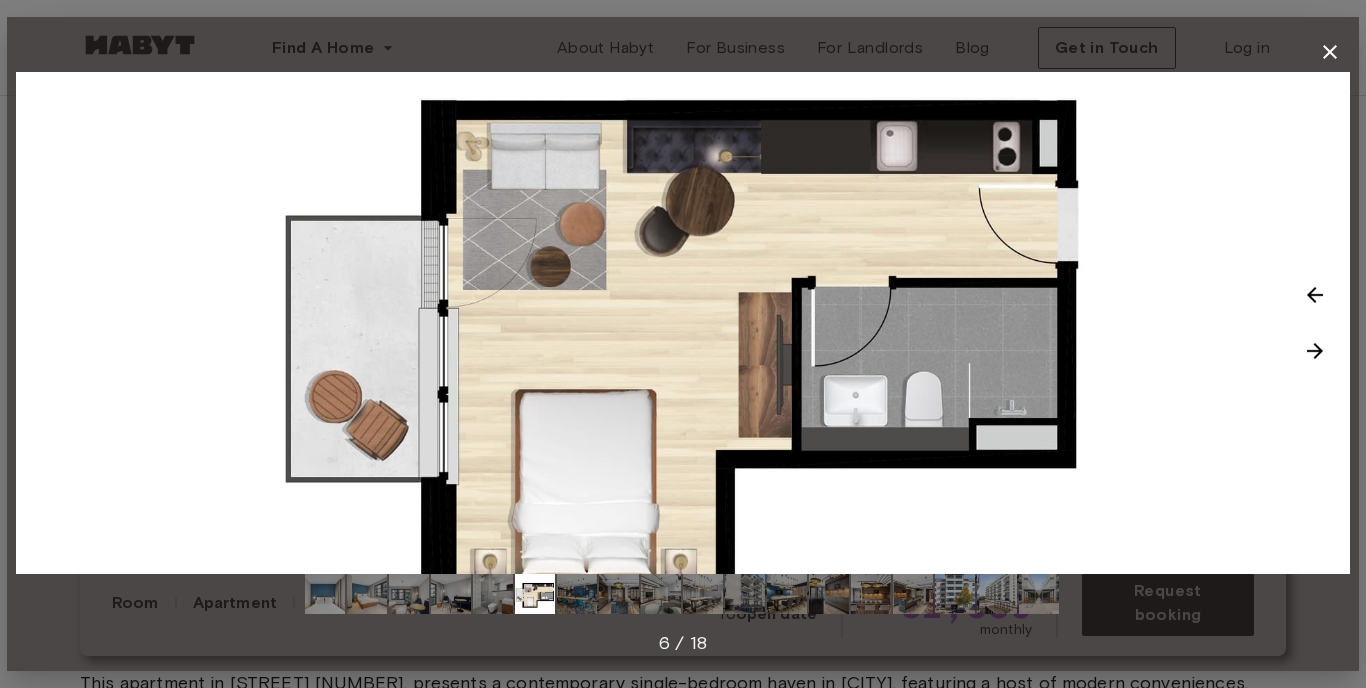 click at bounding box center (1315, 351) 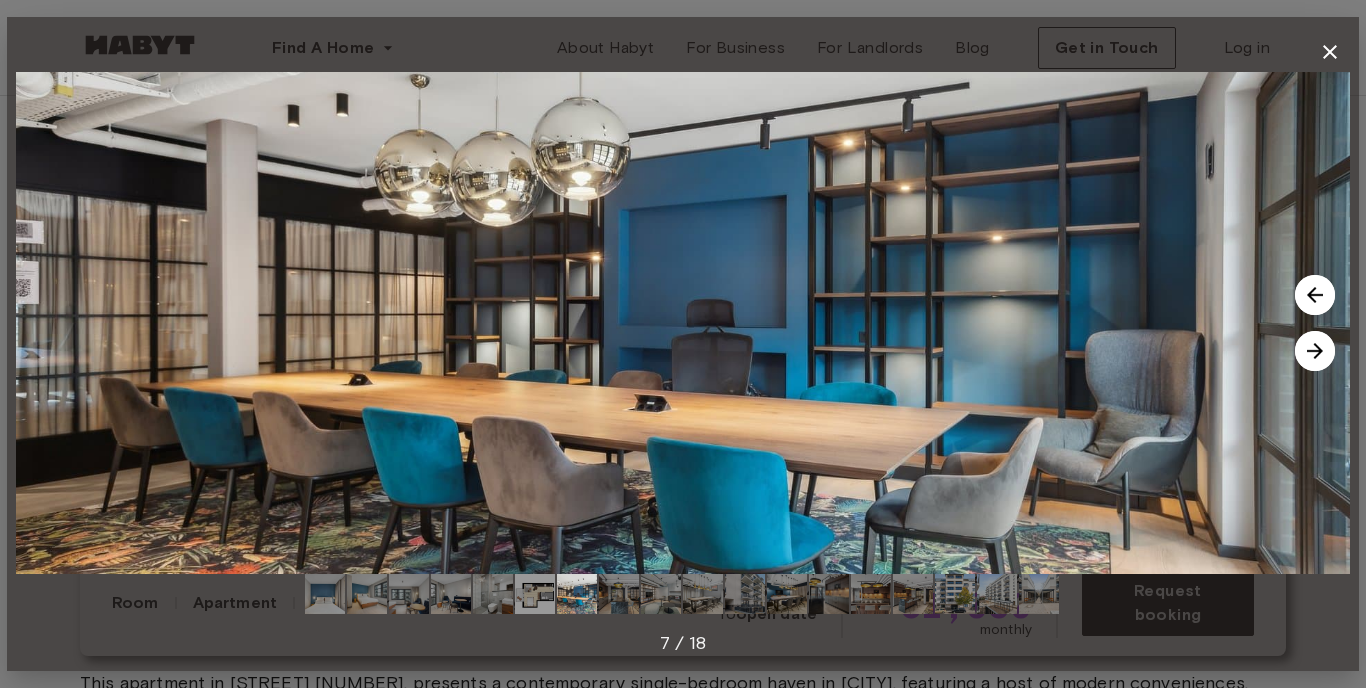 click at bounding box center (1315, 351) 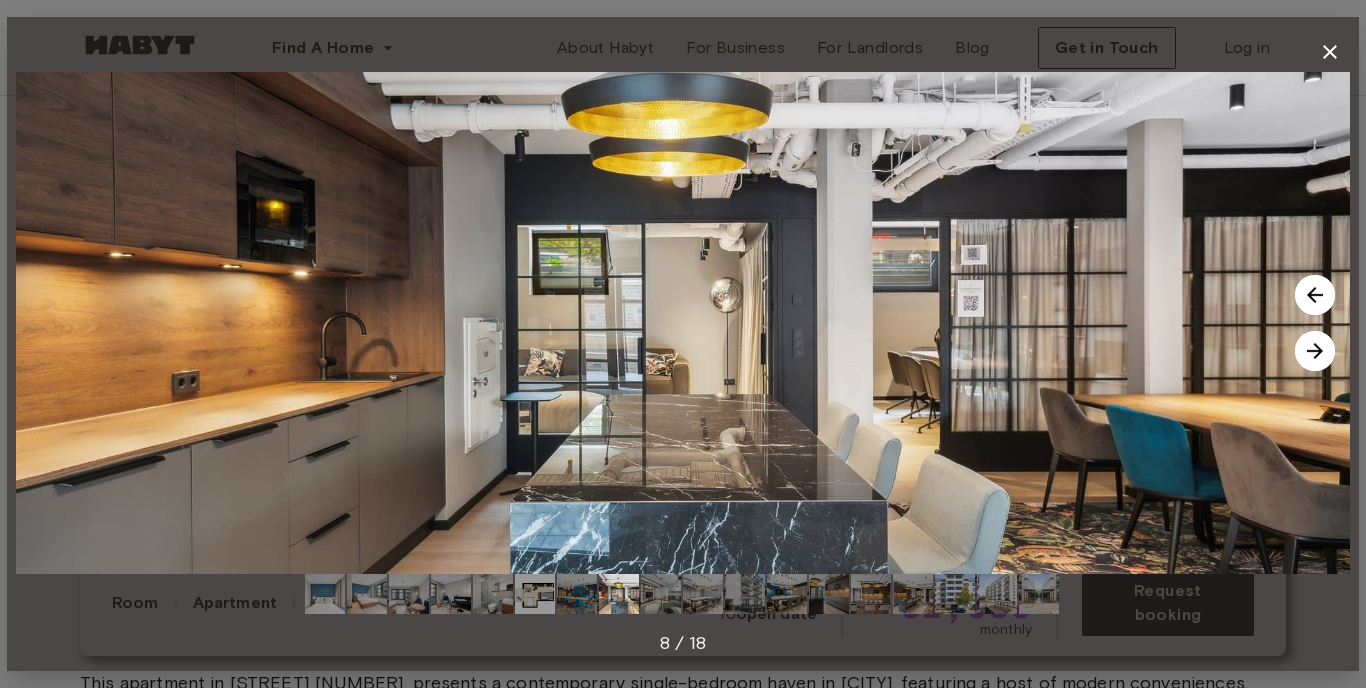 click at bounding box center [1315, 351] 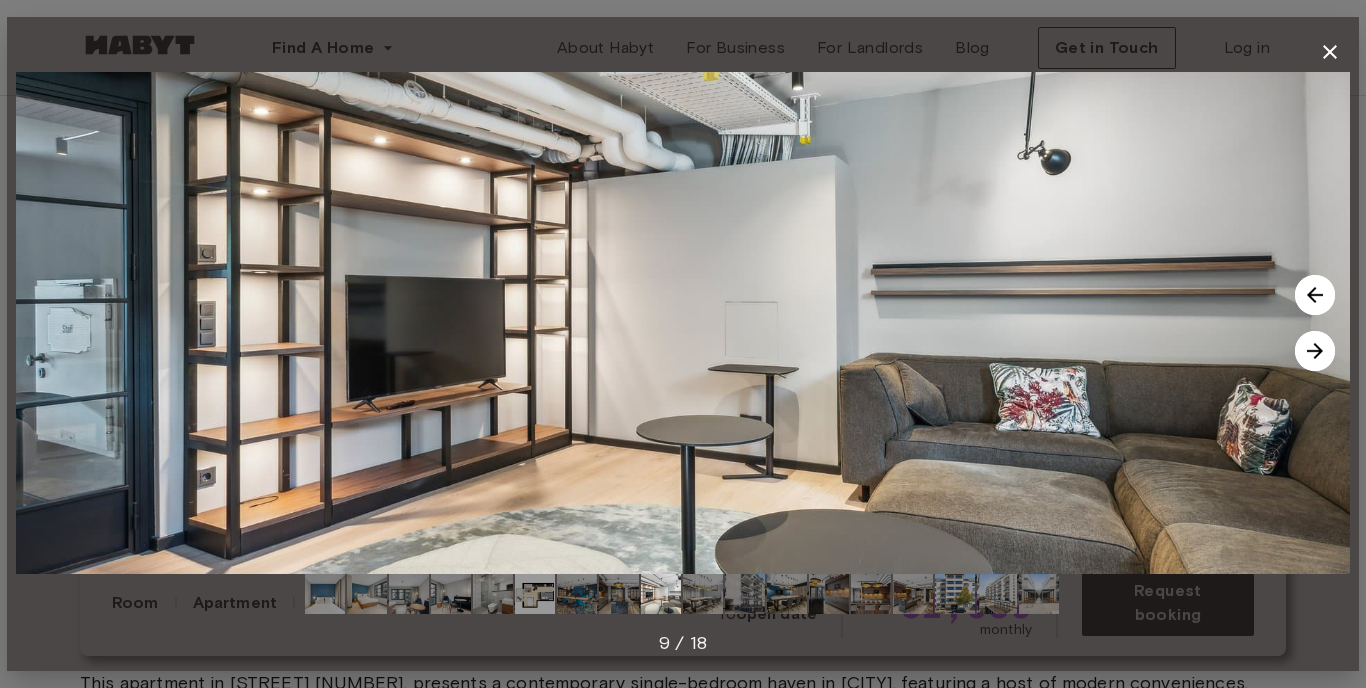 click at bounding box center [1315, 351] 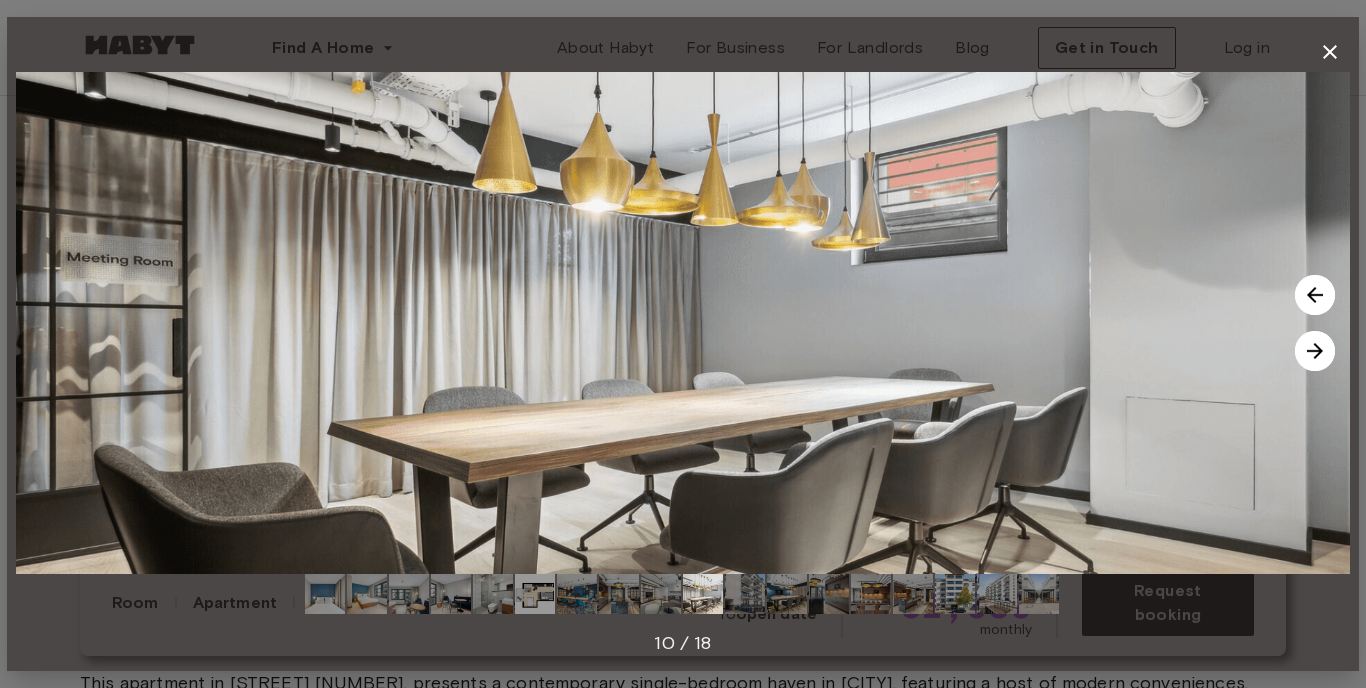 click at bounding box center (1315, 351) 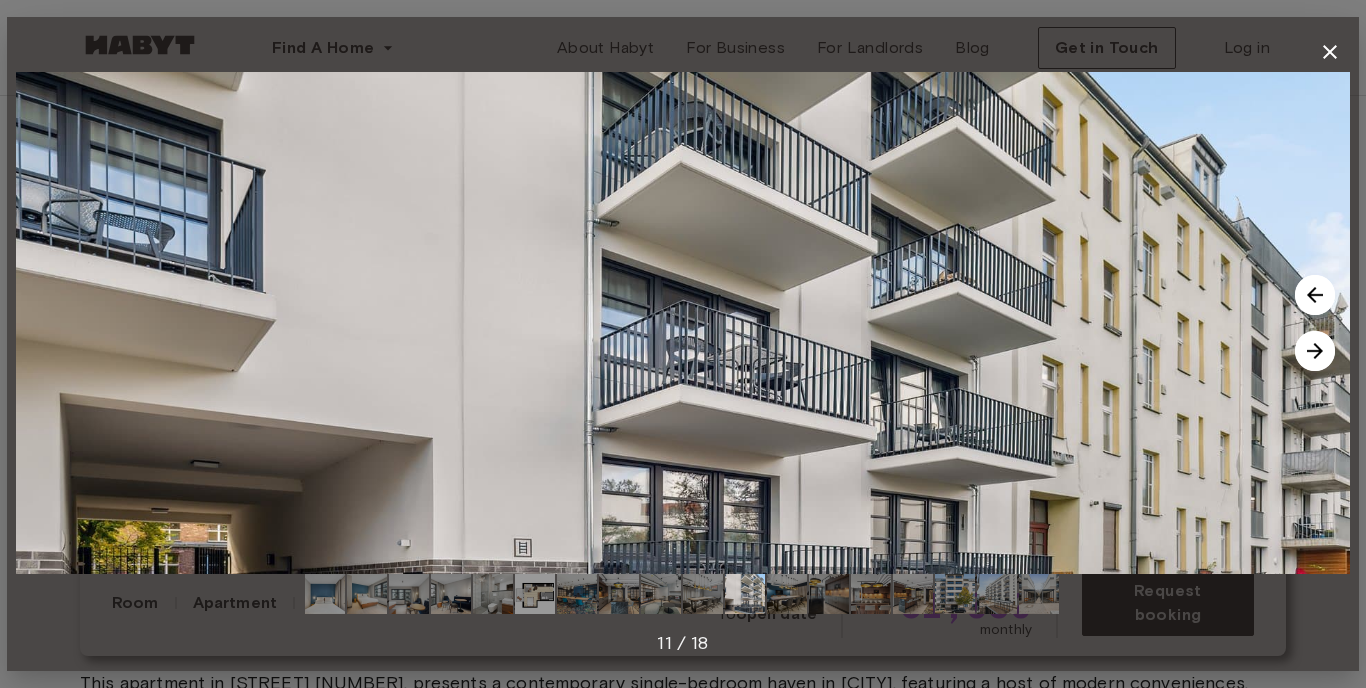 click at bounding box center (1315, 351) 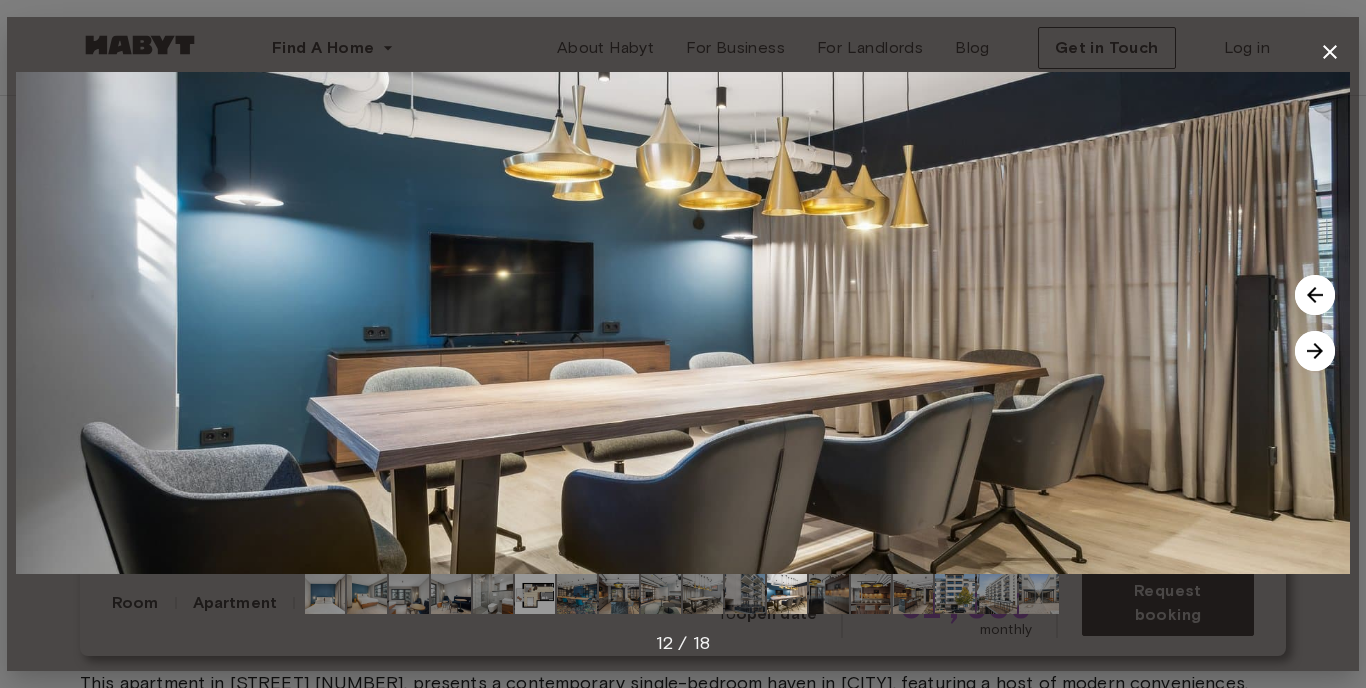 click at bounding box center [1315, 351] 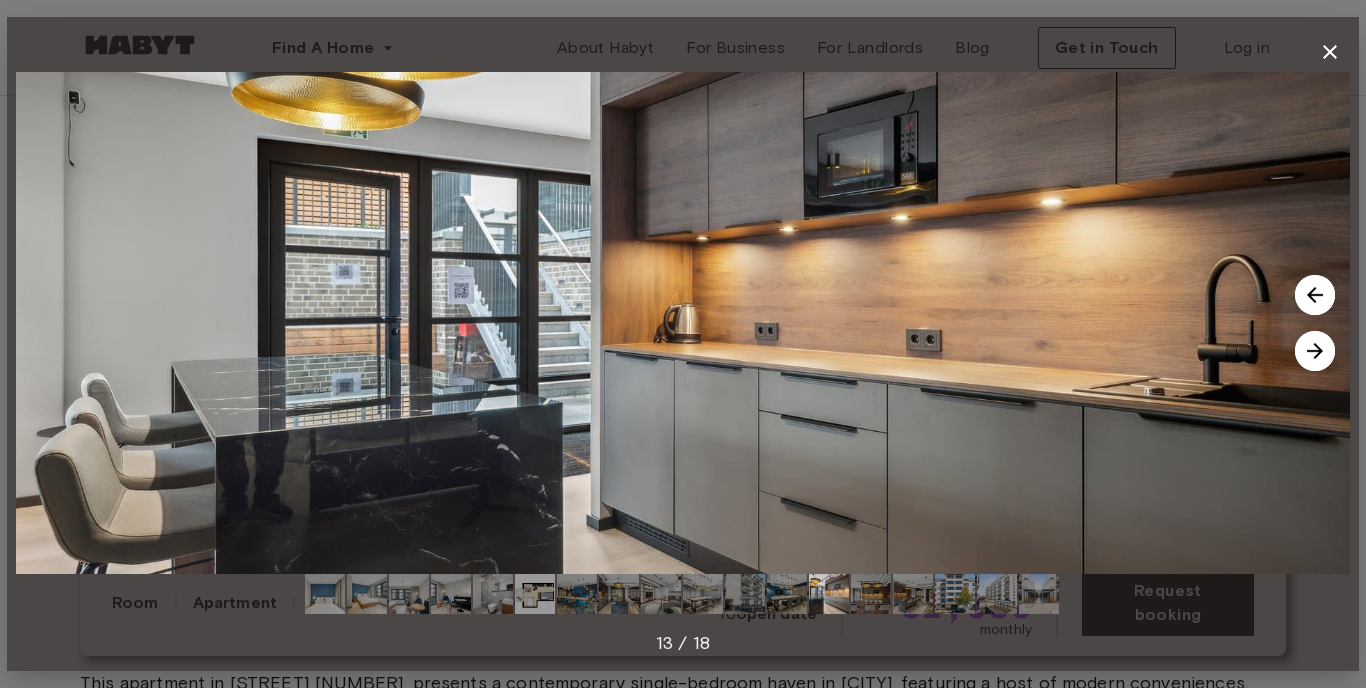 click 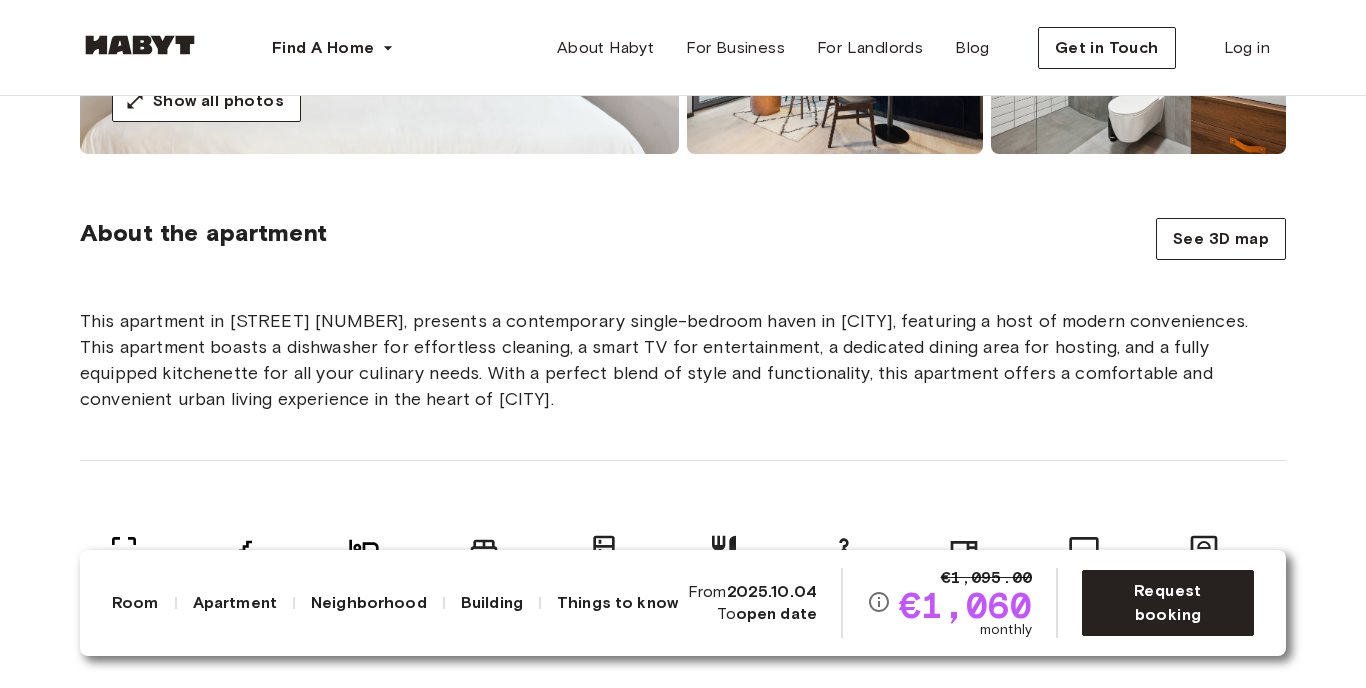 scroll, scrollTop: 184, scrollLeft: 0, axis: vertical 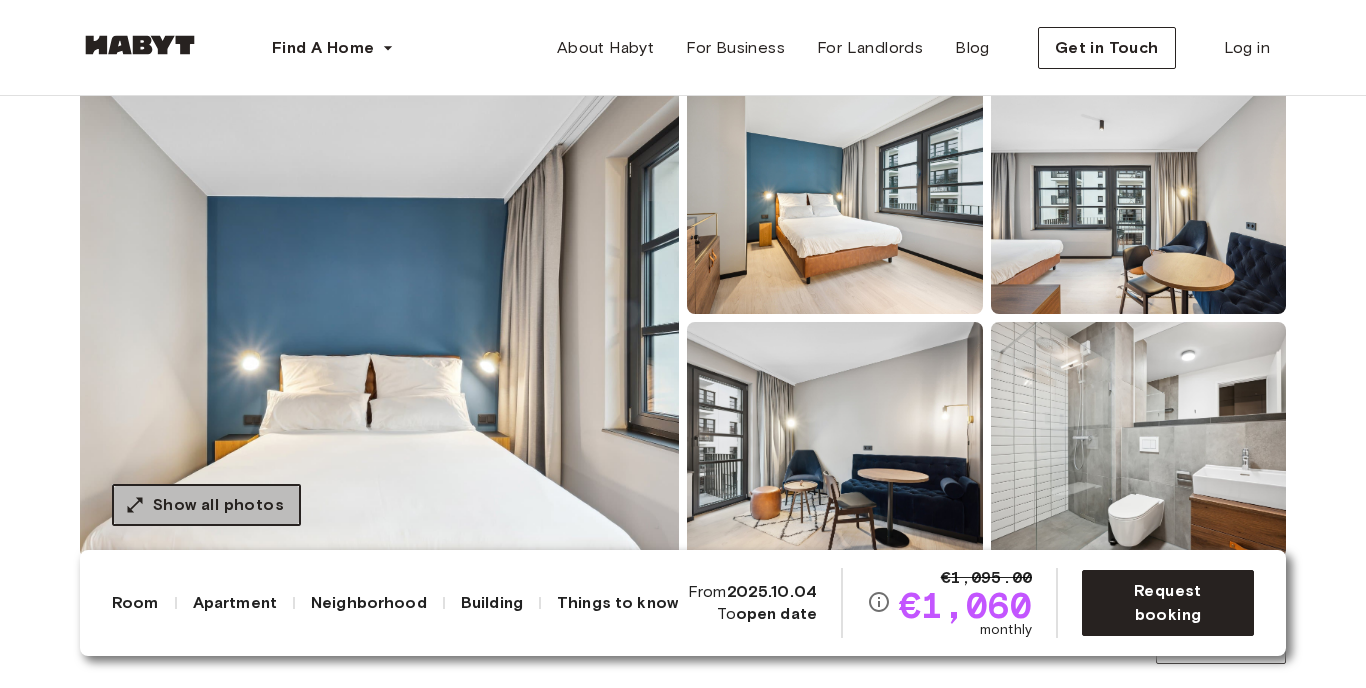 click on "Show all photos" at bounding box center [218, 505] 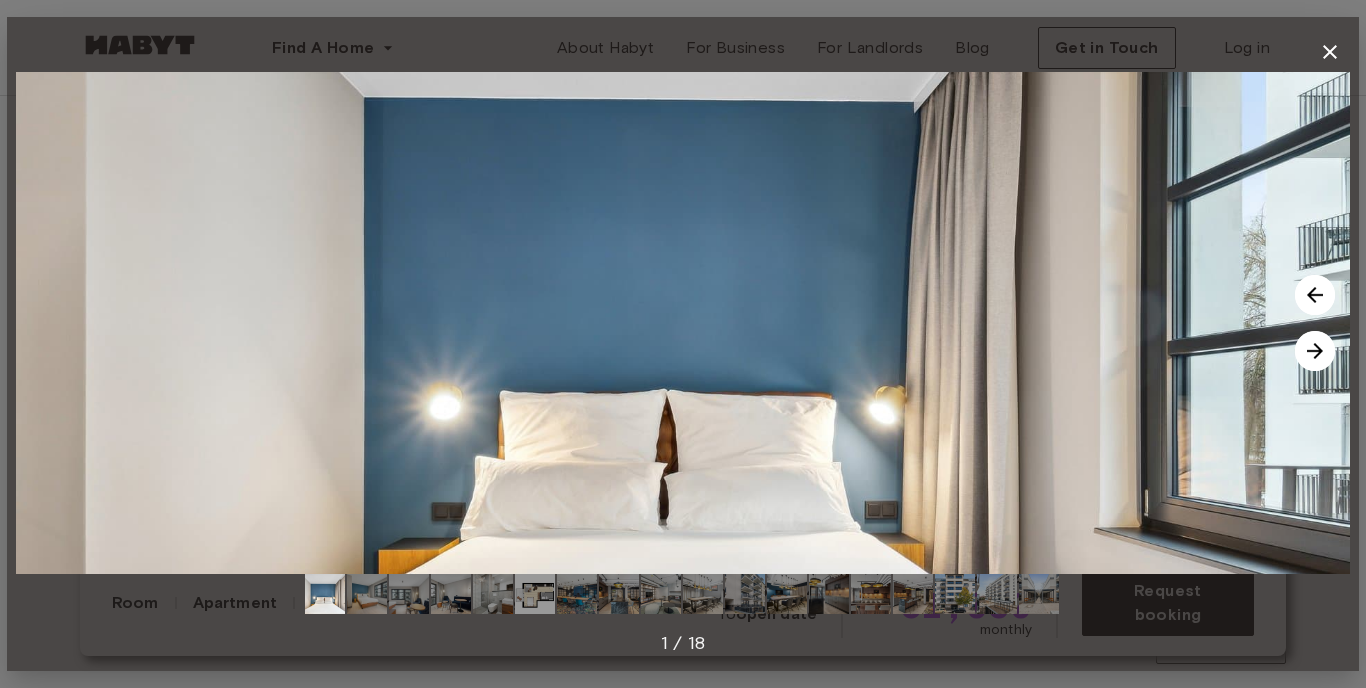 click at bounding box center (1315, 351) 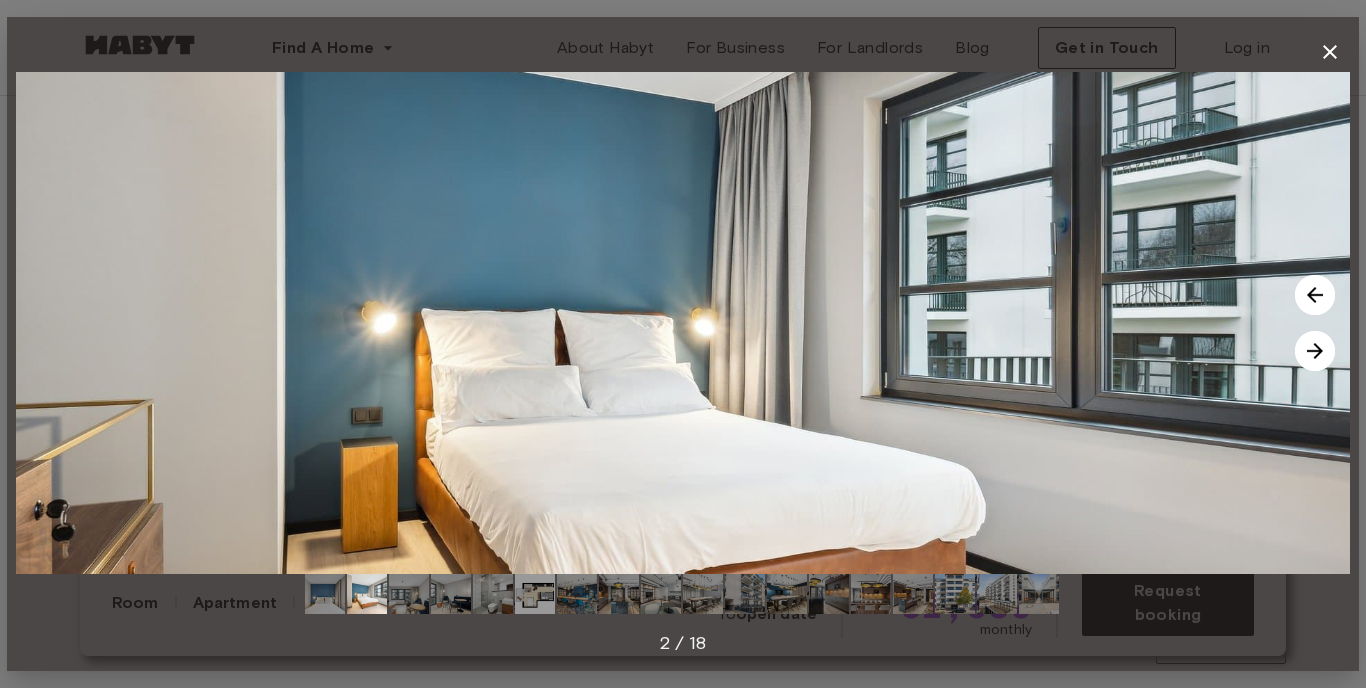 click at bounding box center (1315, 351) 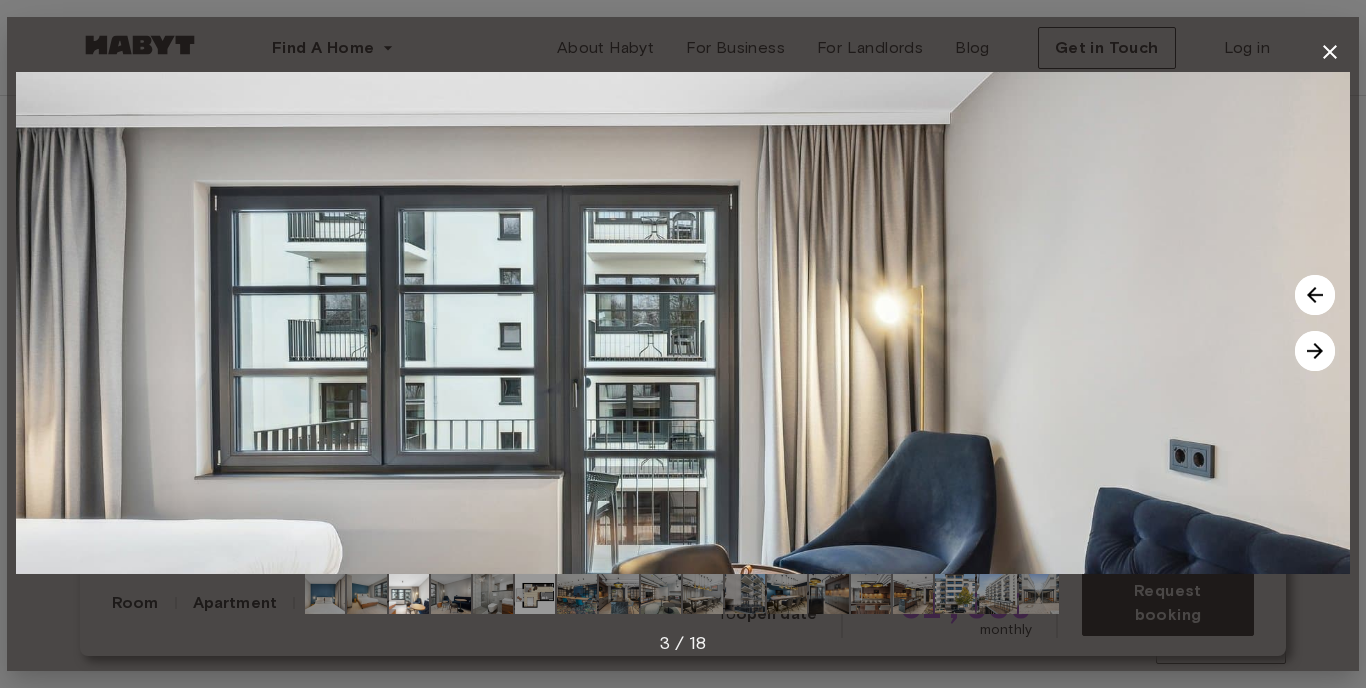 click at bounding box center (1315, 351) 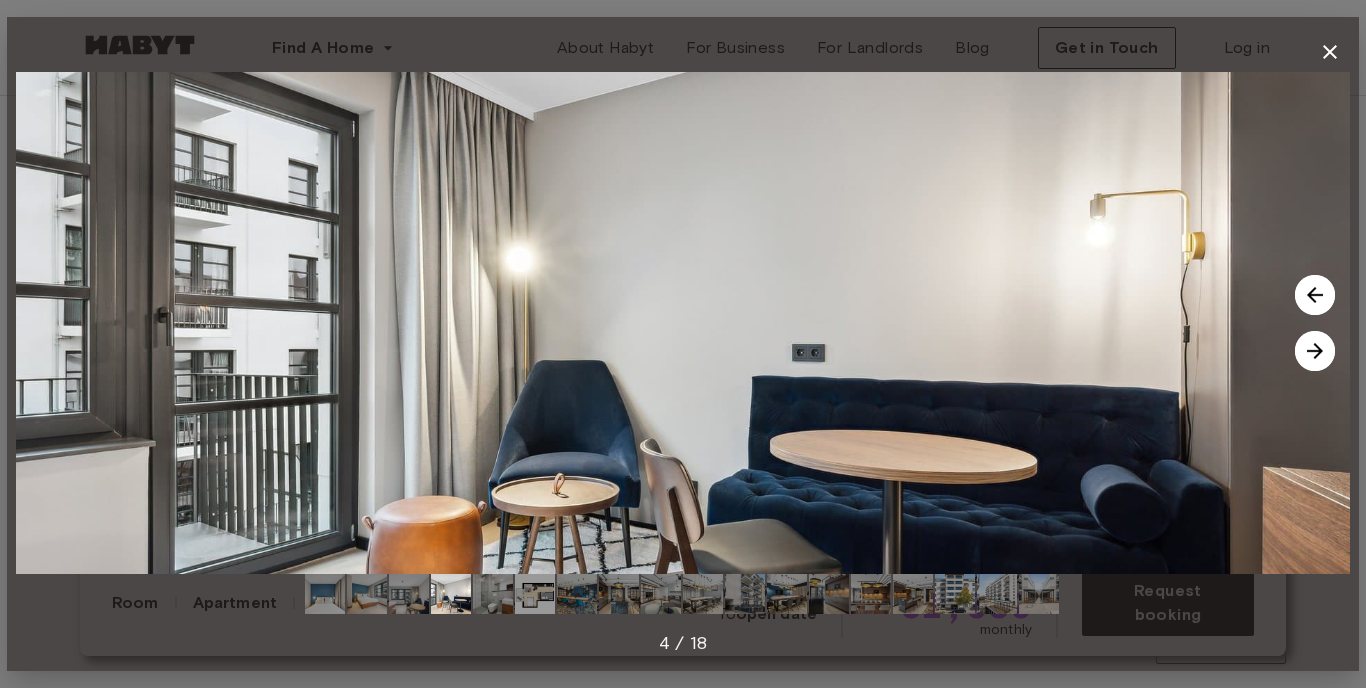 click at bounding box center [1315, 351] 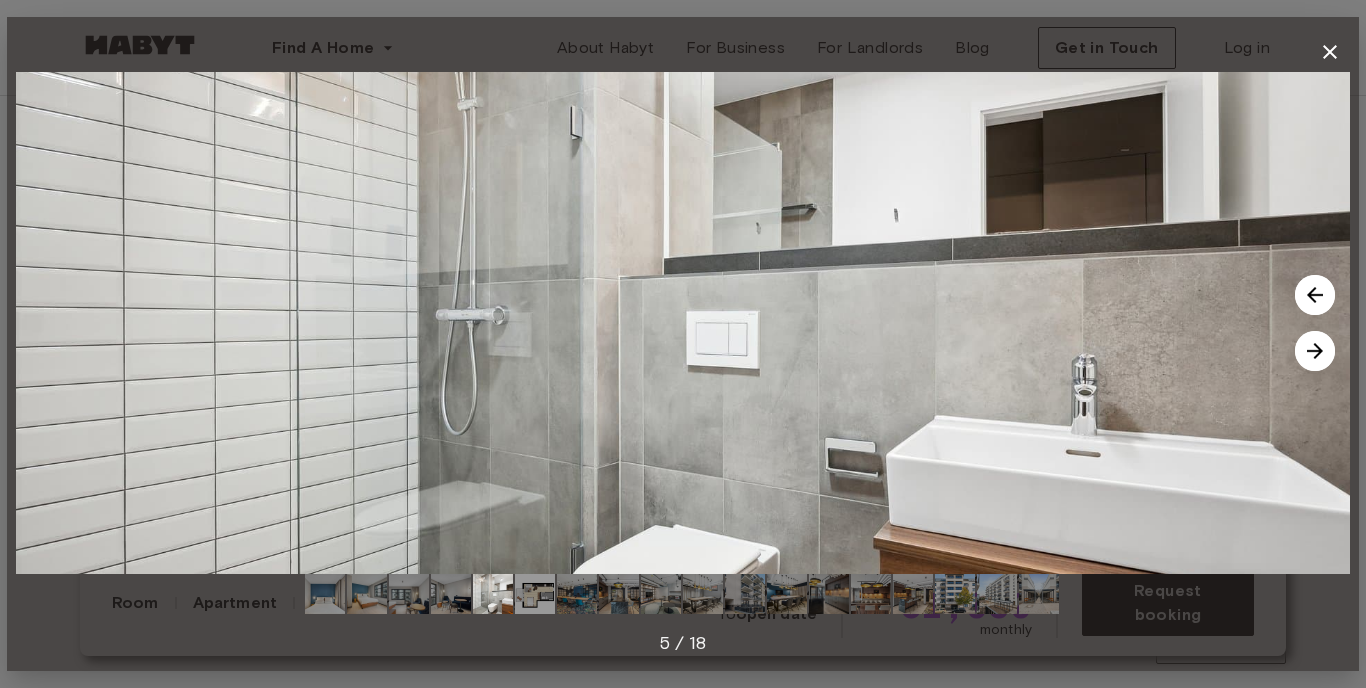 click at bounding box center [1315, 351] 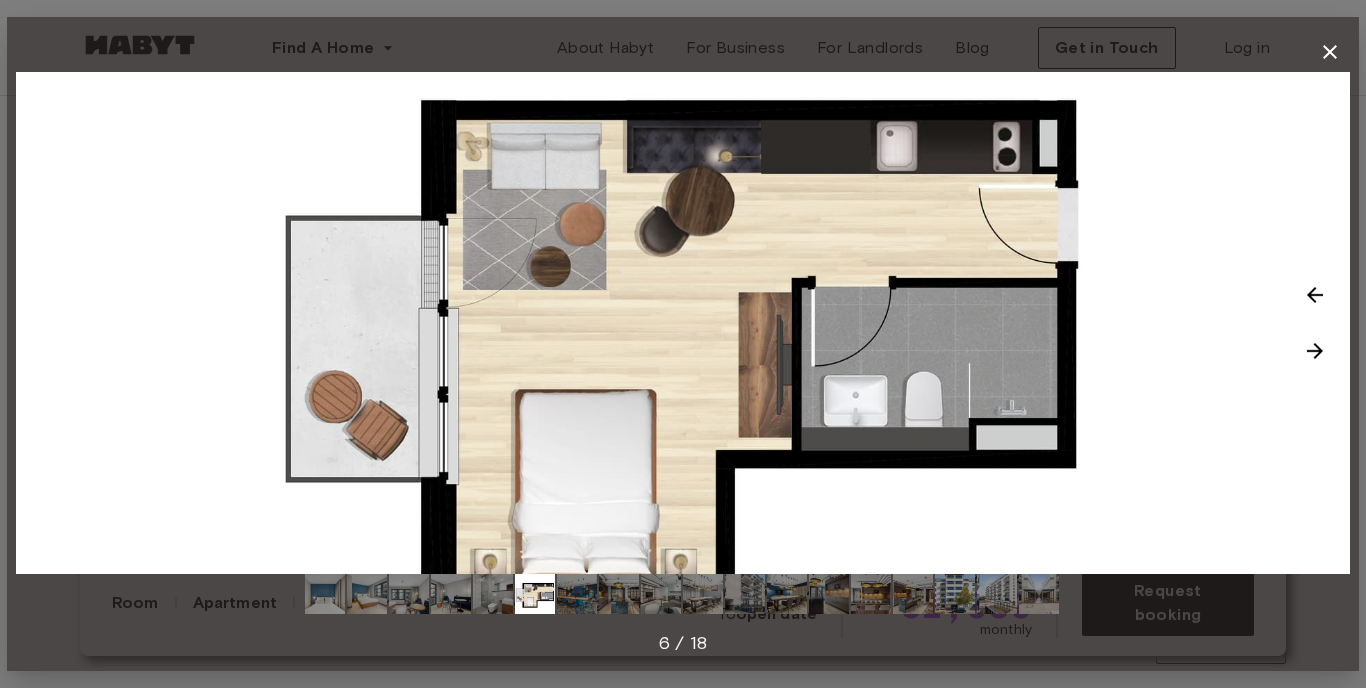 click at bounding box center (1315, 351) 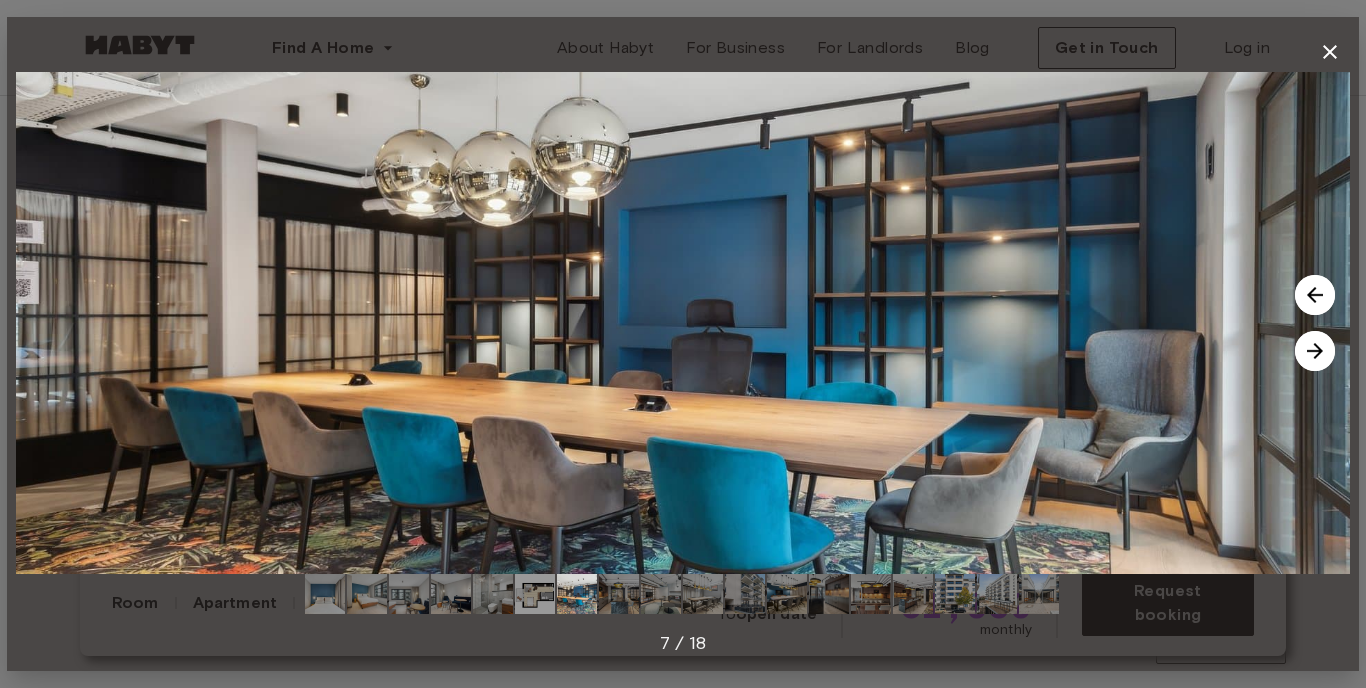 click at bounding box center [1315, 351] 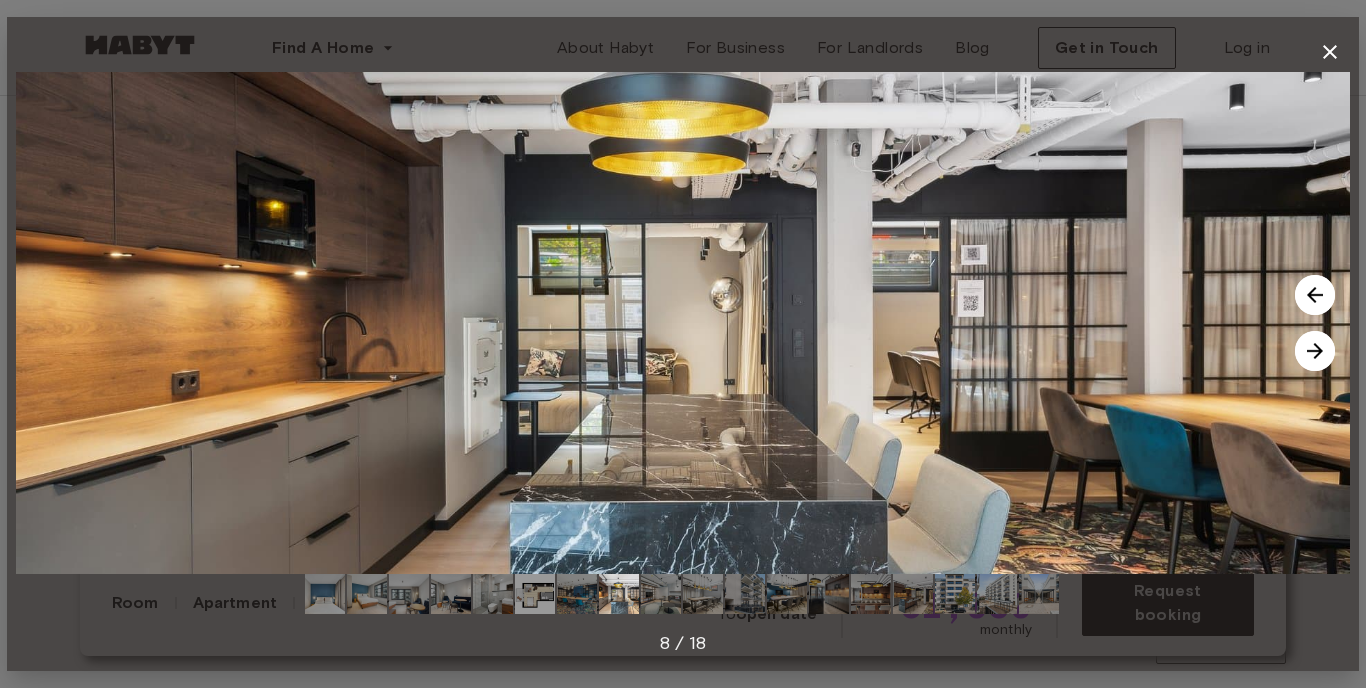 click at bounding box center (1315, 351) 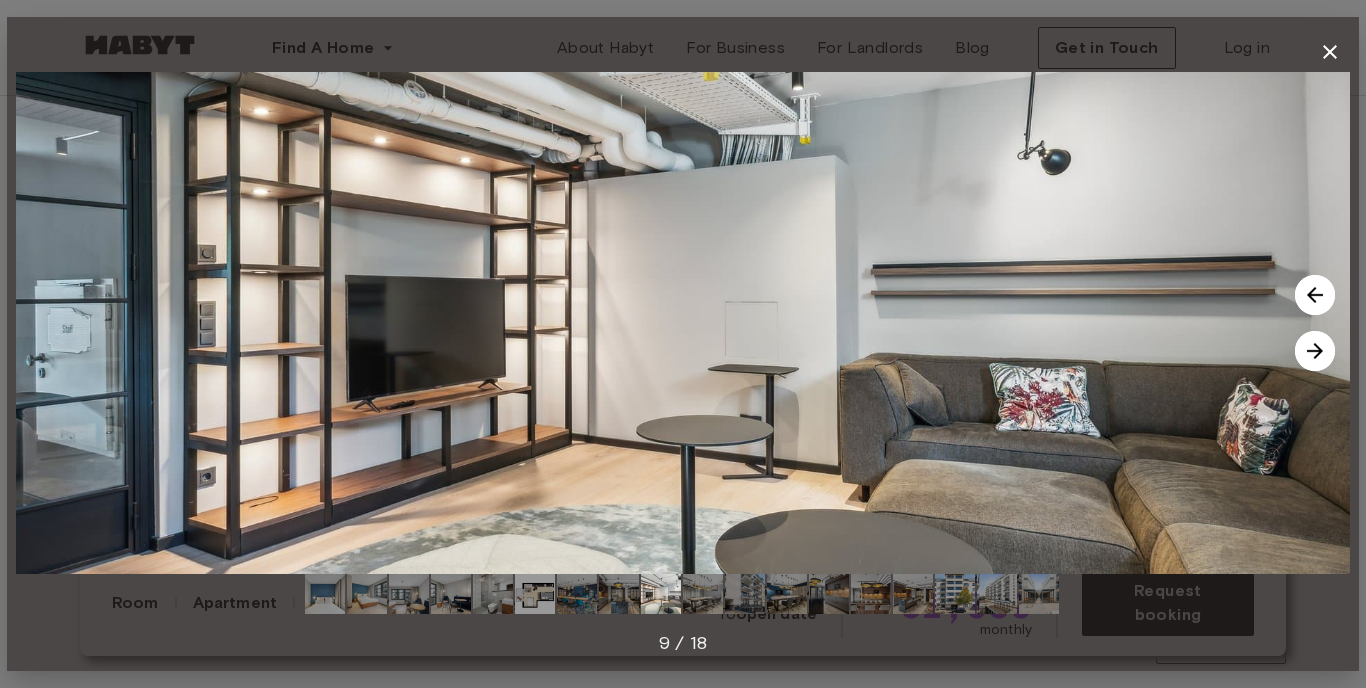 click at bounding box center [1315, 351] 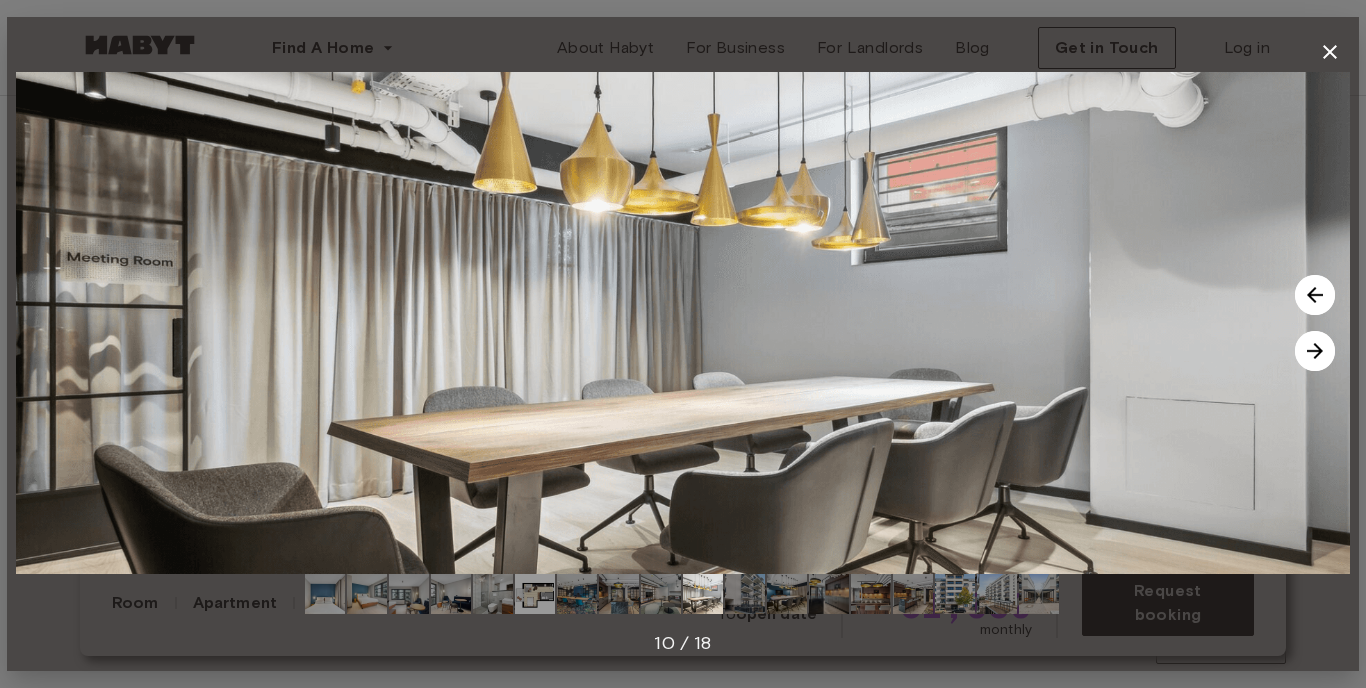 click at bounding box center [1315, 351] 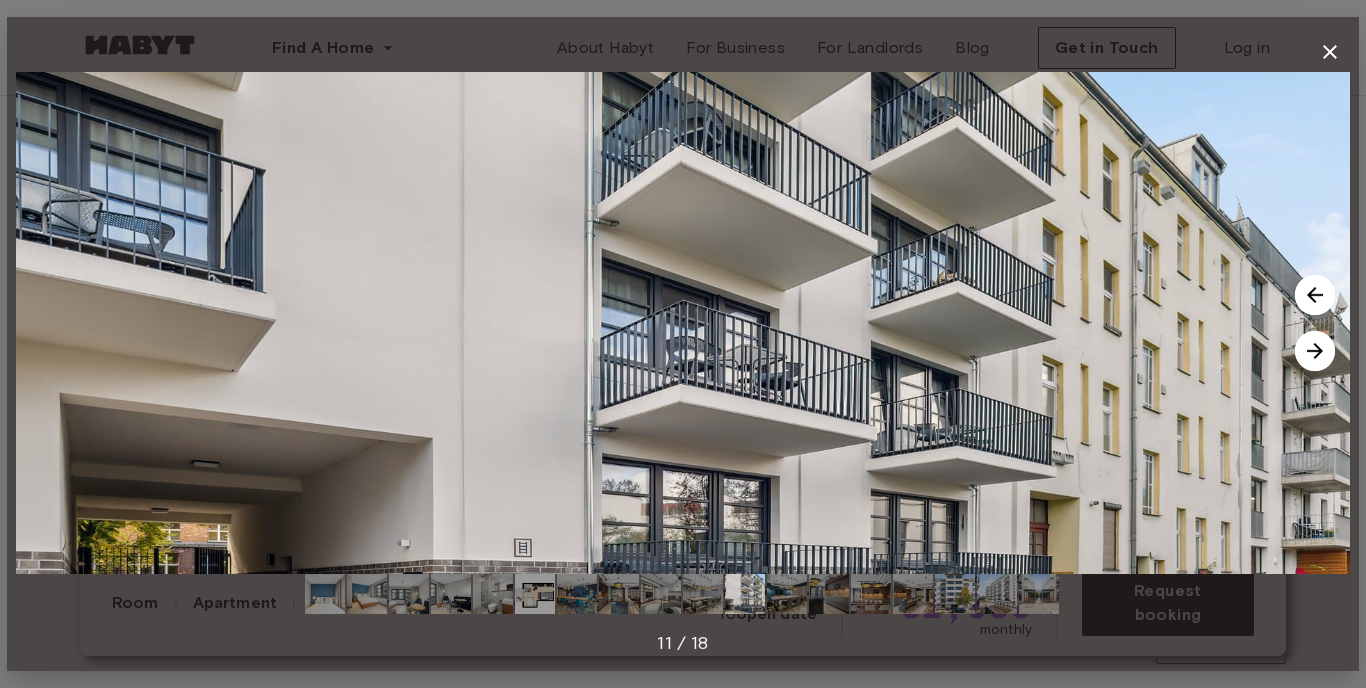 click at bounding box center (1315, 351) 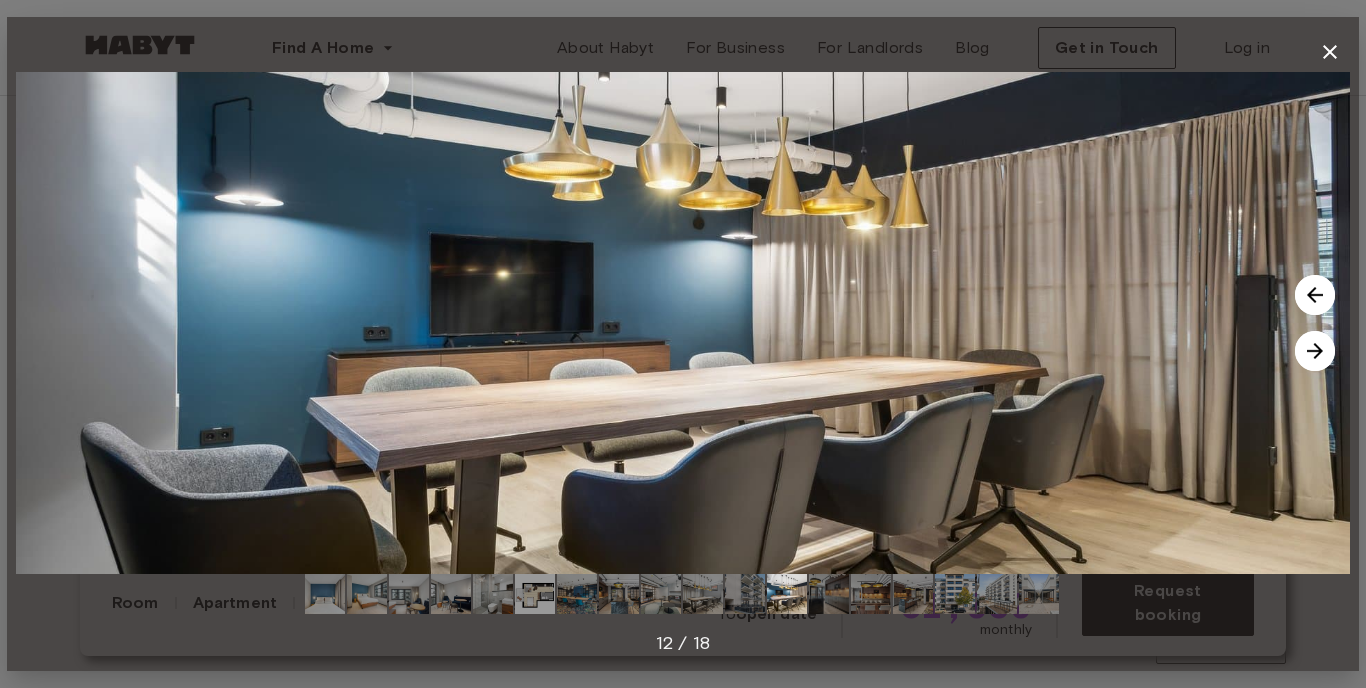 click at bounding box center [1315, 351] 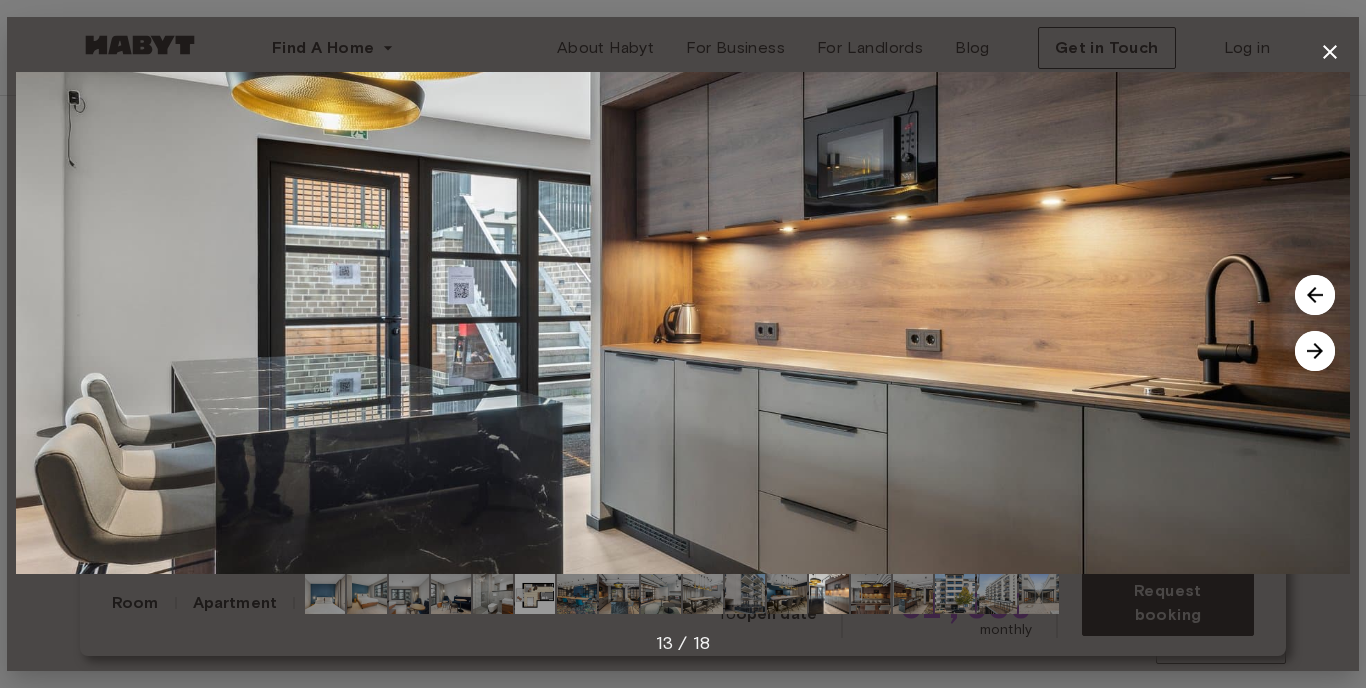 click at bounding box center (1315, 351) 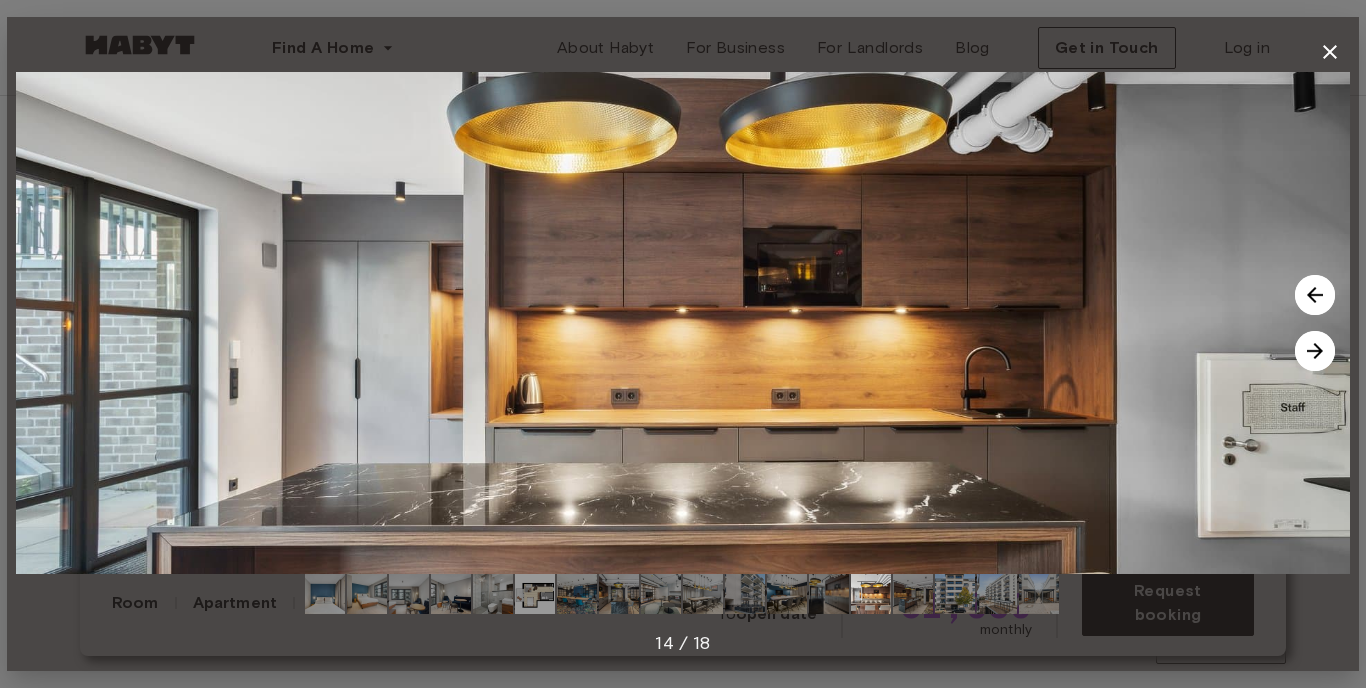 click at bounding box center [1315, 351] 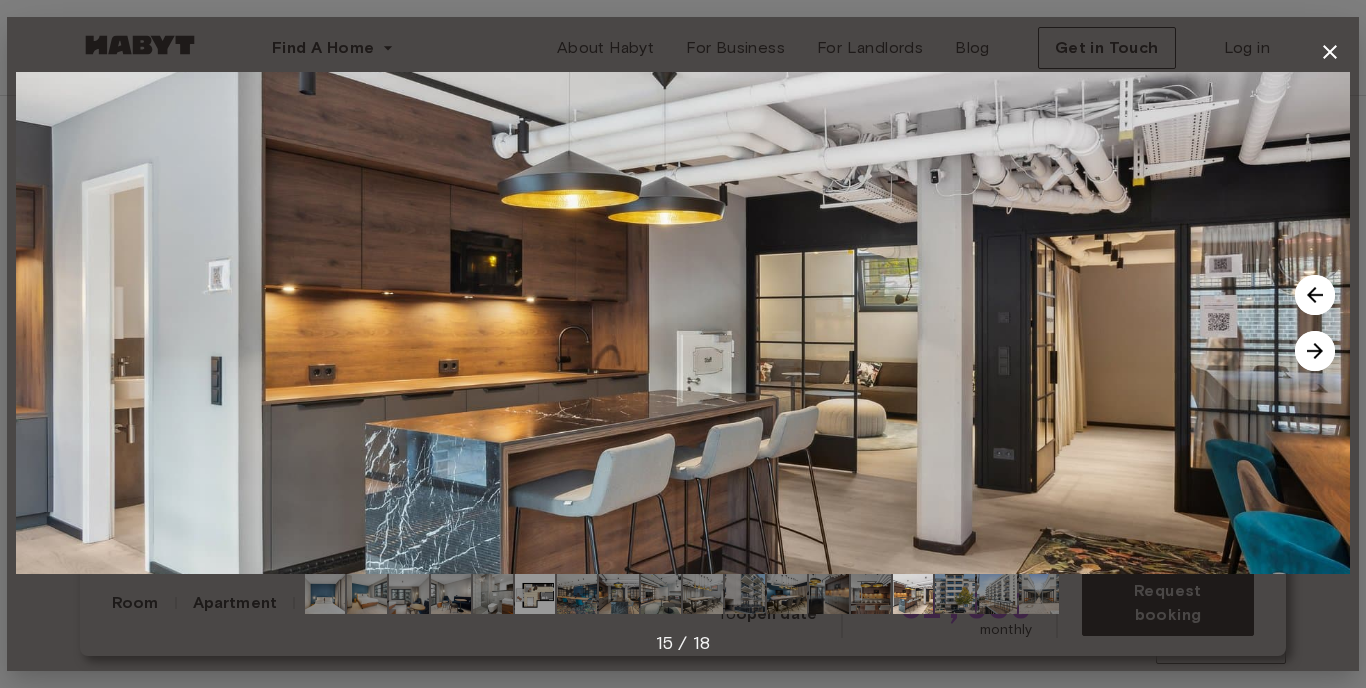 click at bounding box center [1315, 351] 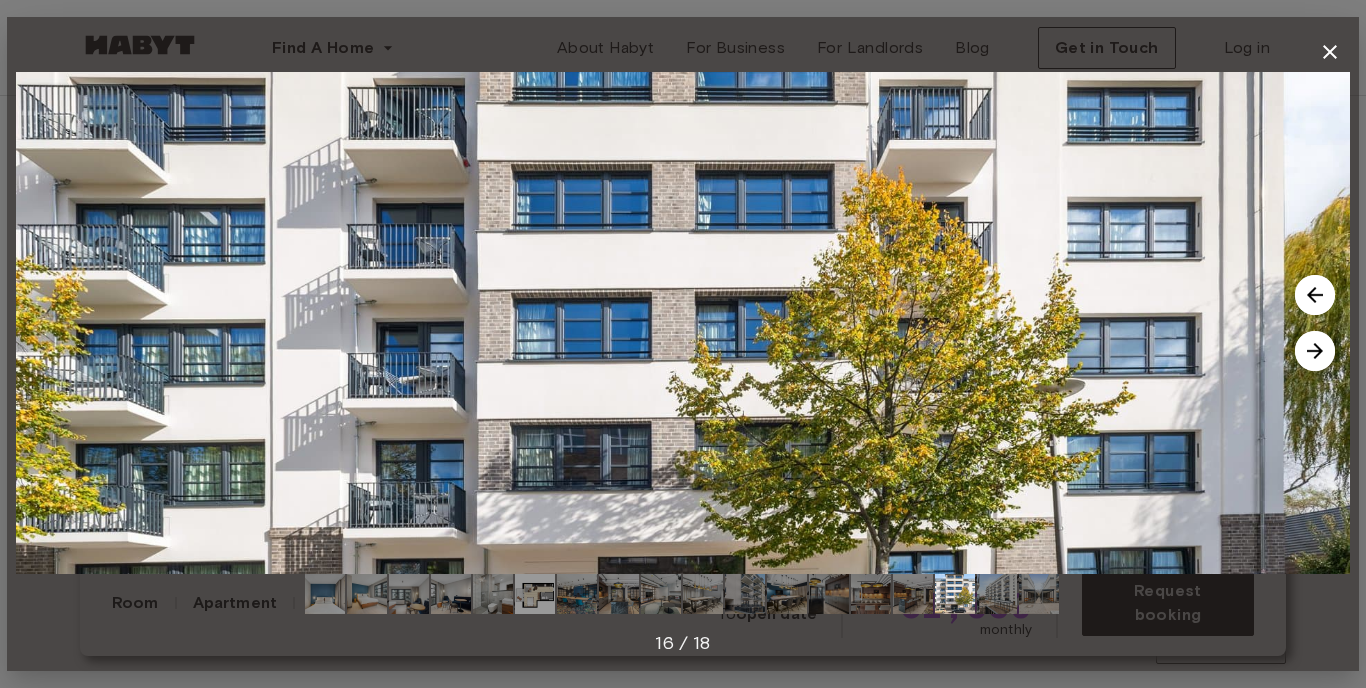 click at bounding box center (1315, 351) 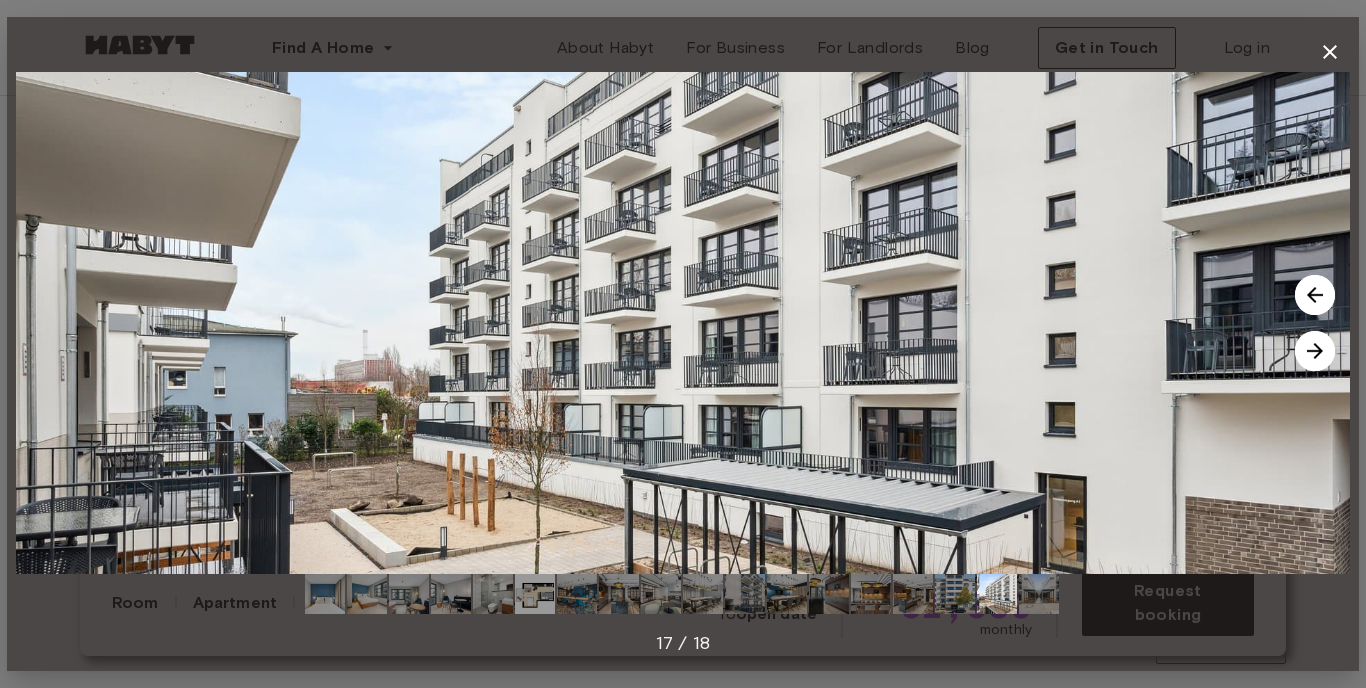 click at bounding box center (1315, 351) 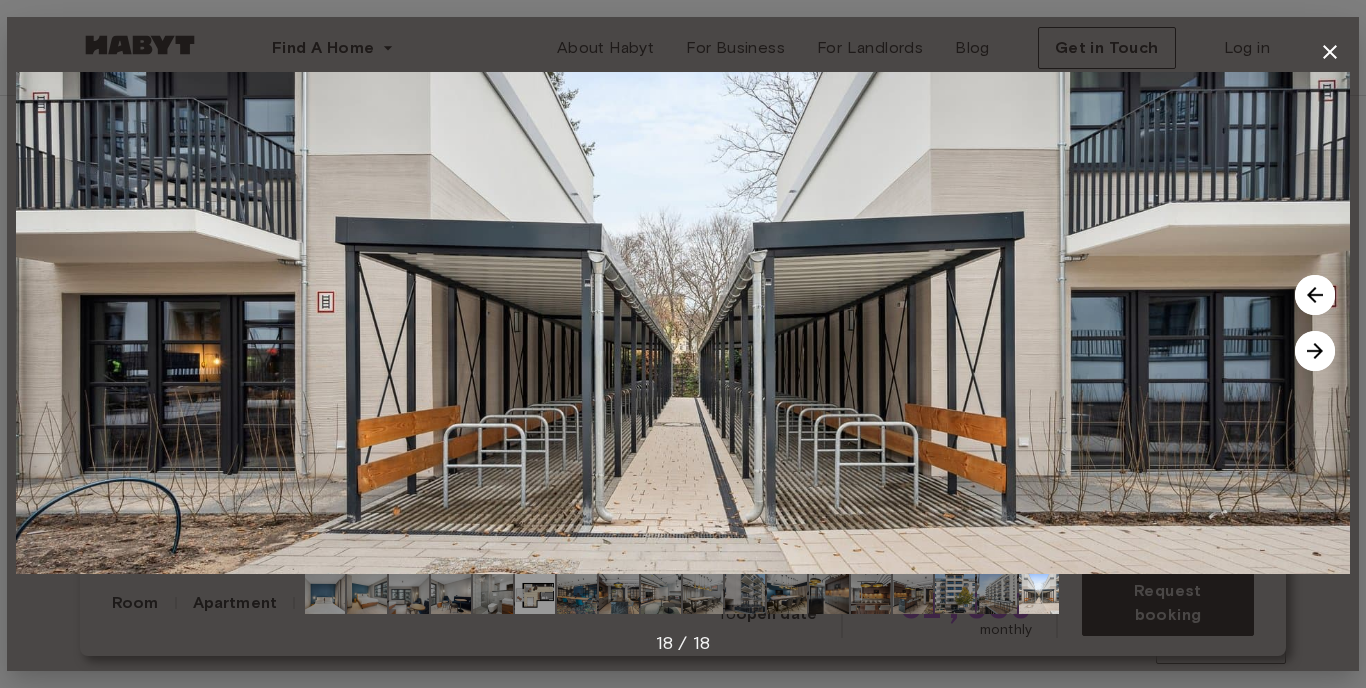 click at bounding box center (1315, 351) 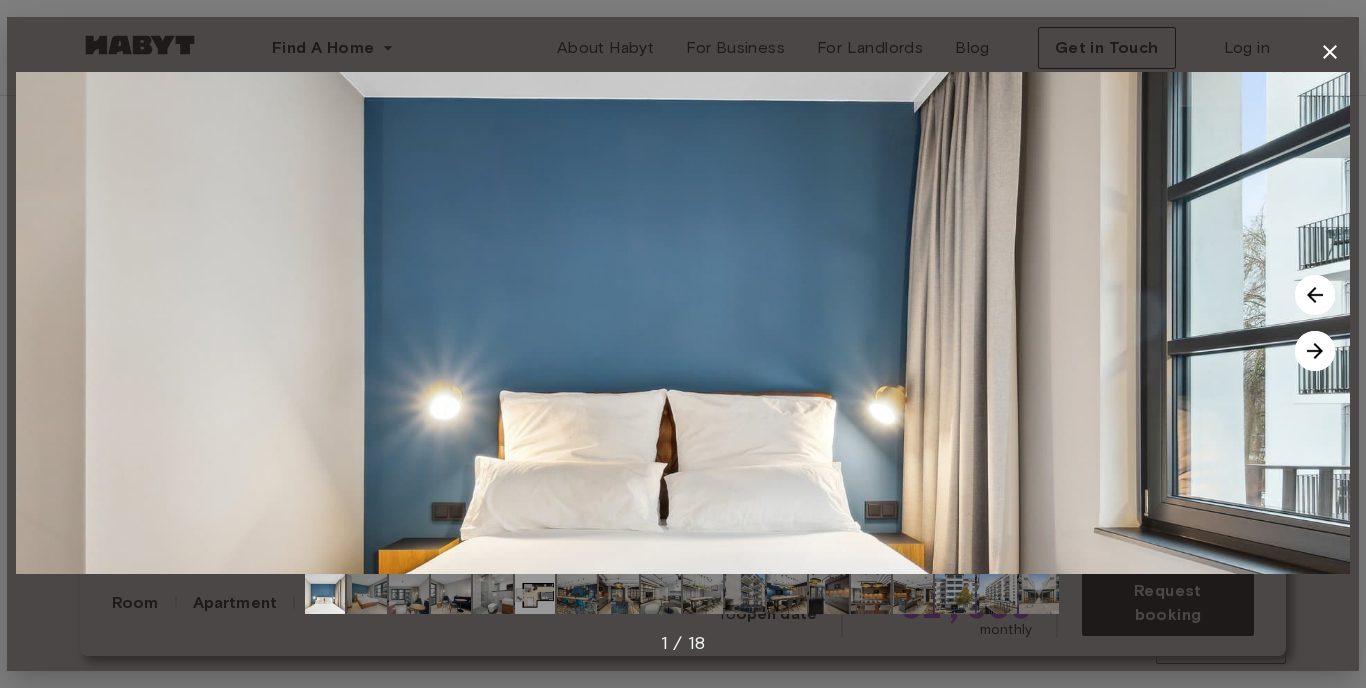 click at bounding box center (1315, 351) 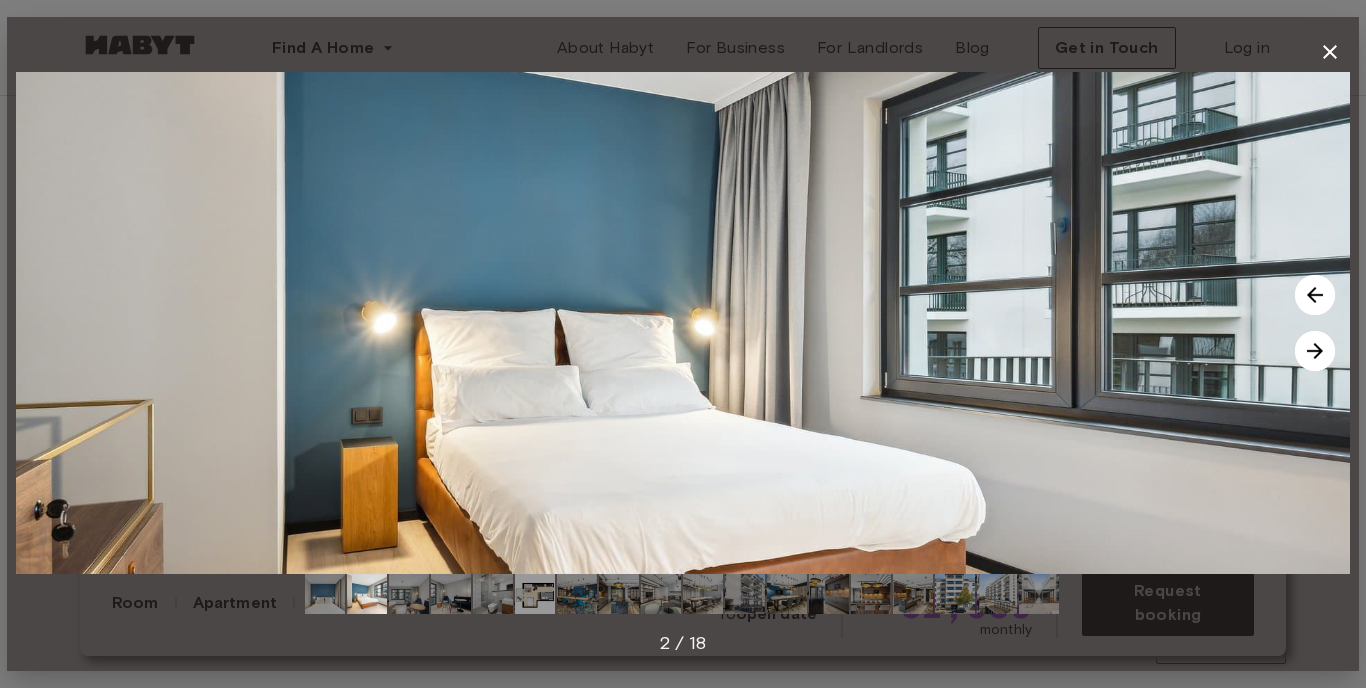 click at bounding box center (1315, 351) 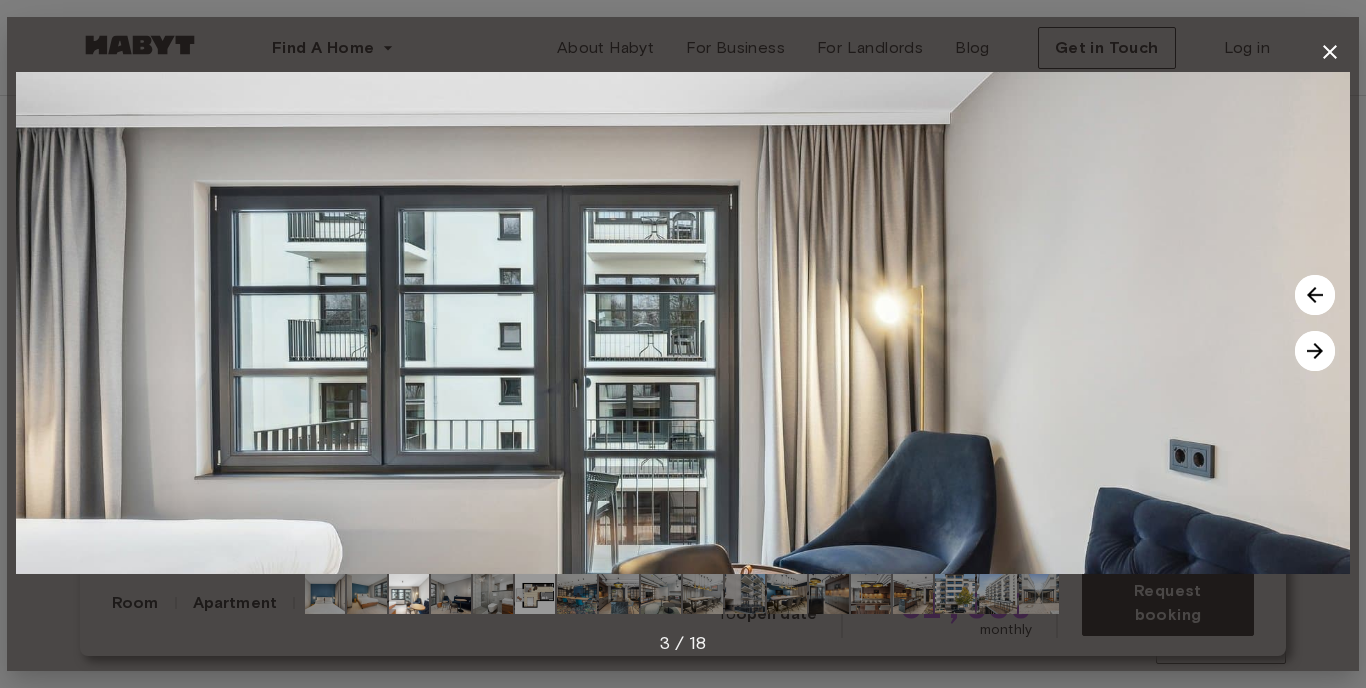 click at bounding box center [1315, 351] 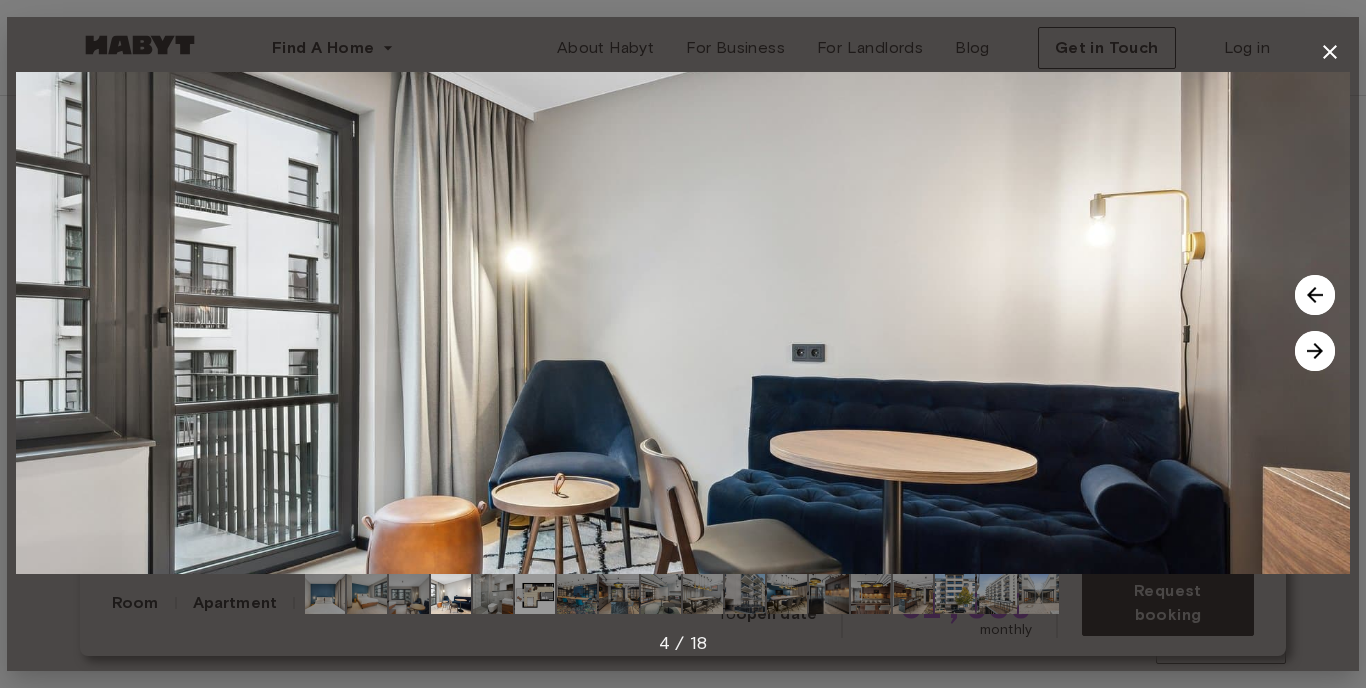 click at bounding box center (1315, 351) 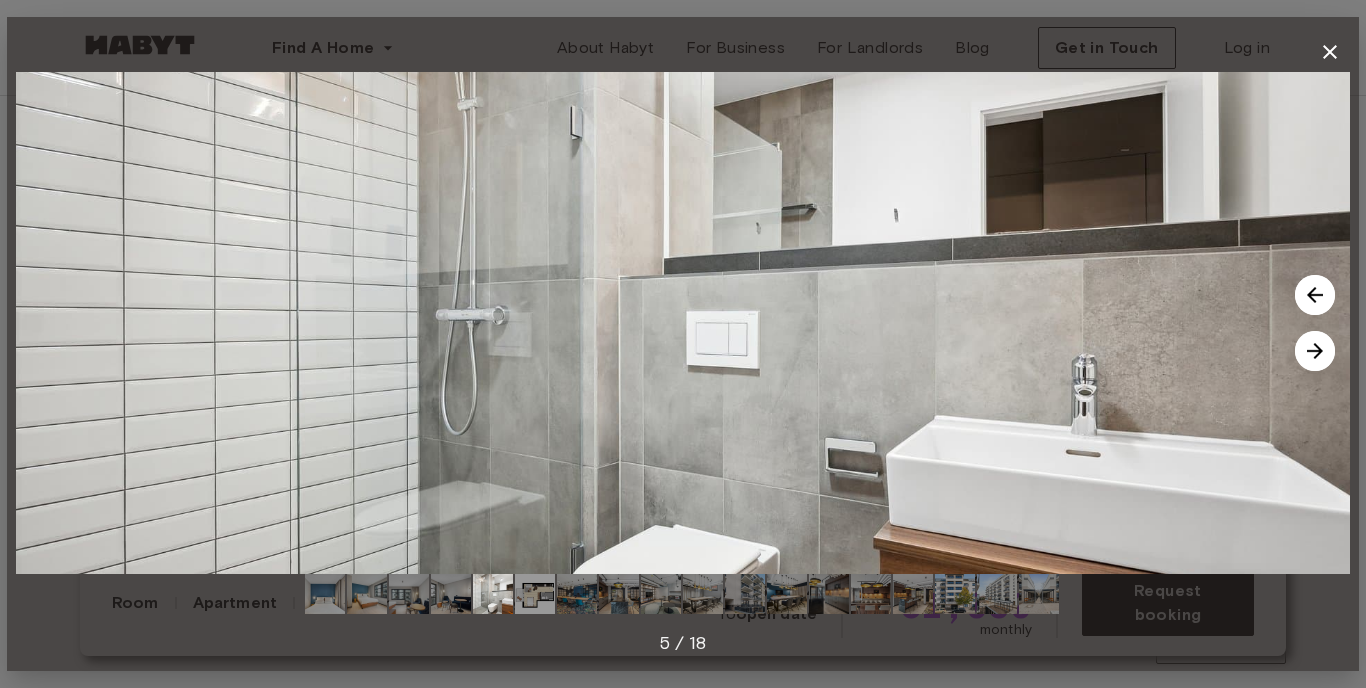 click at bounding box center (1315, 351) 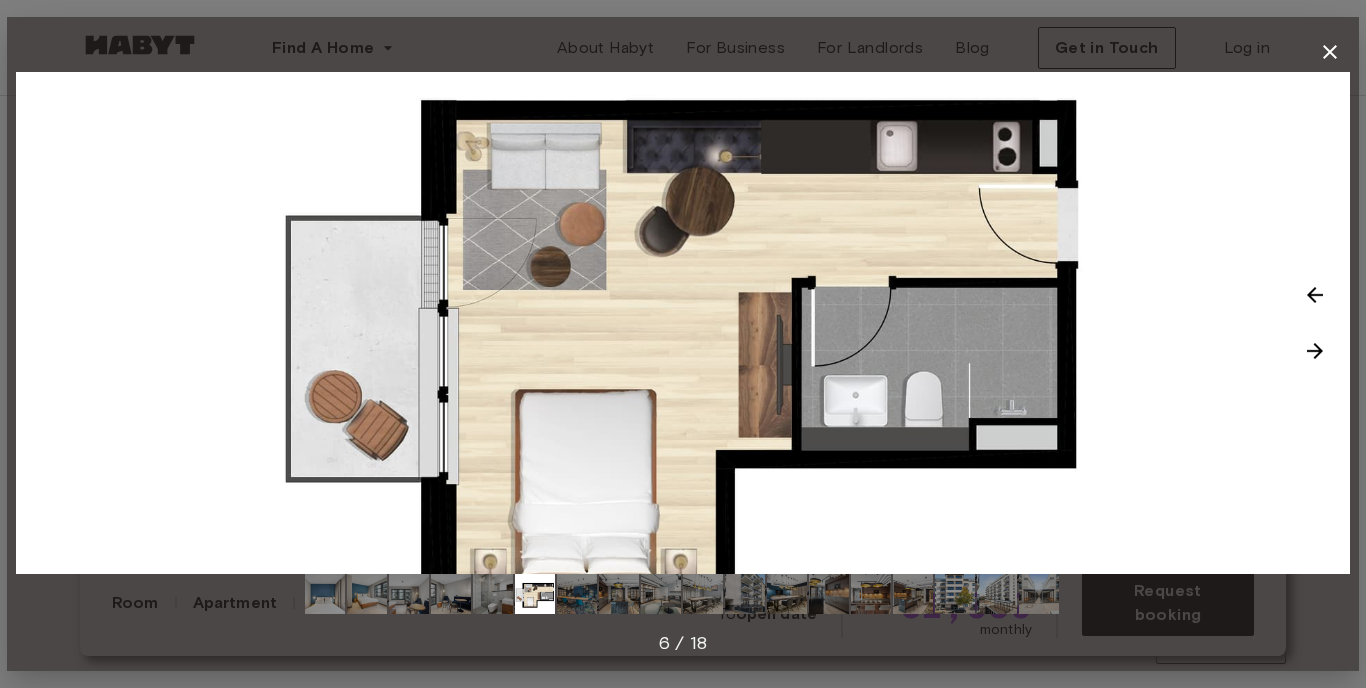click at bounding box center [1315, 351] 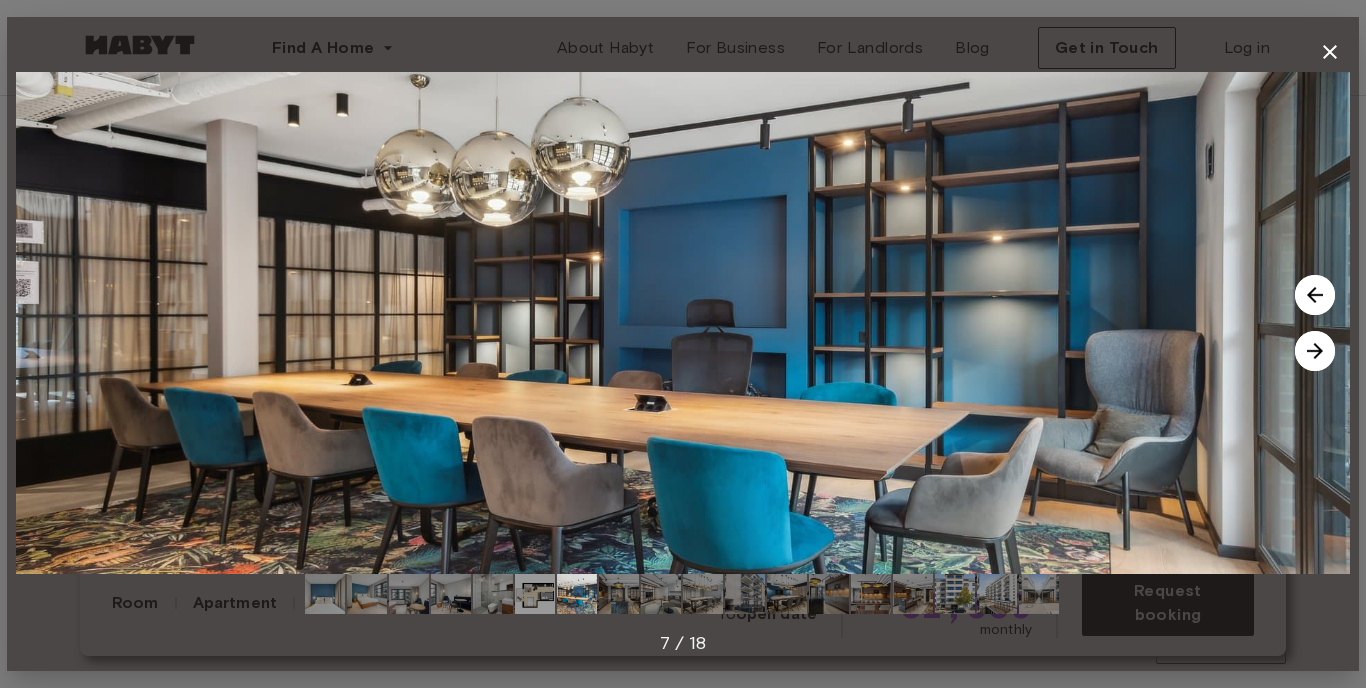 click at bounding box center [1315, 351] 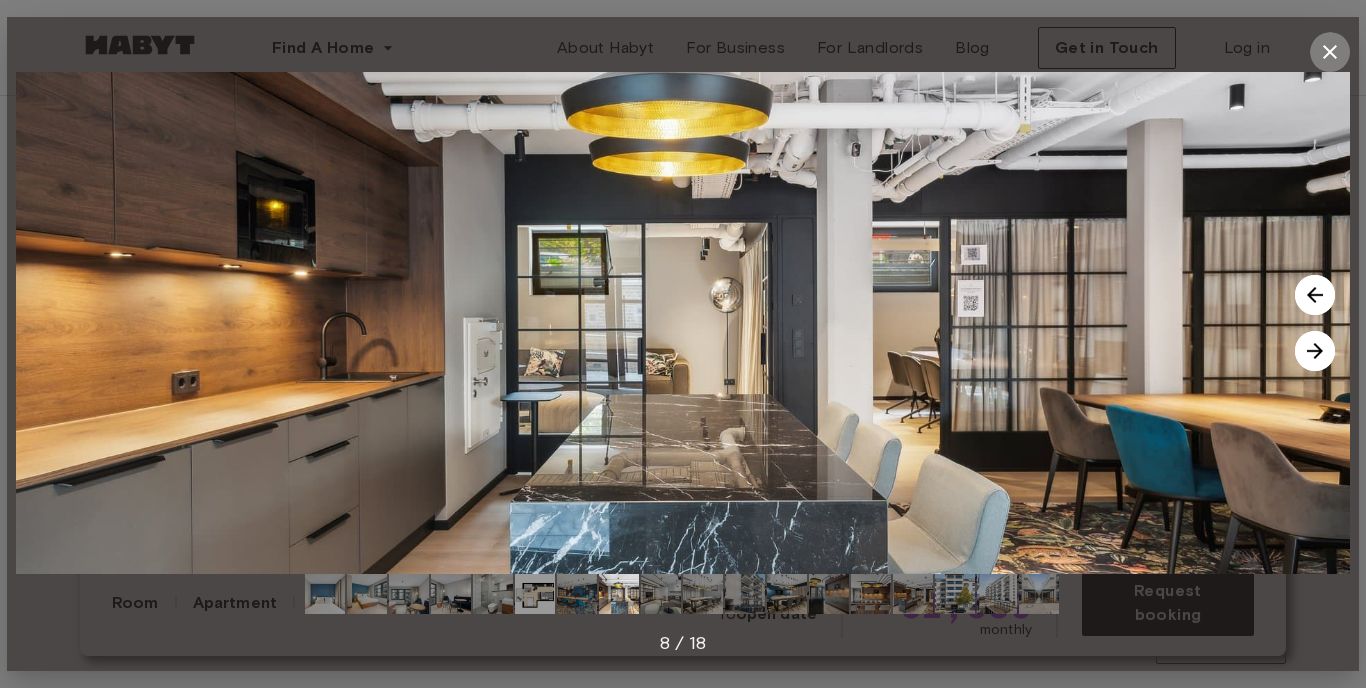 click 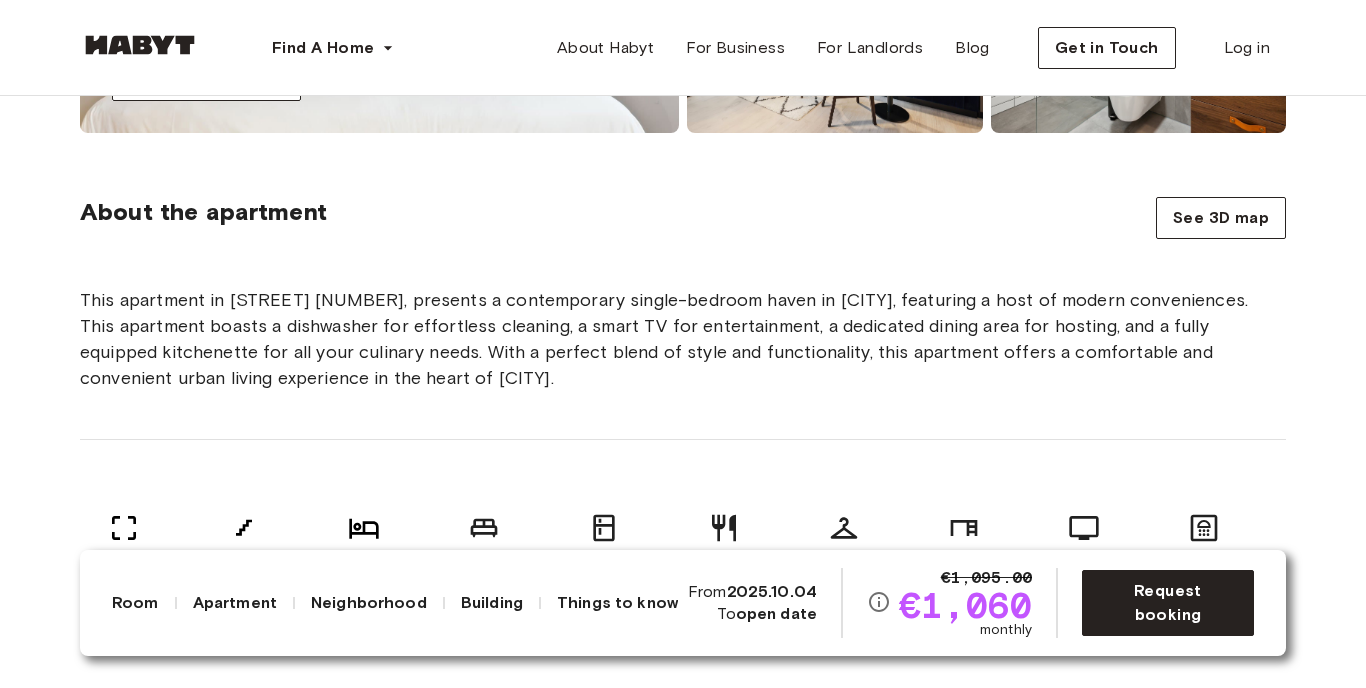 scroll, scrollTop: 433, scrollLeft: 0, axis: vertical 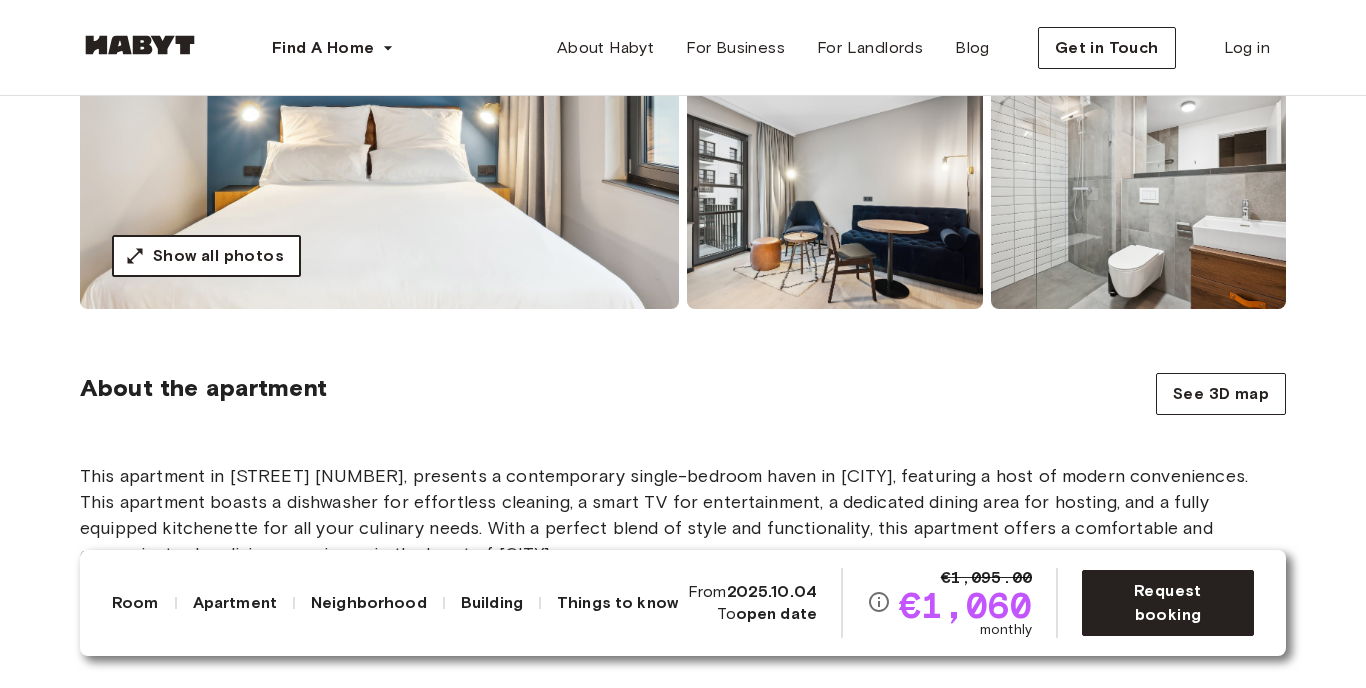 click on "Show all photos" at bounding box center [218, 256] 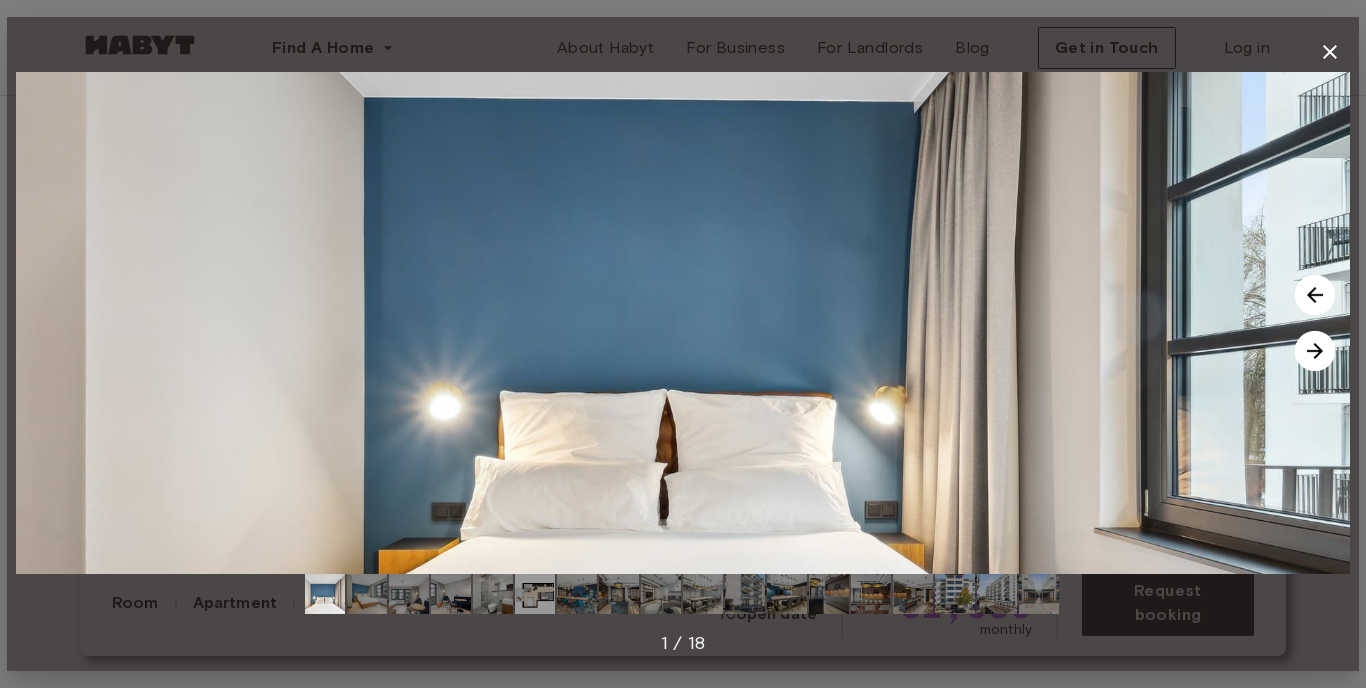 click at bounding box center (367, 594) 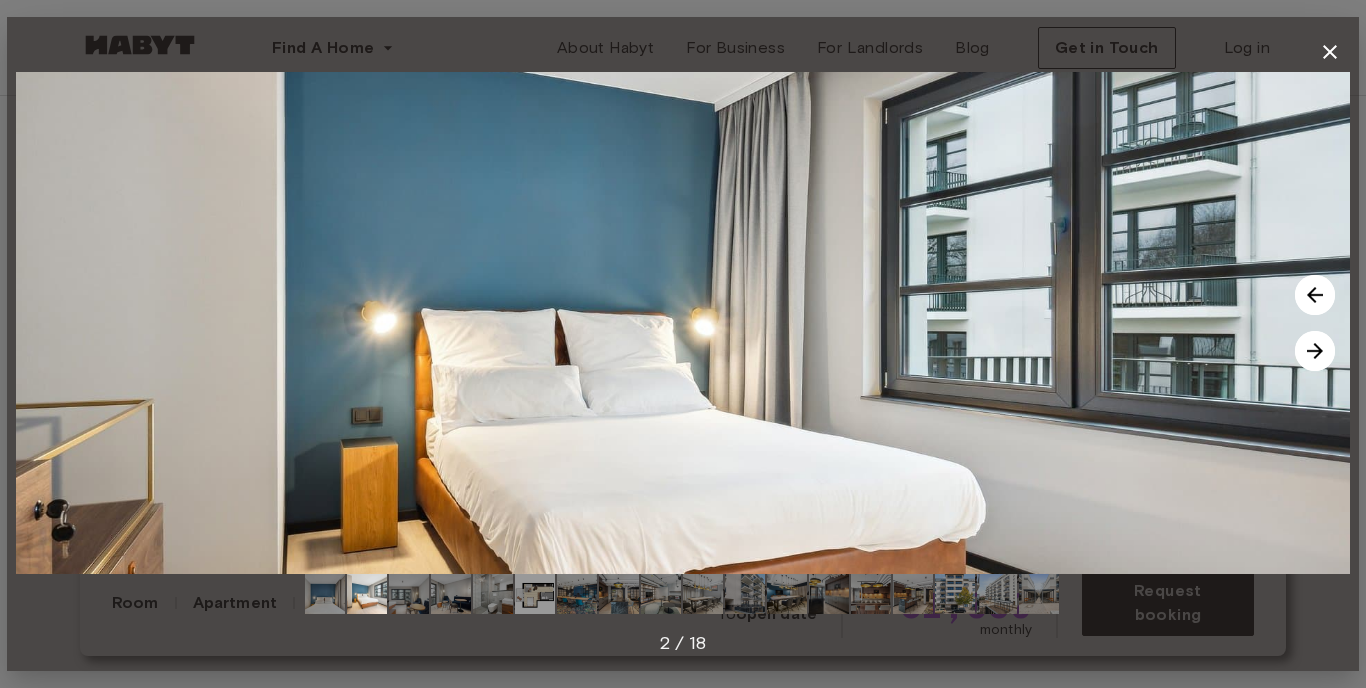 click at bounding box center (409, 594) 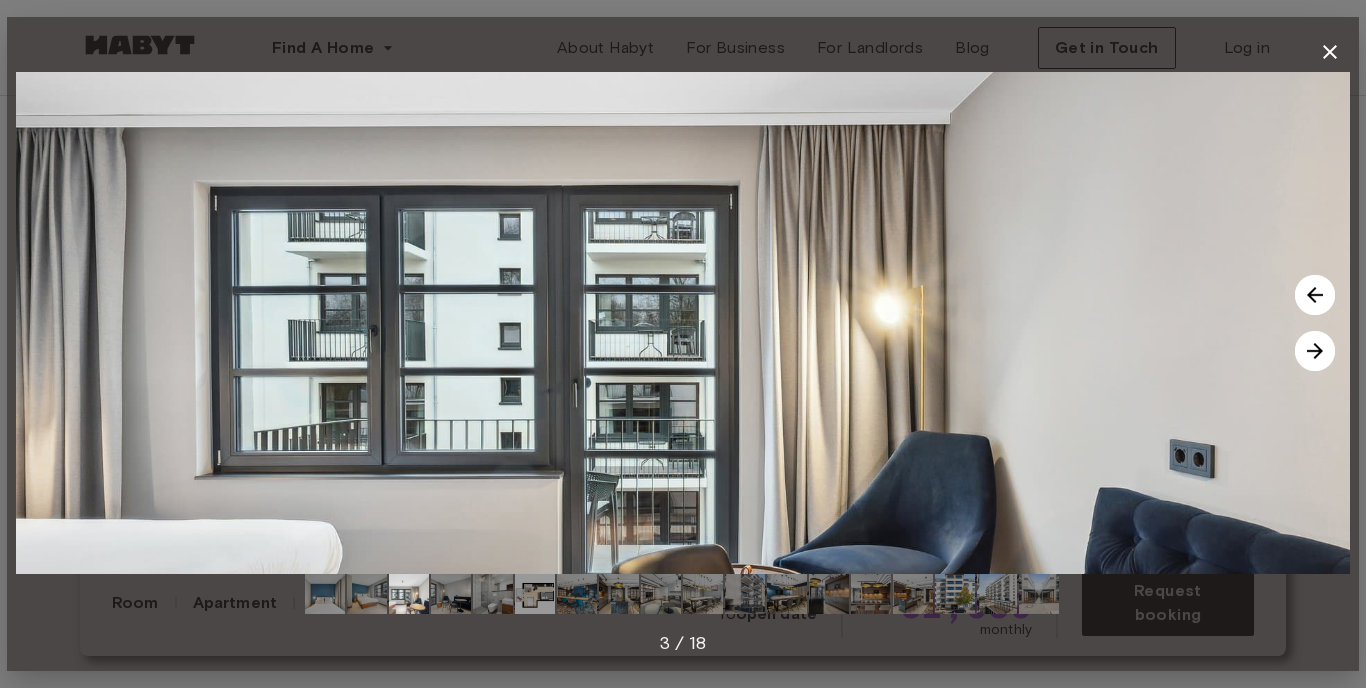 click at bounding box center [451, 594] 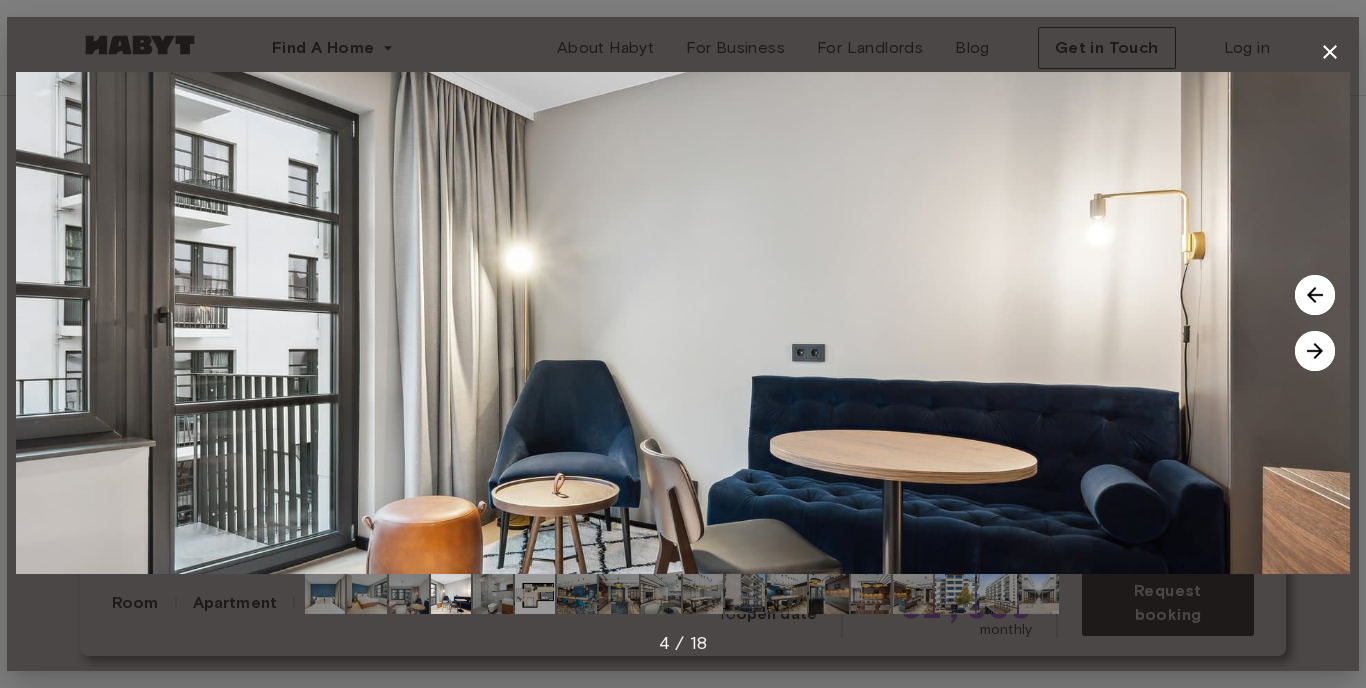 click at bounding box center (493, 594) 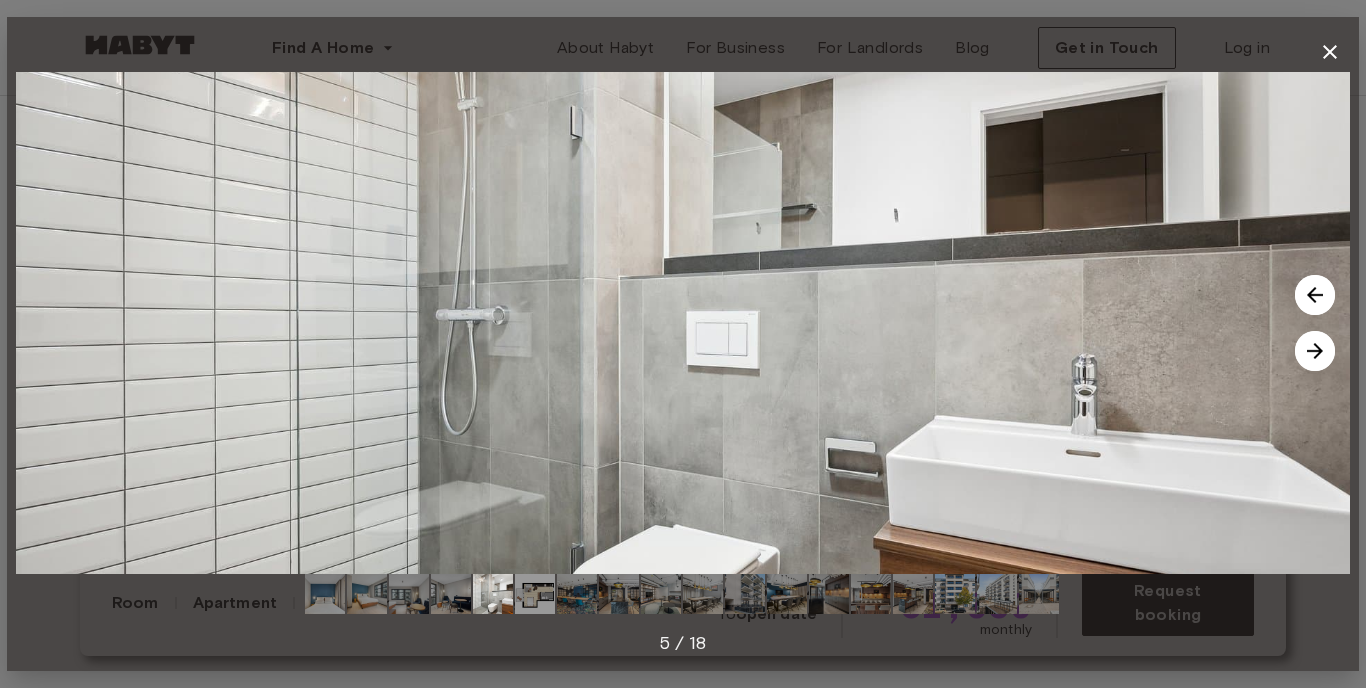 click at bounding box center (619, 594) 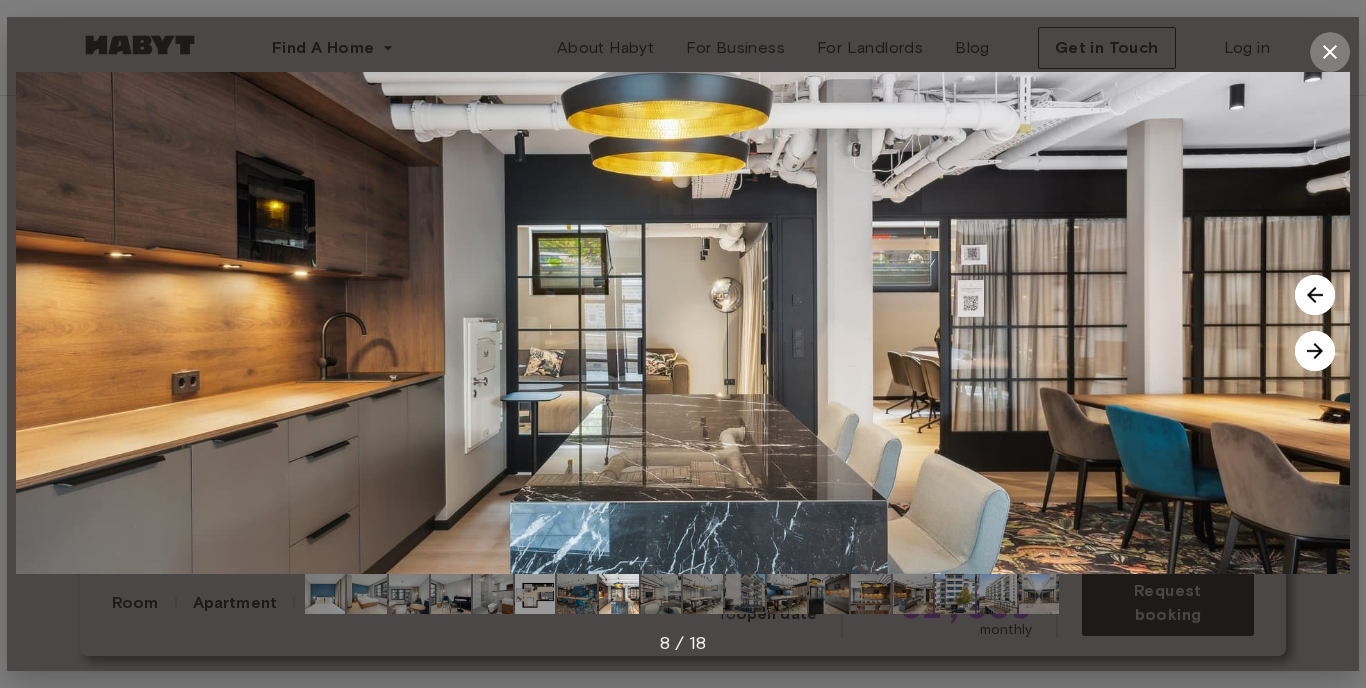 click 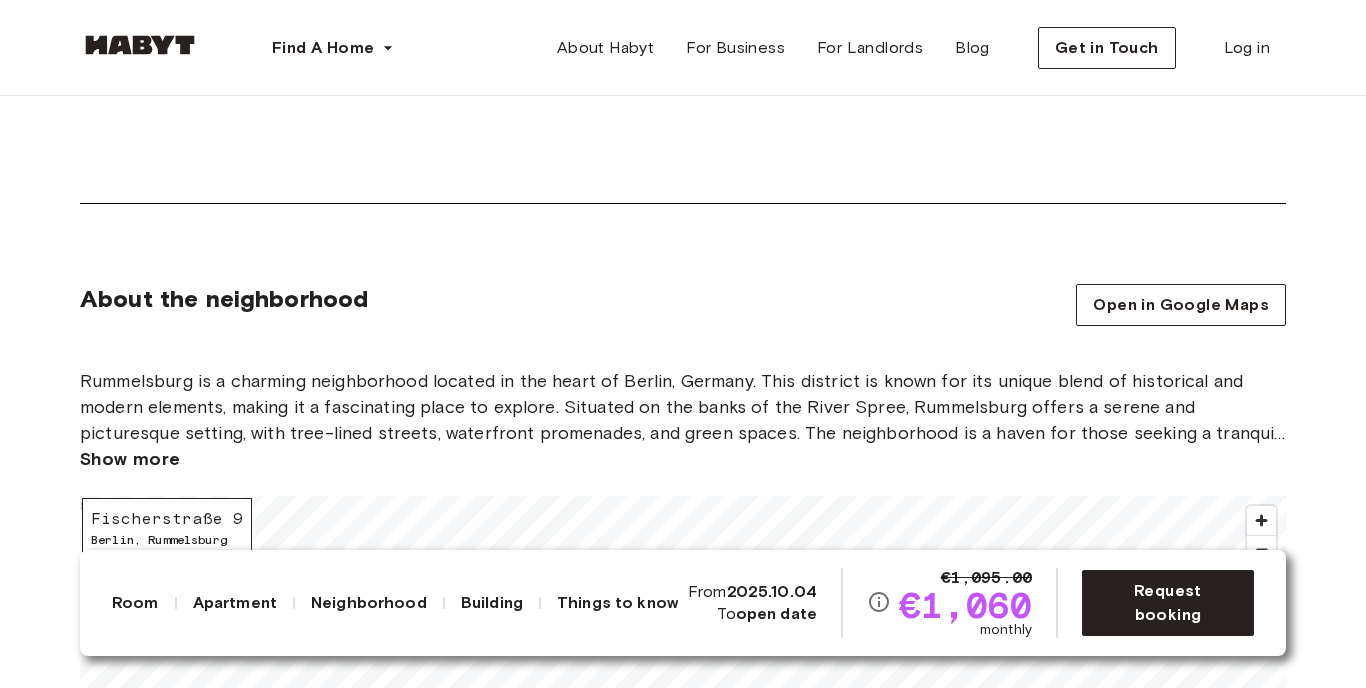 scroll, scrollTop: 1780, scrollLeft: 0, axis: vertical 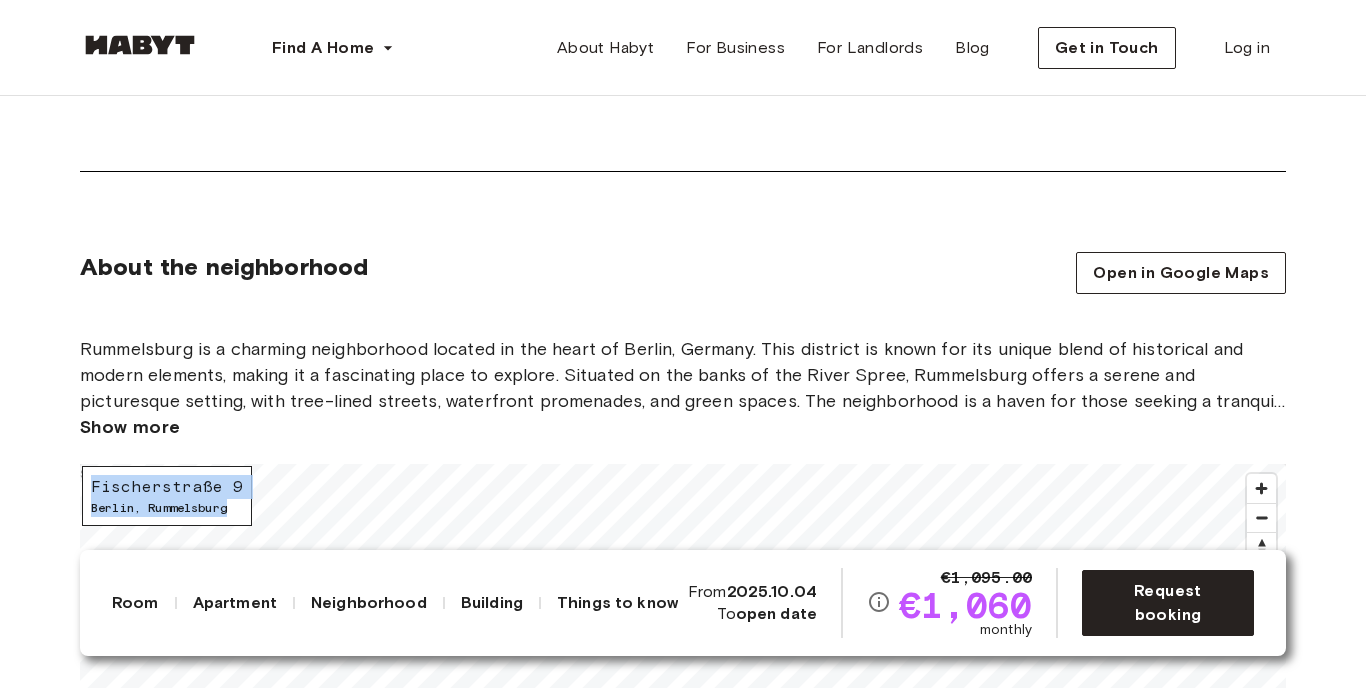 drag, startPoint x: 95, startPoint y: 347, endPoint x: 234, endPoint y: 372, distance: 141.2303 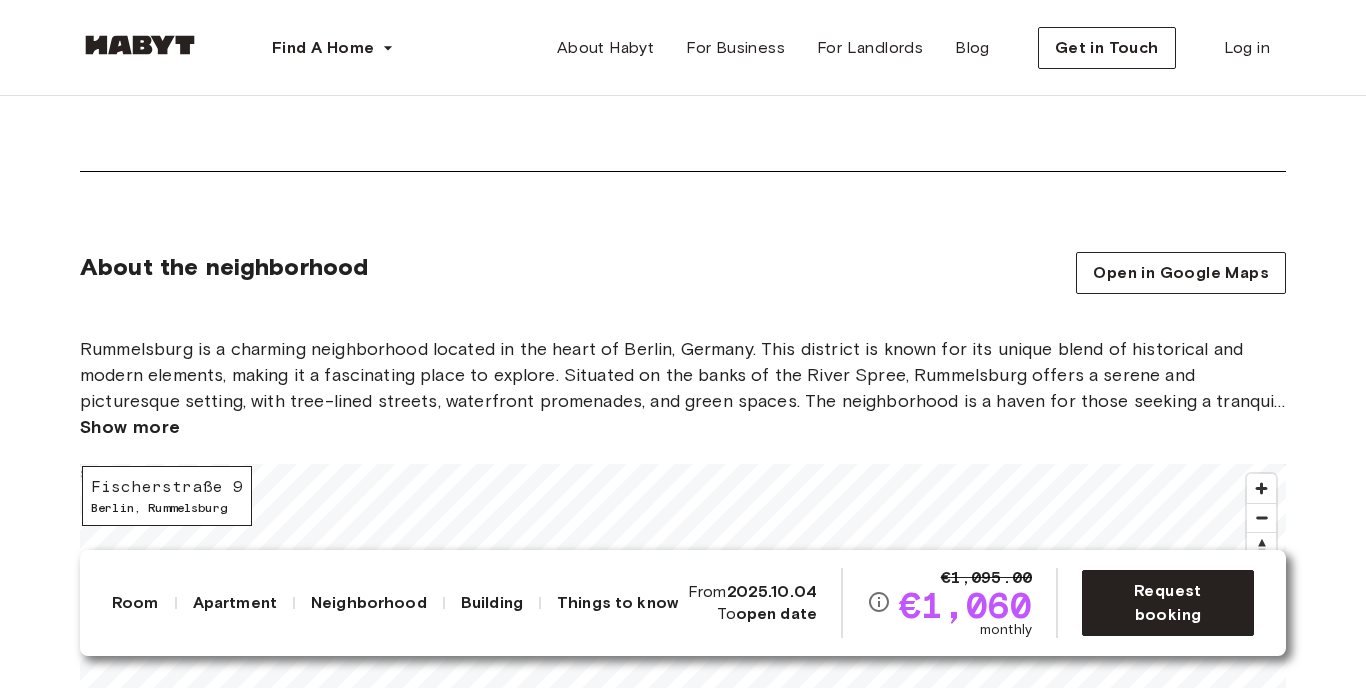 click on "About the neighborhood Open in Google Maps" at bounding box center [683, 273] 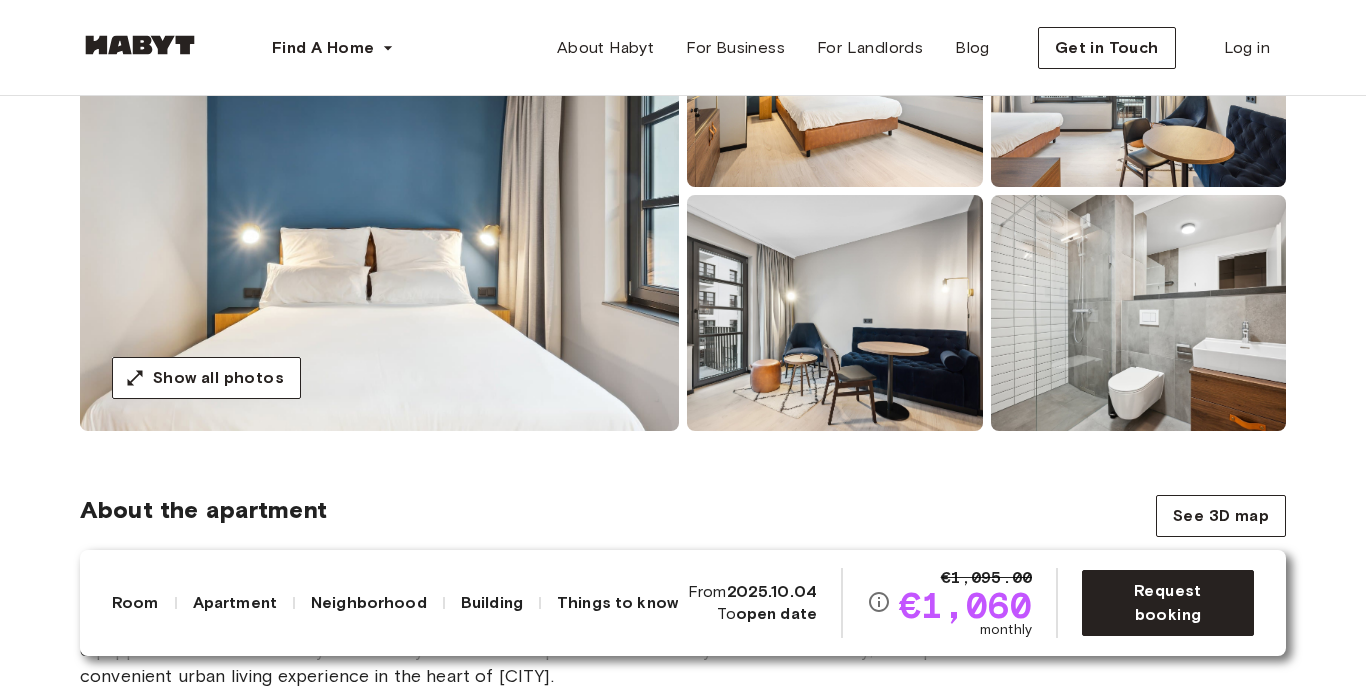 scroll, scrollTop: 387, scrollLeft: 0, axis: vertical 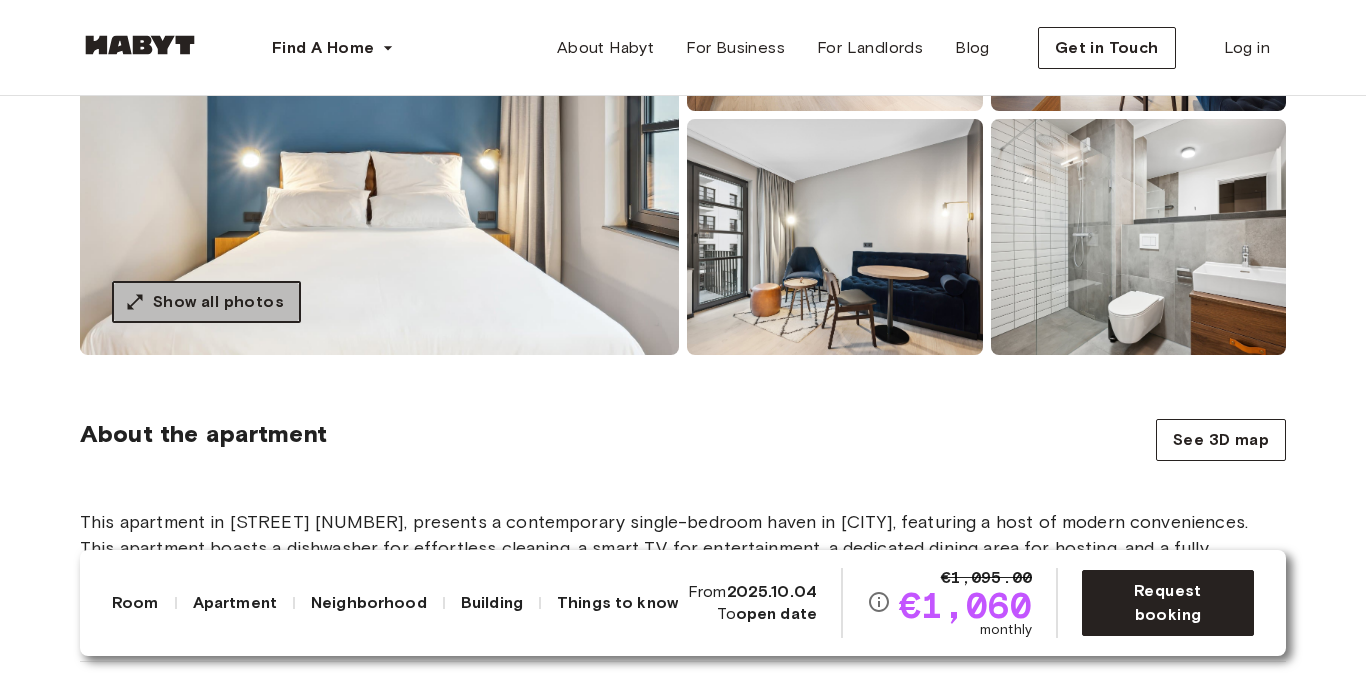 click on "Show all photos" at bounding box center [218, 302] 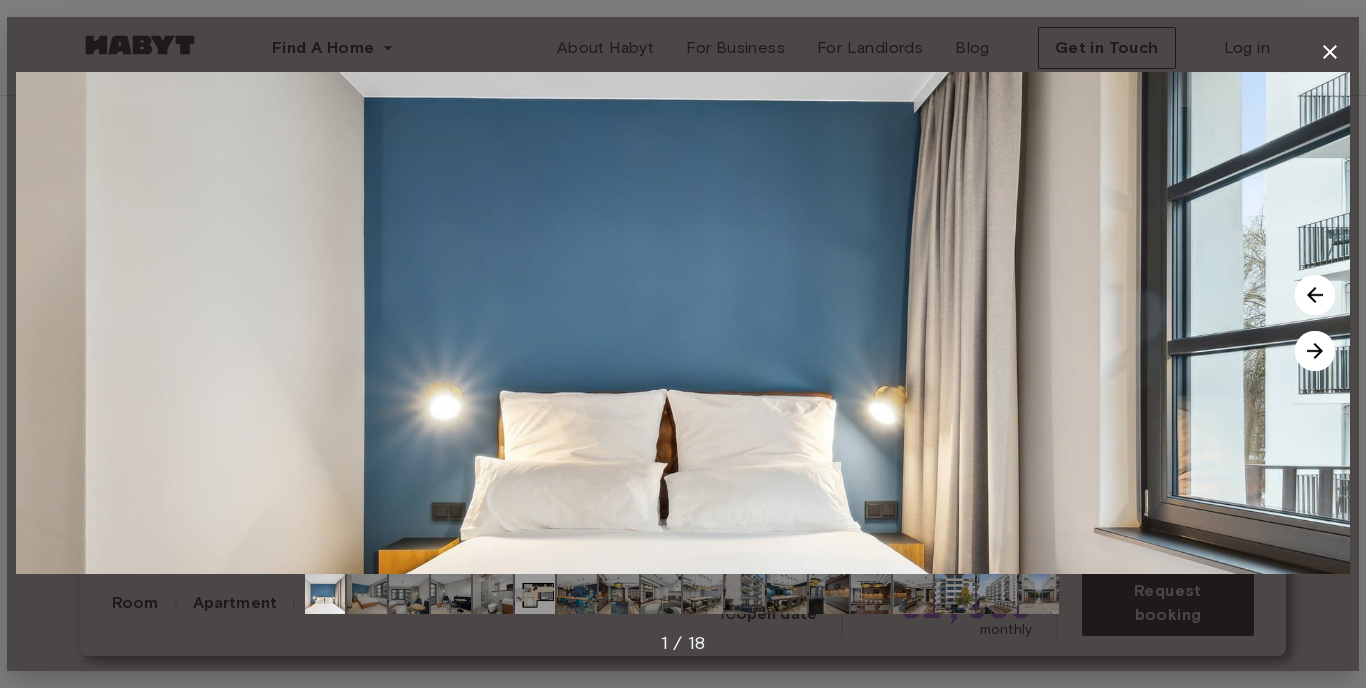 click at bounding box center [367, 594] 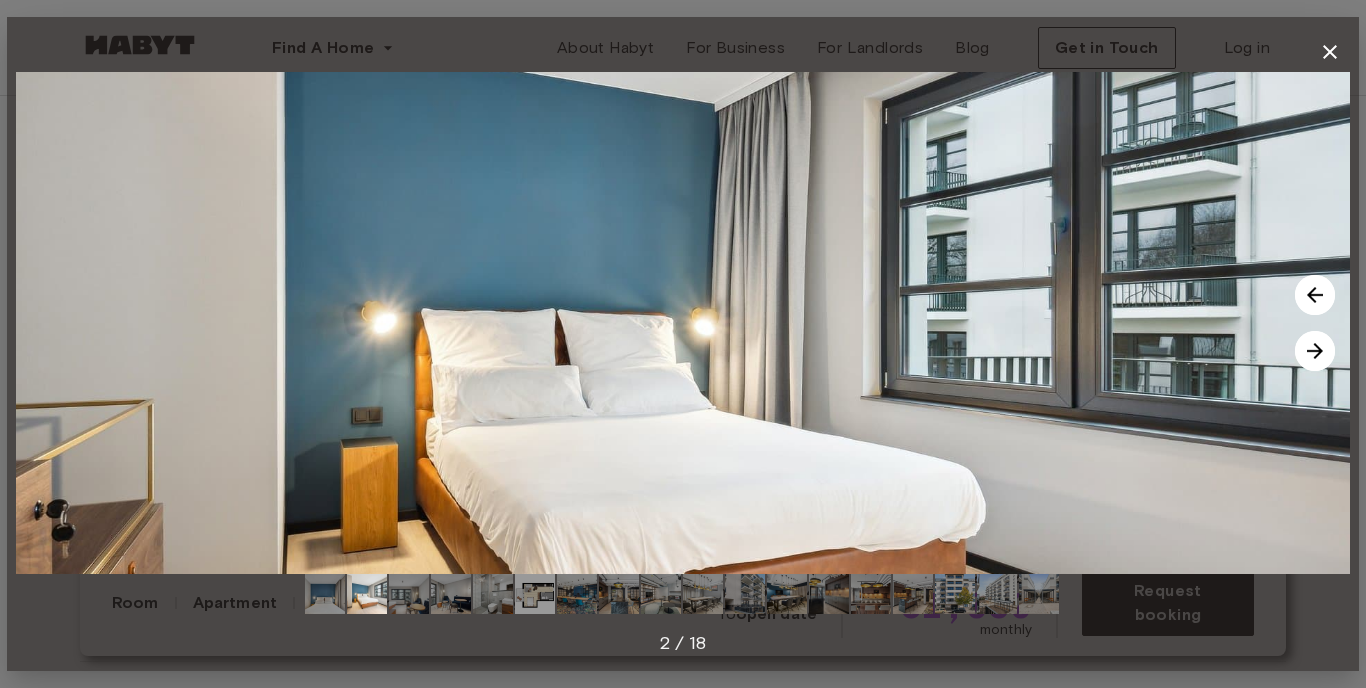 click at bounding box center (409, 594) 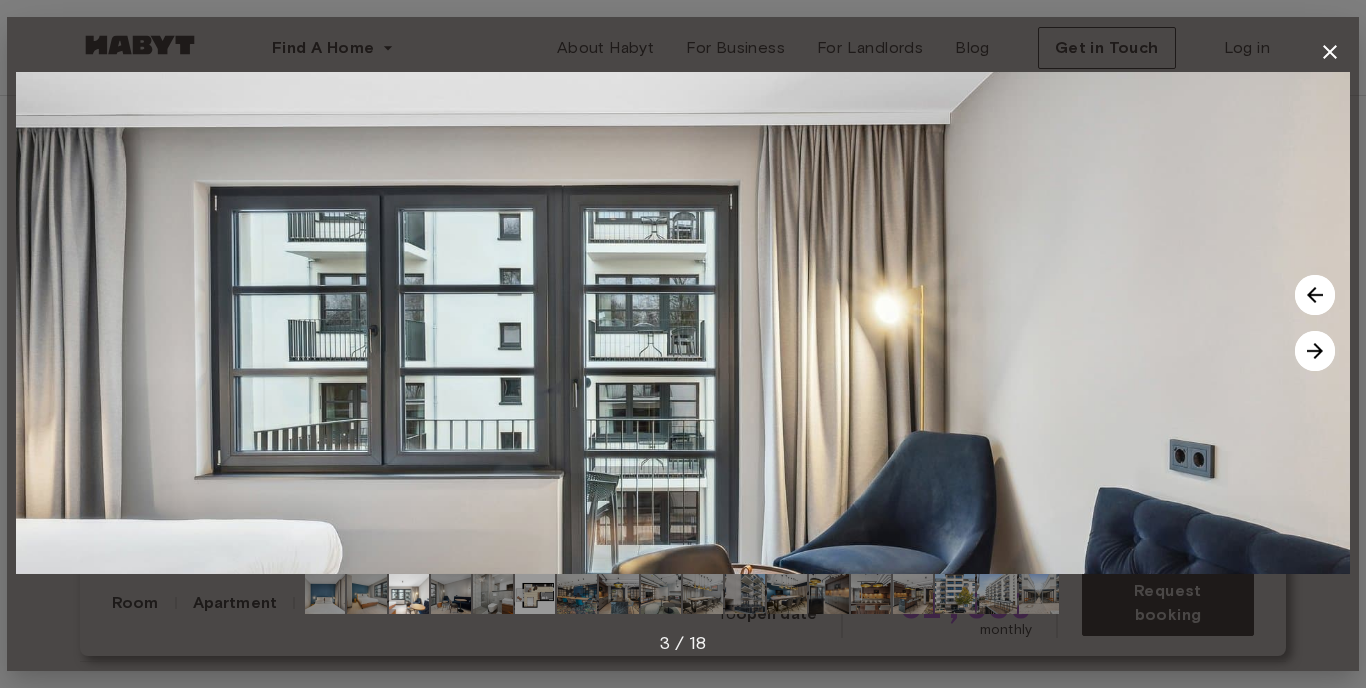 click at bounding box center (451, 594) 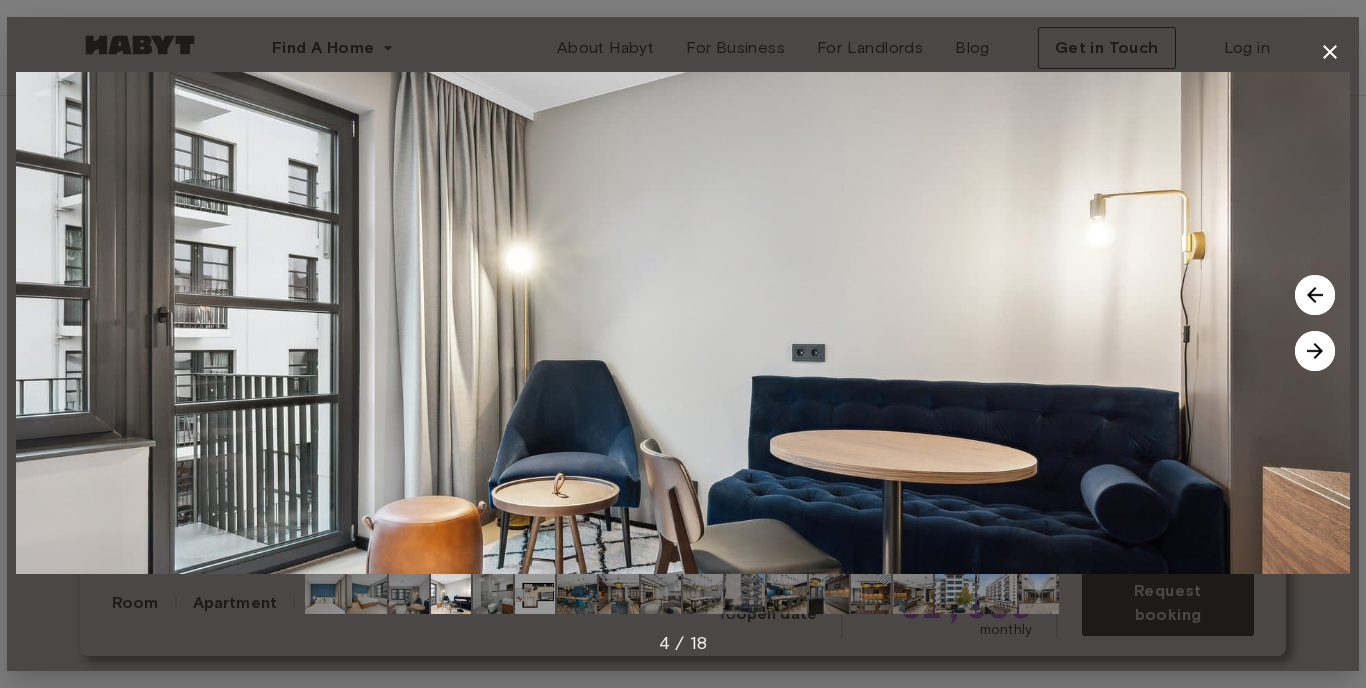 click at bounding box center [493, 594] 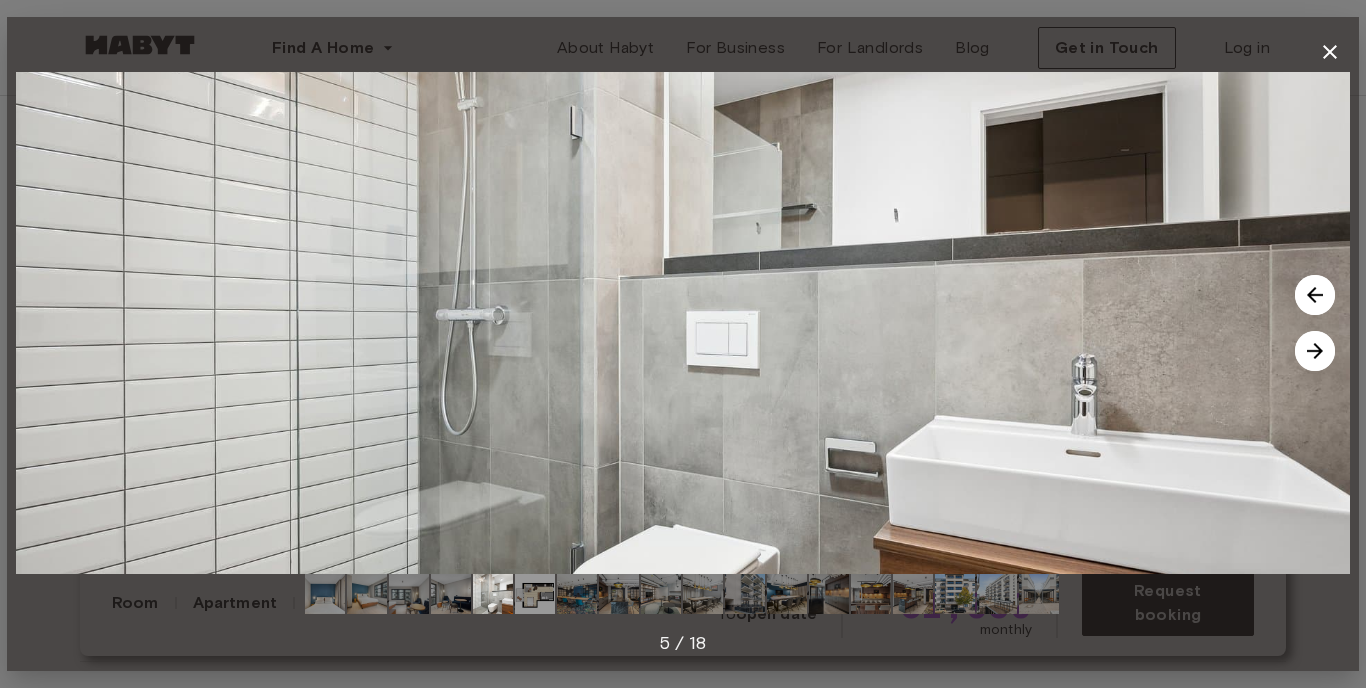 click at bounding box center (577, 594) 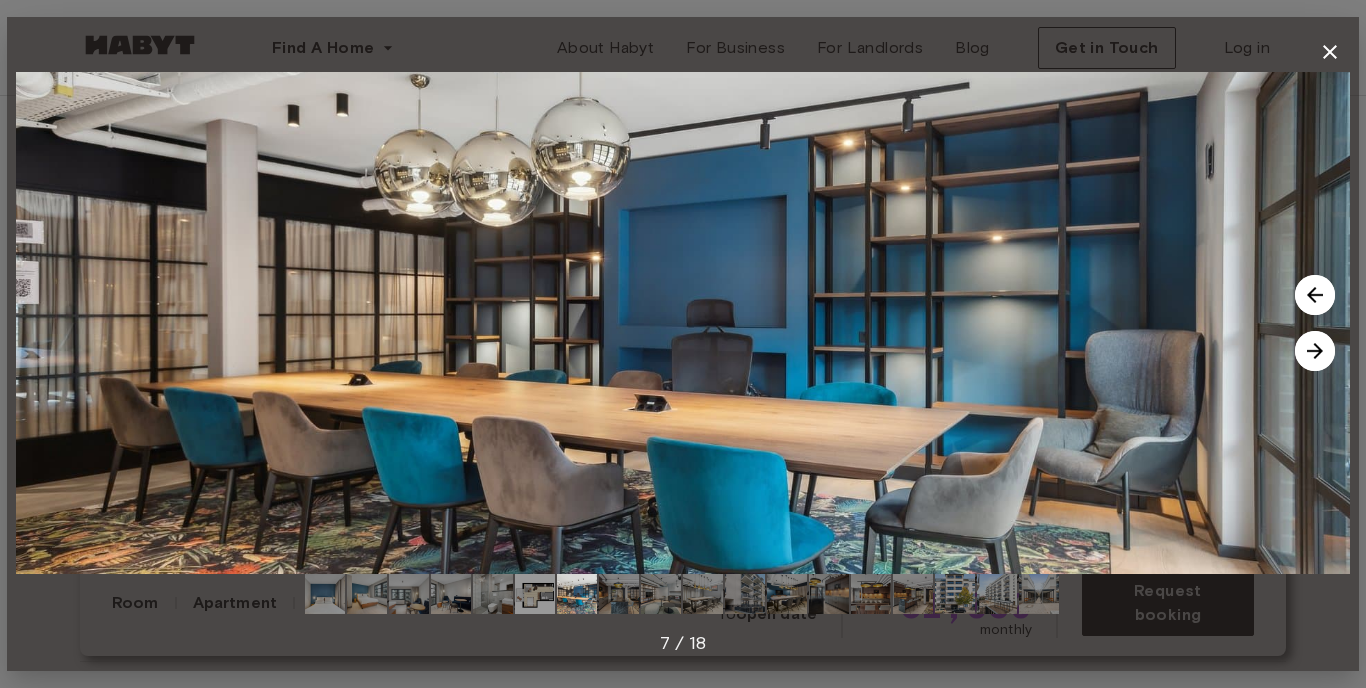 click at bounding box center (619, 594) 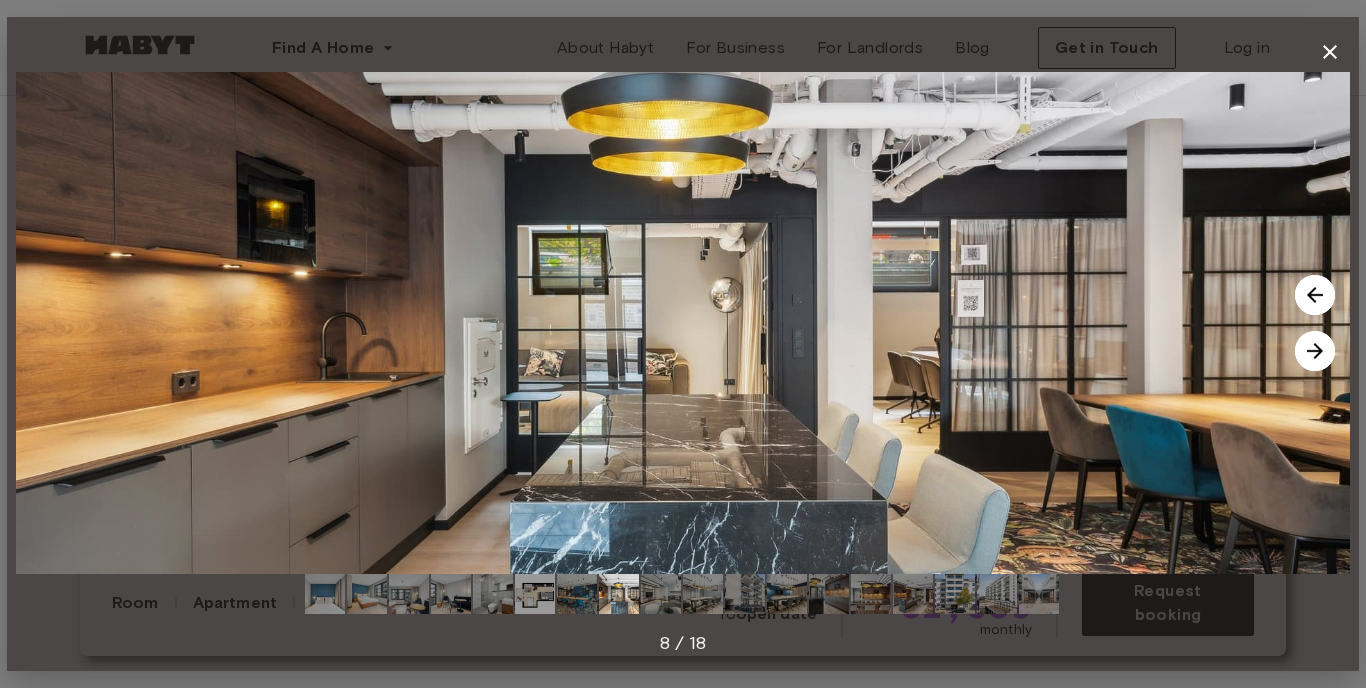 click at bounding box center [661, 594] 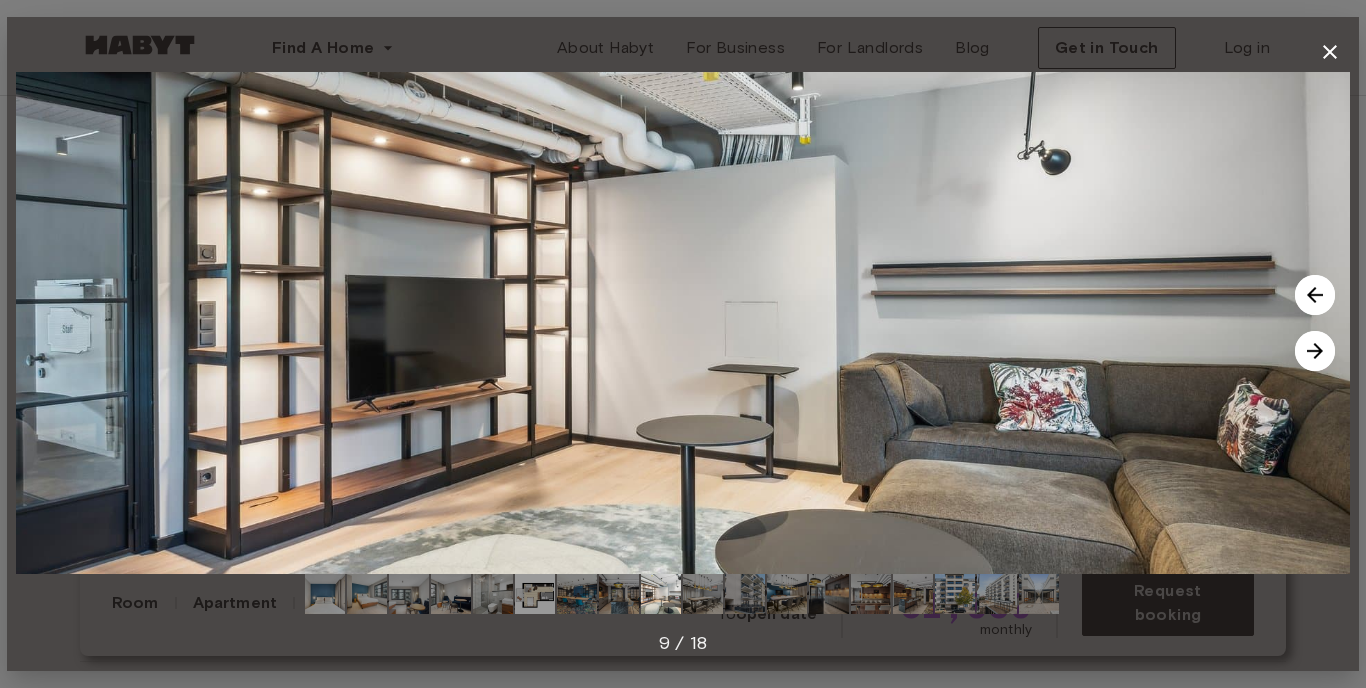 click at bounding box center (787, 594) 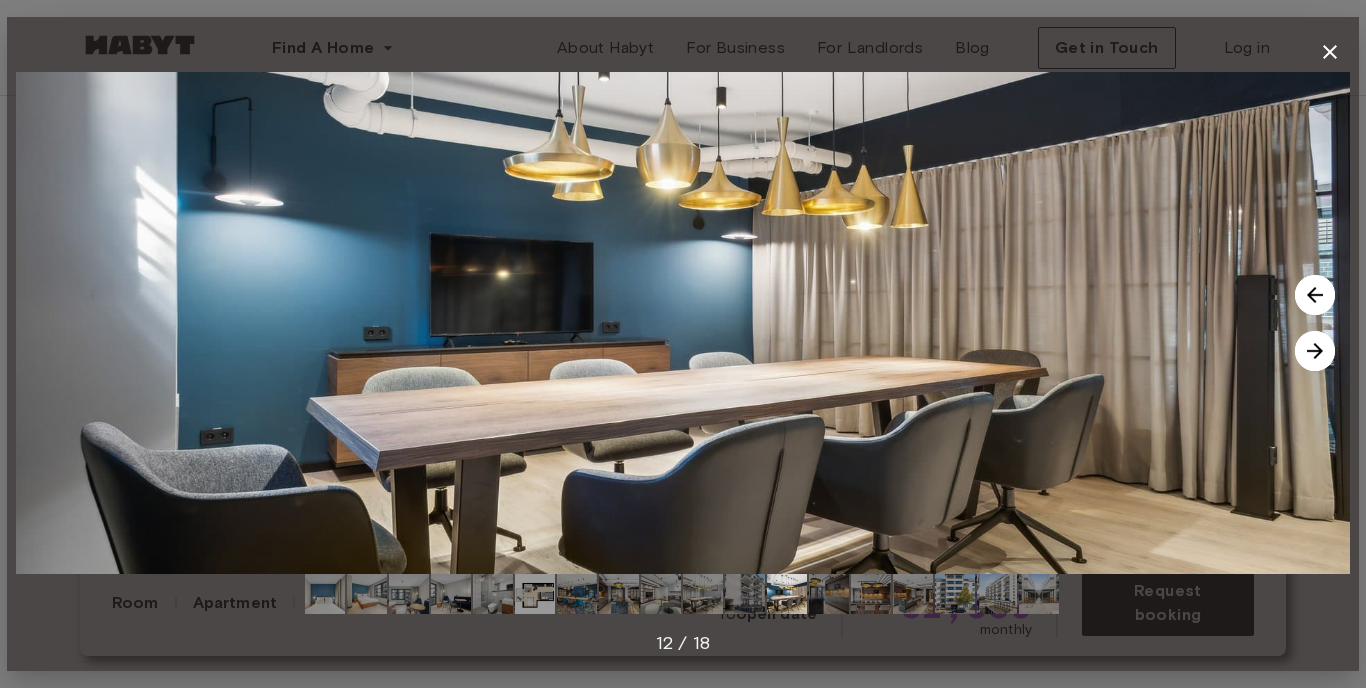 click at bounding box center [829, 594] 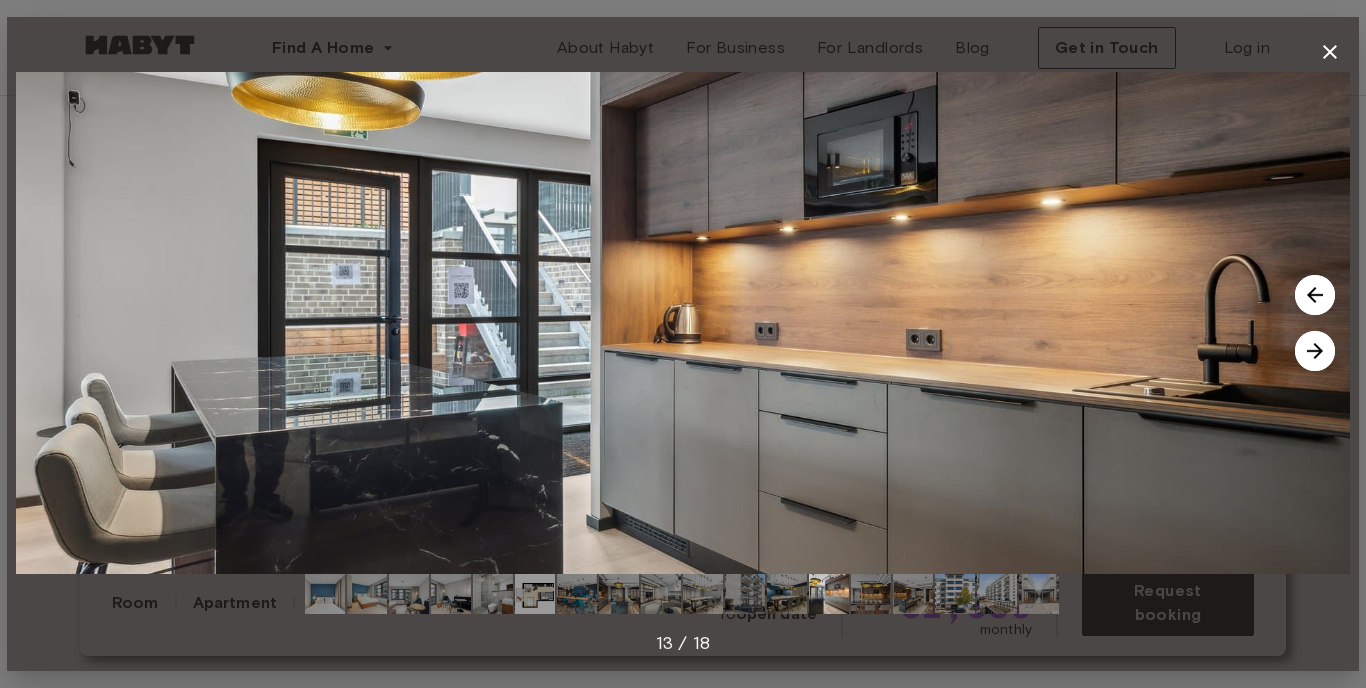 click at bounding box center (871, 594) 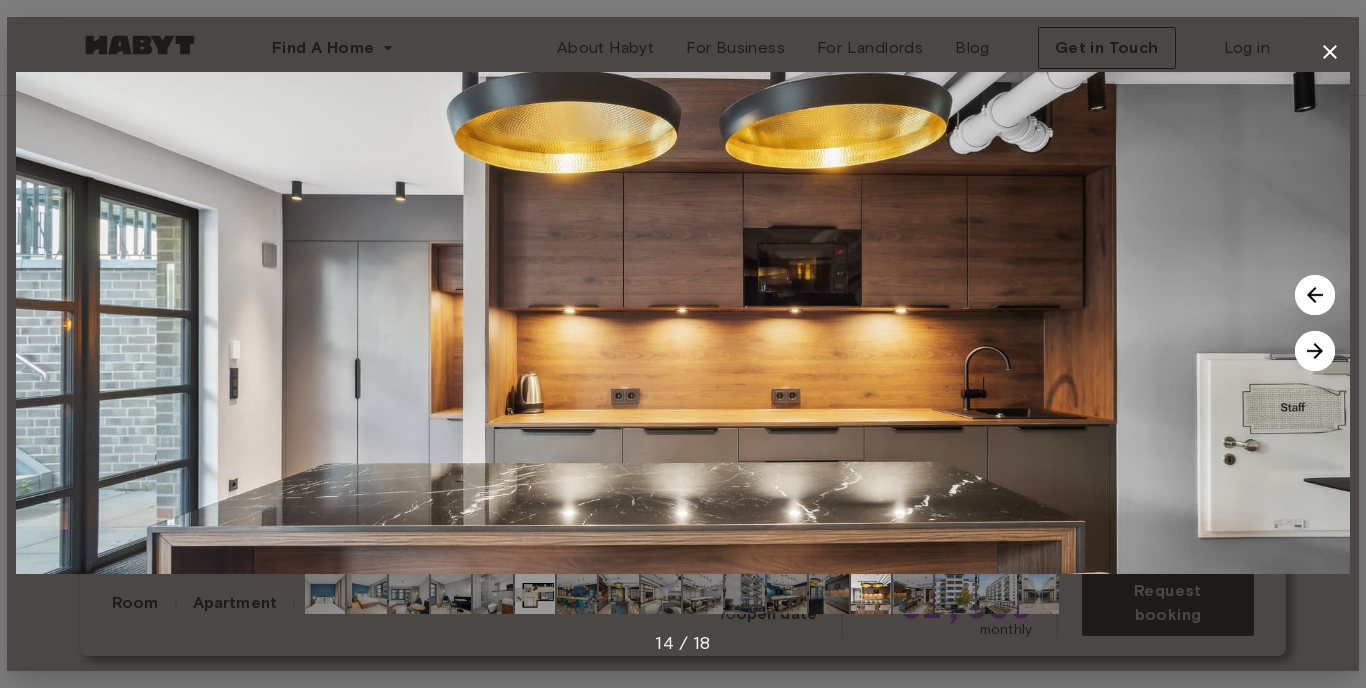 click at bounding box center [913, 594] 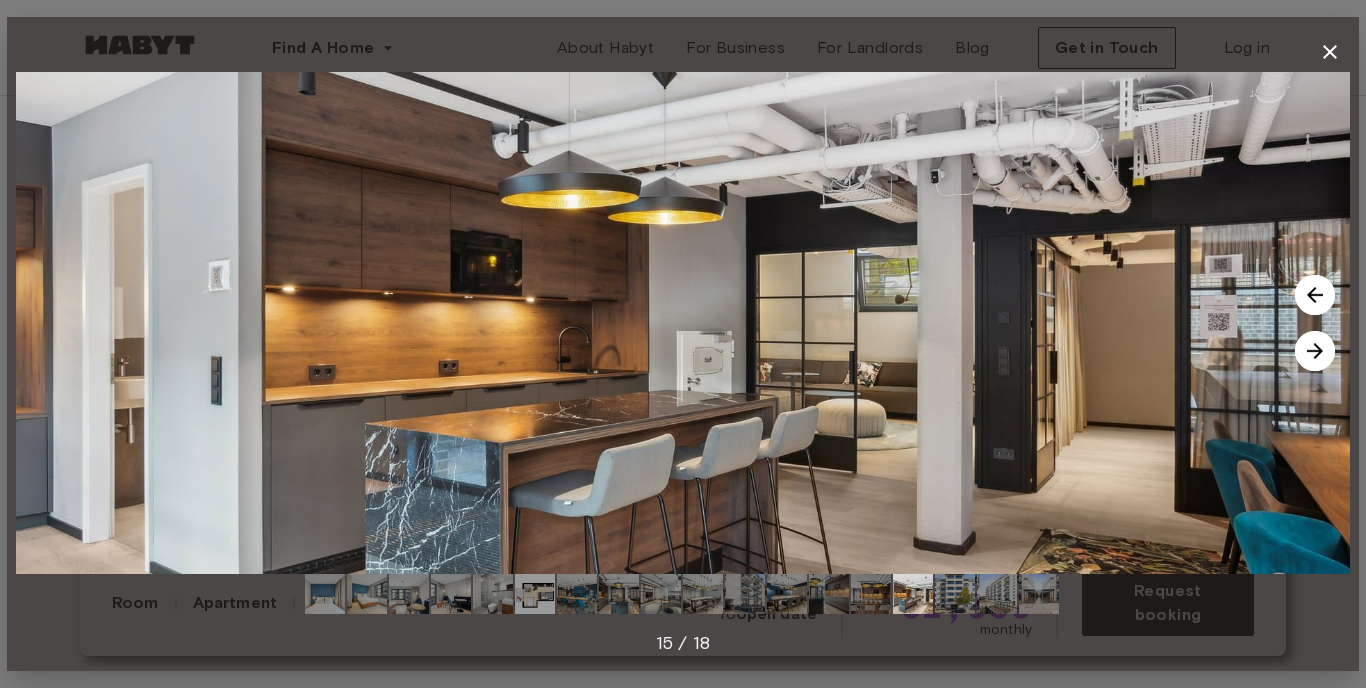 click at bounding box center [955, 594] 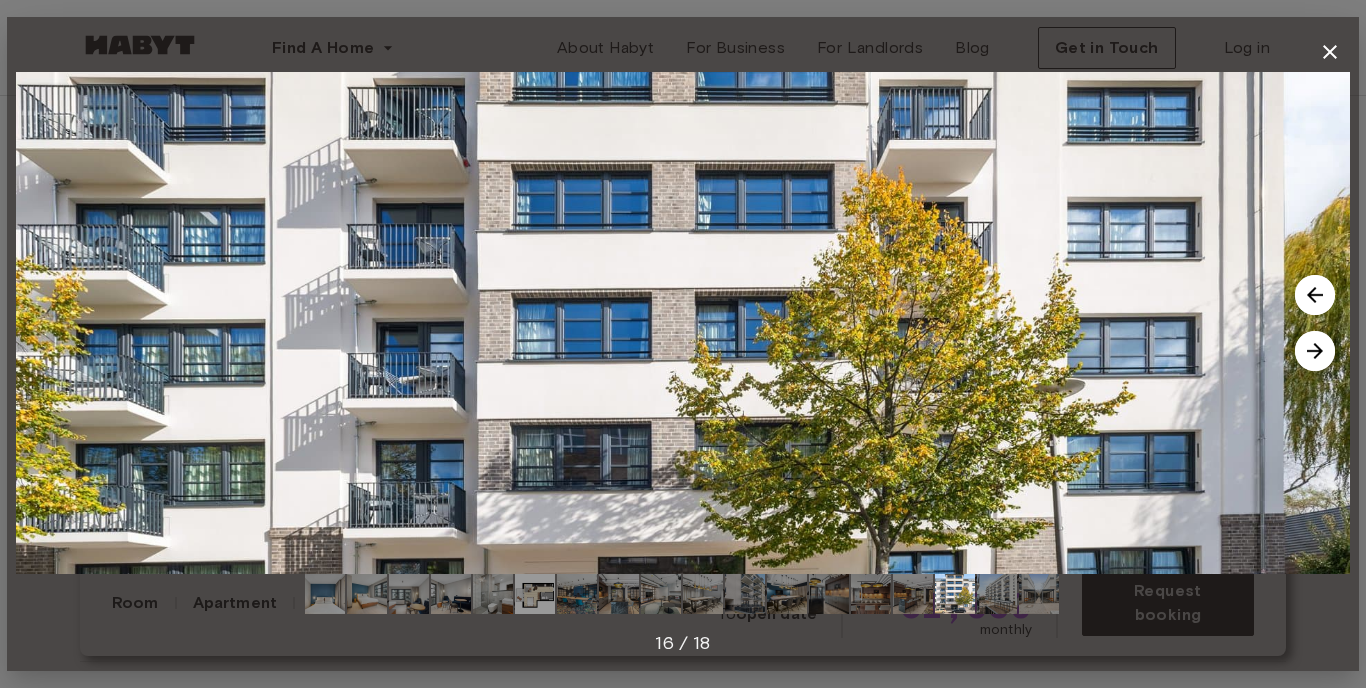 click at bounding box center (997, 594) 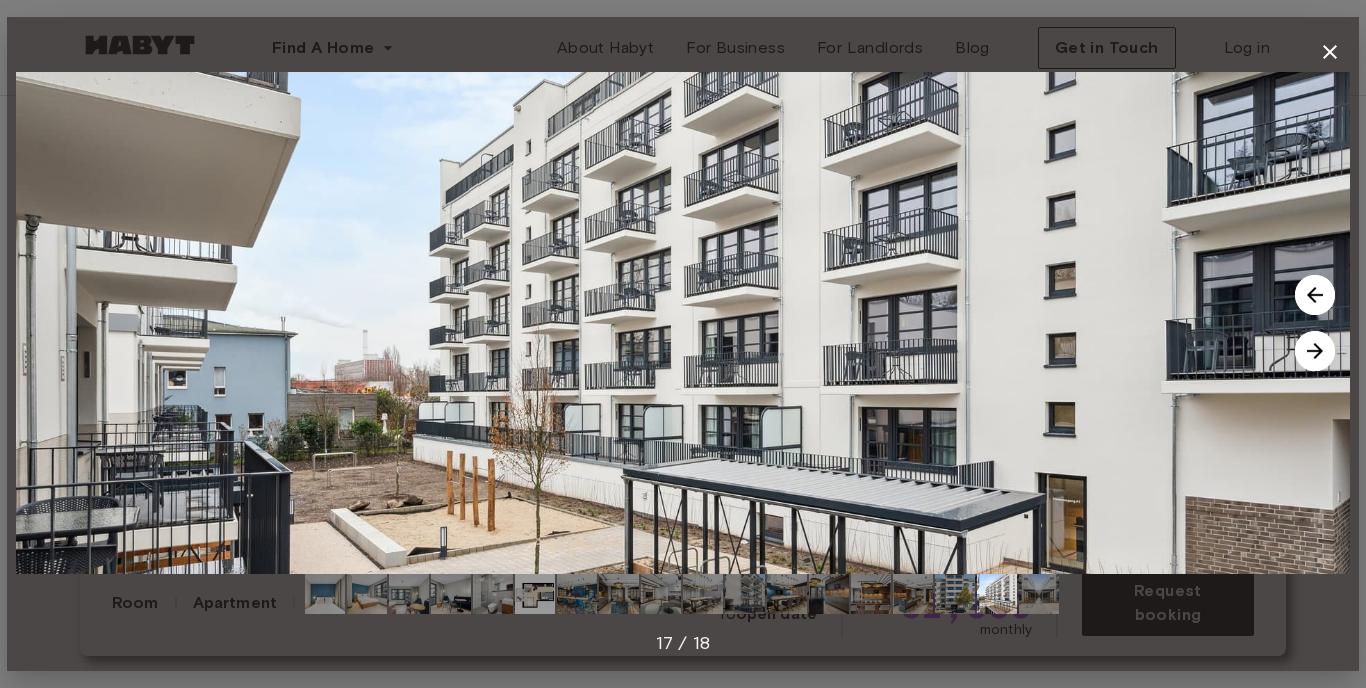 click at bounding box center (1039, 594) 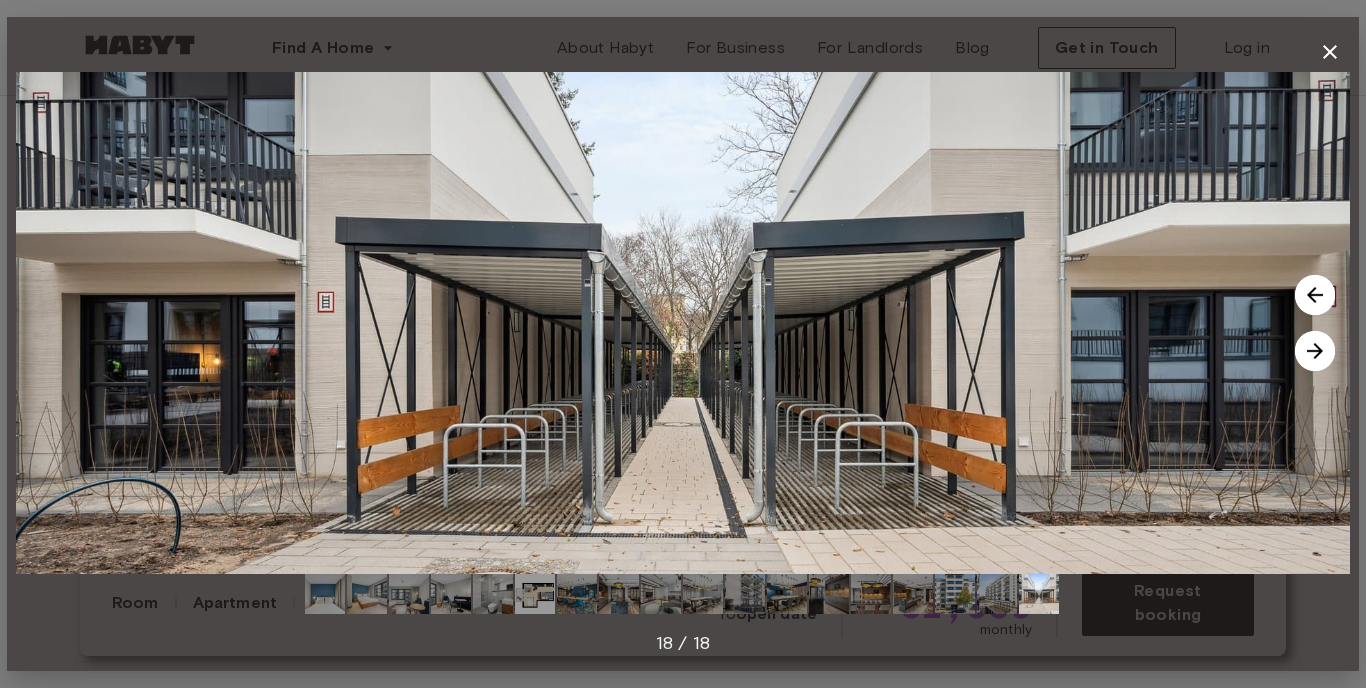click at bounding box center (871, 594) 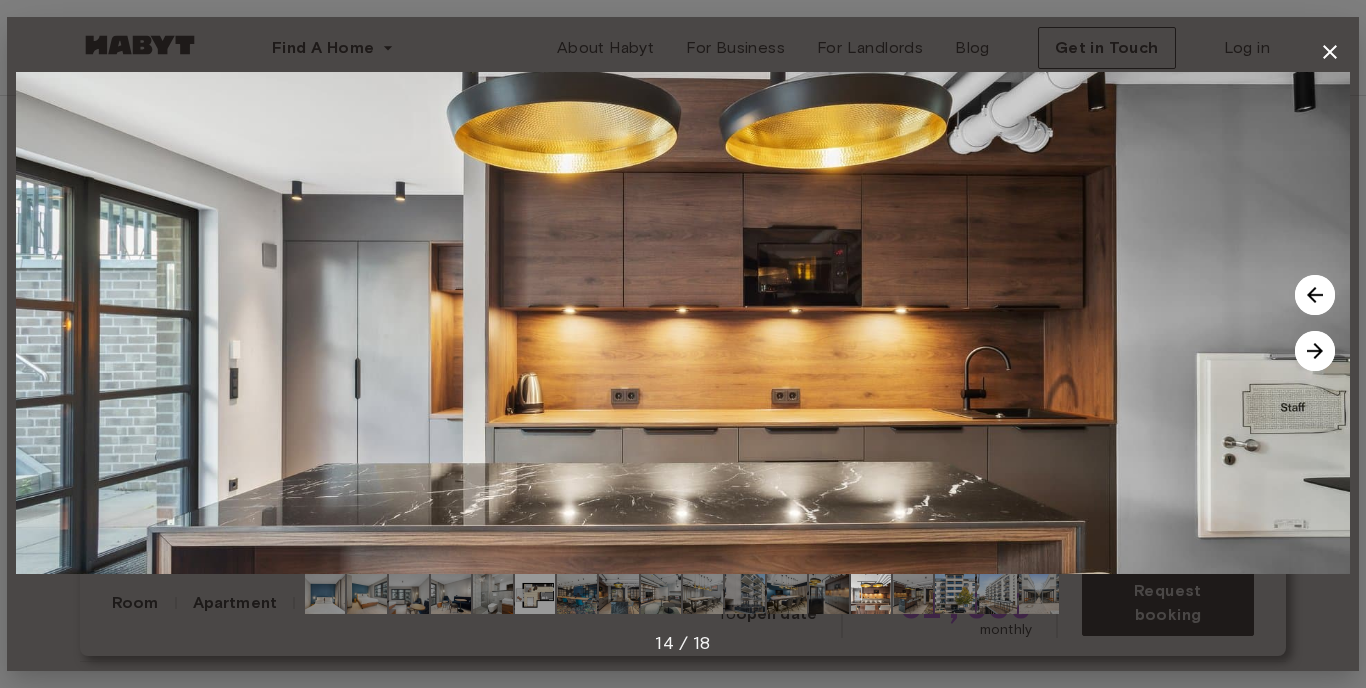 click at bounding box center (829, 594) 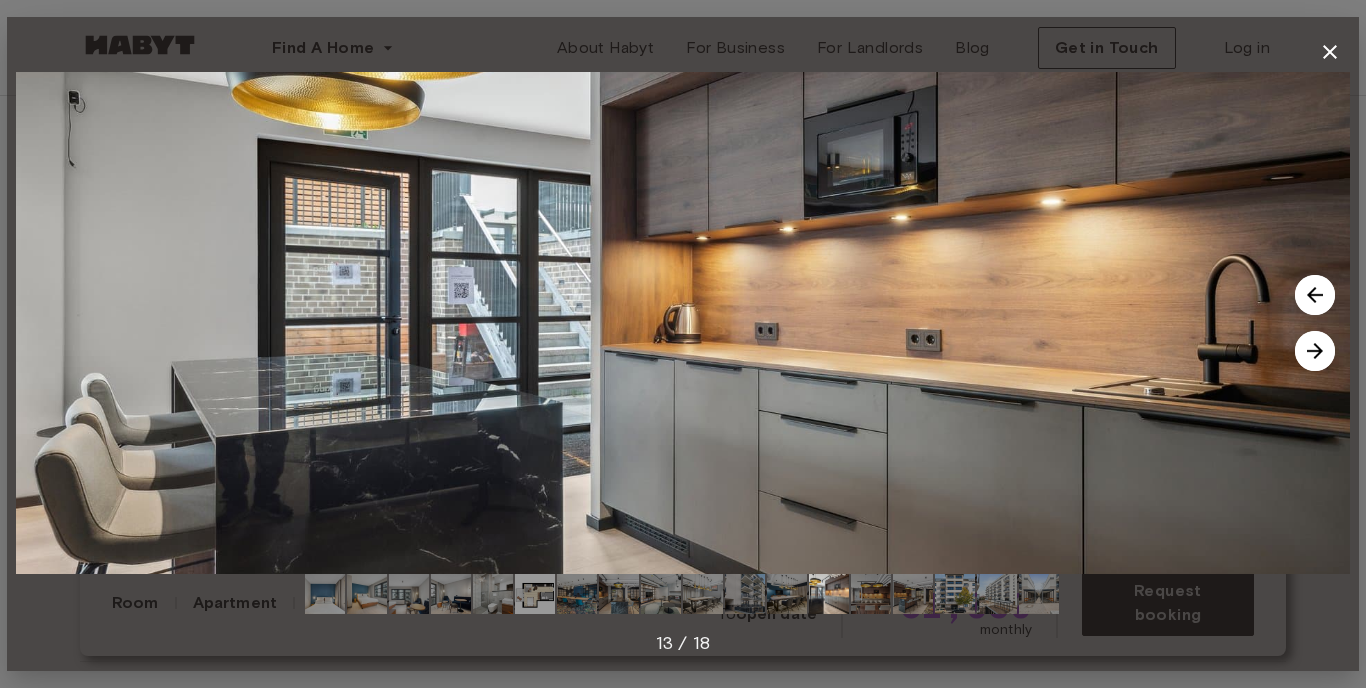 click at bounding box center [913, 594] 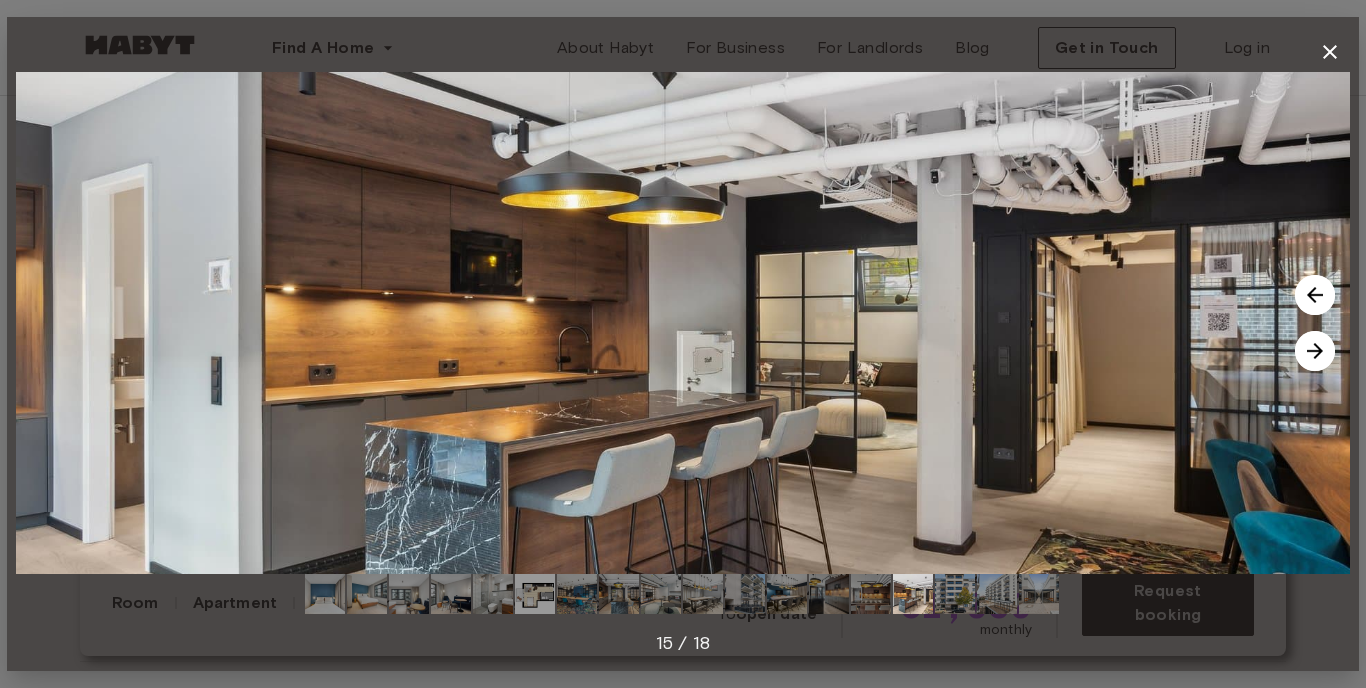 click at bounding box center (871, 594) 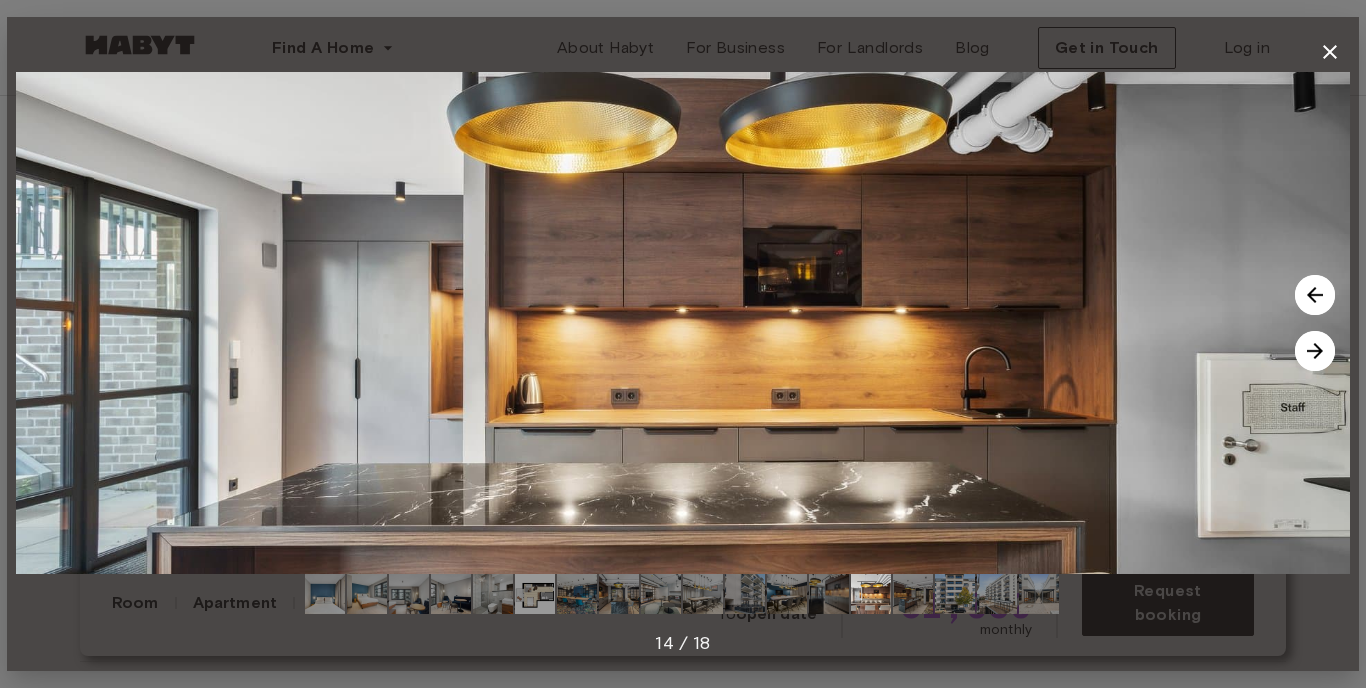 click at bounding box center (913, 594) 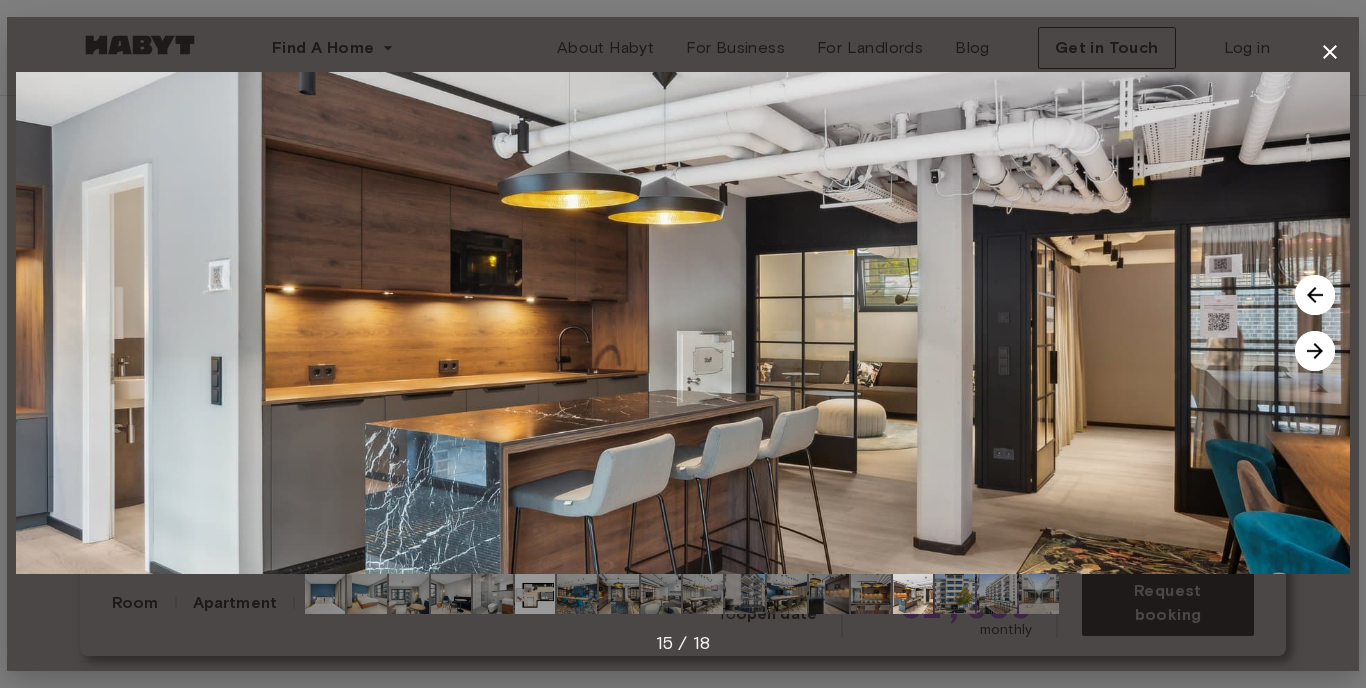 click at bounding box center (955, 594) 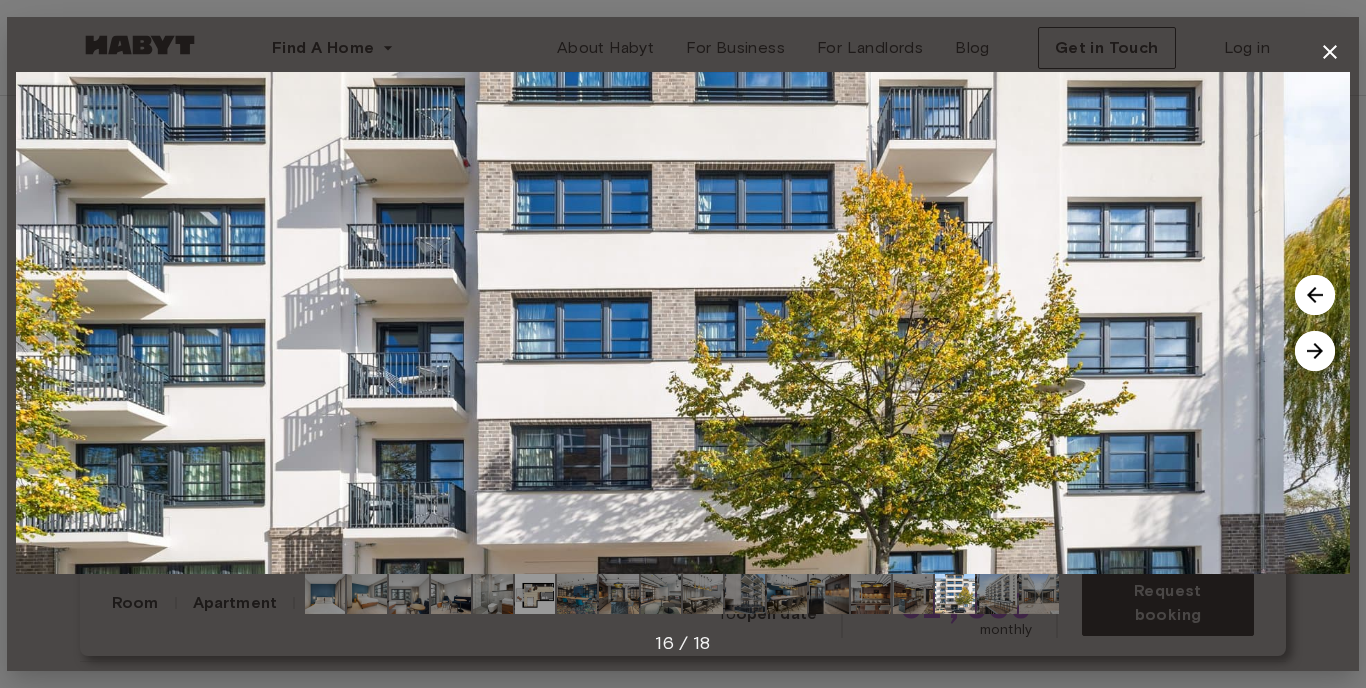 click at bounding box center [913, 594] 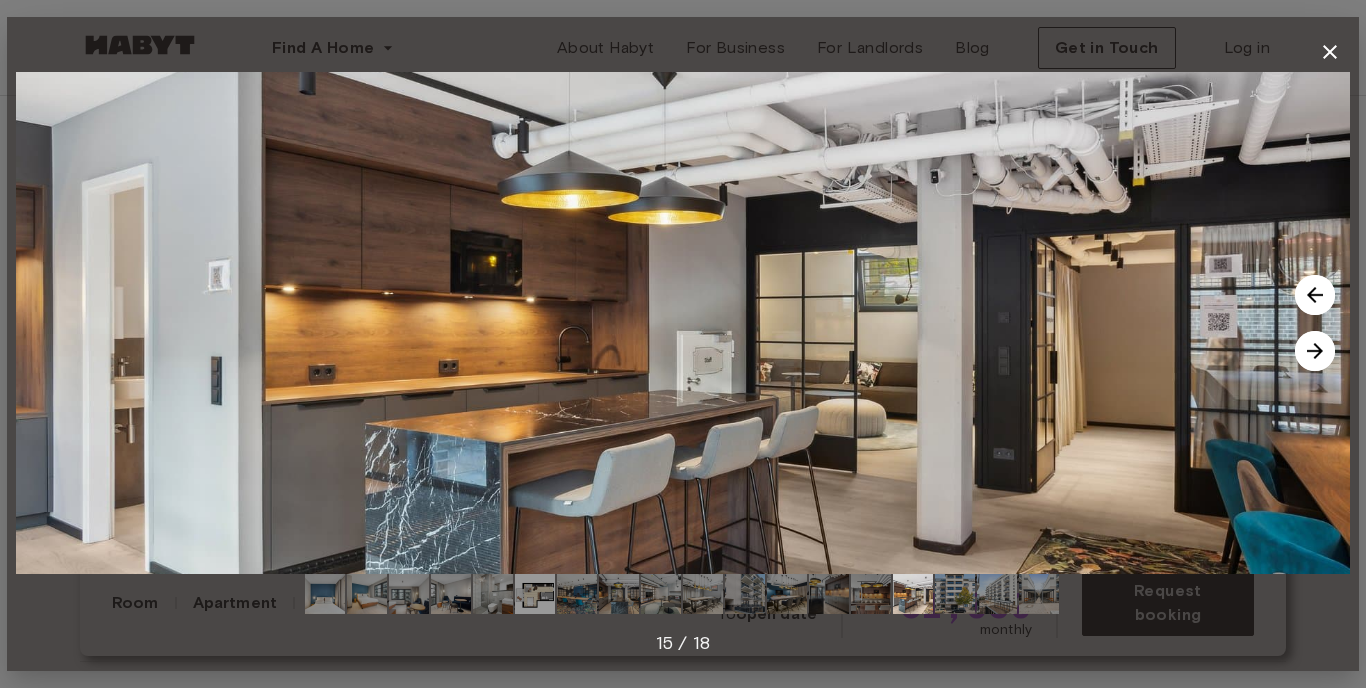 click at bounding box center [871, 594] 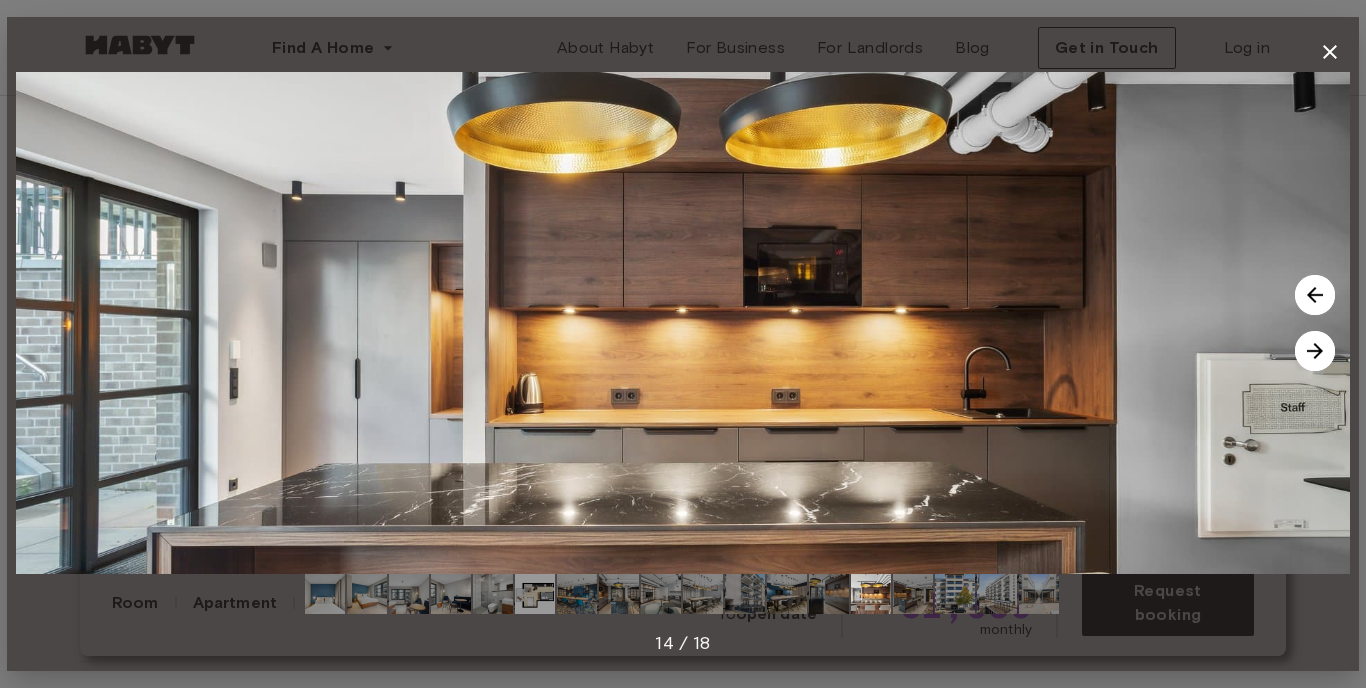 click at bounding box center (829, 594) 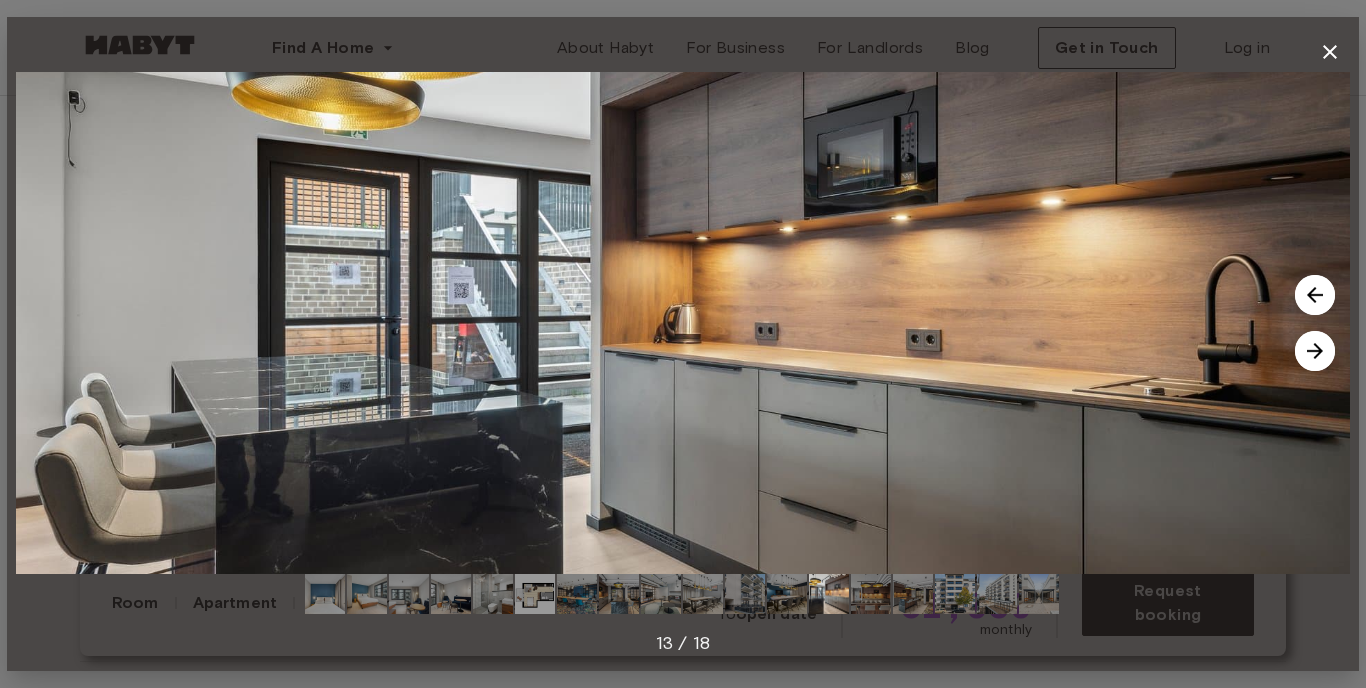 click at bounding box center [787, 594] 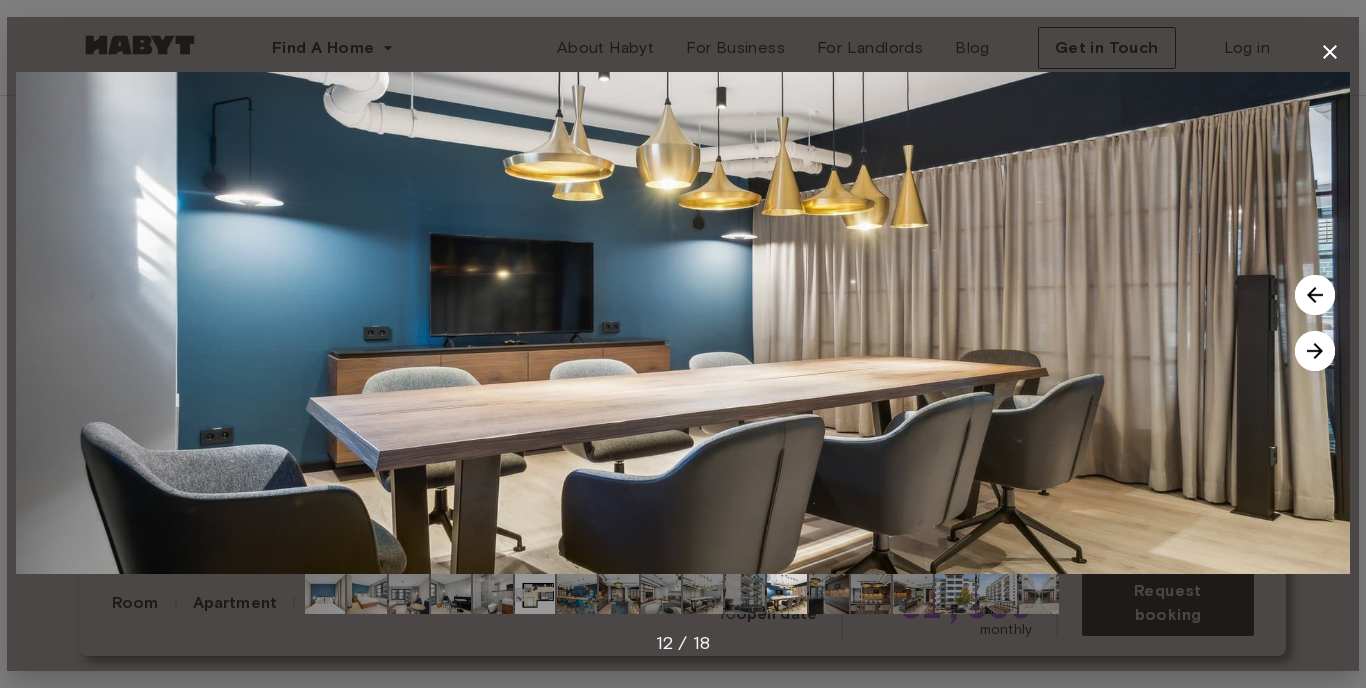 click at bounding box center (661, 594) 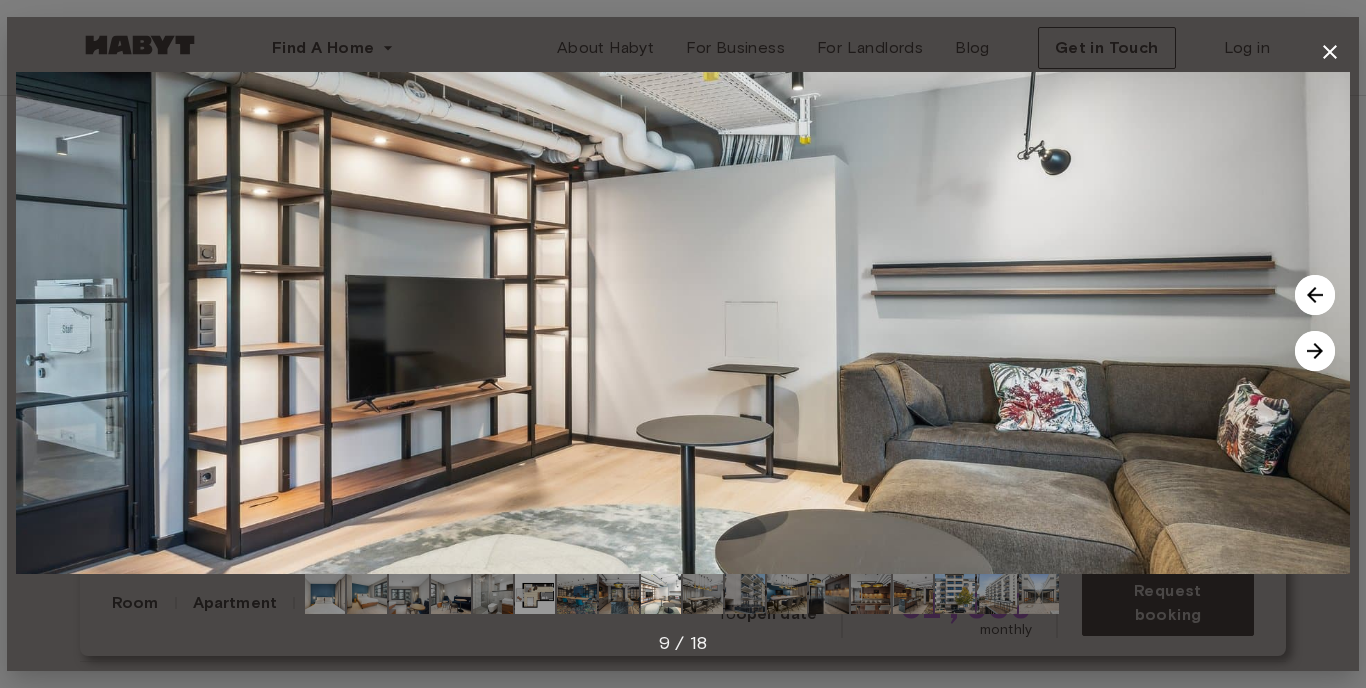 click at bounding box center [619, 594] 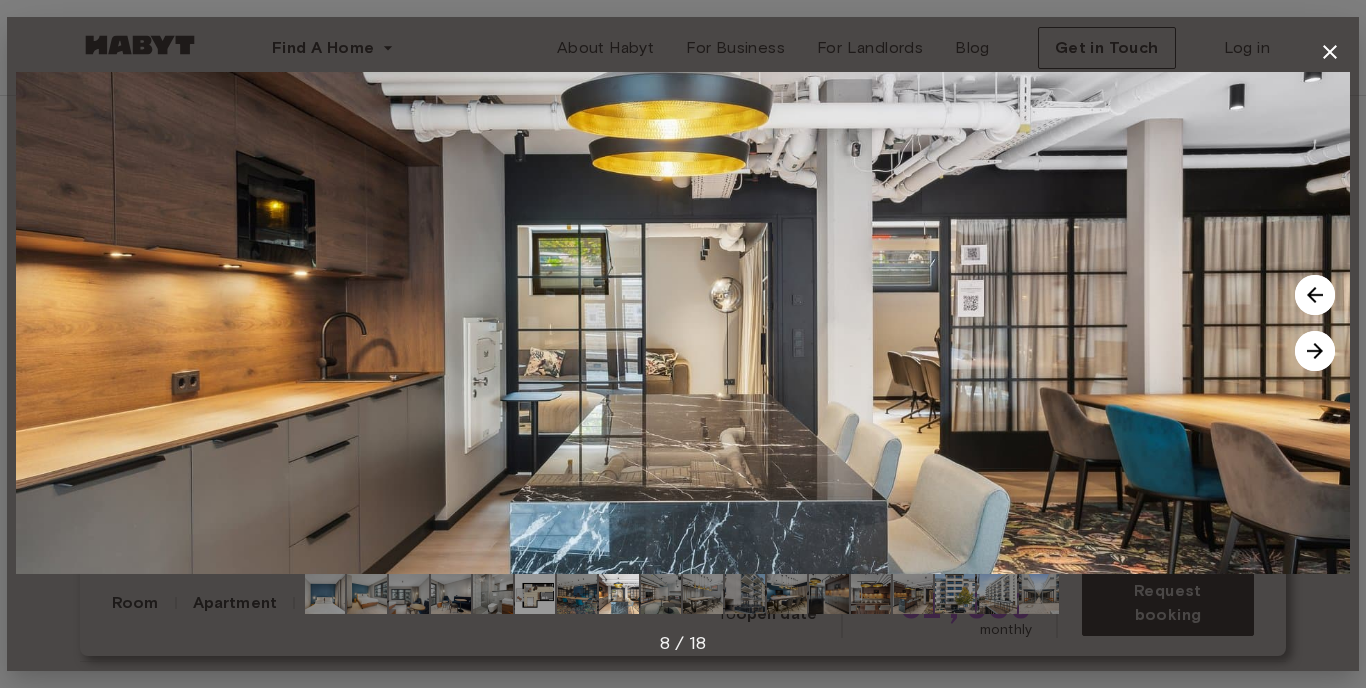 click at bounding box center (535, 594) 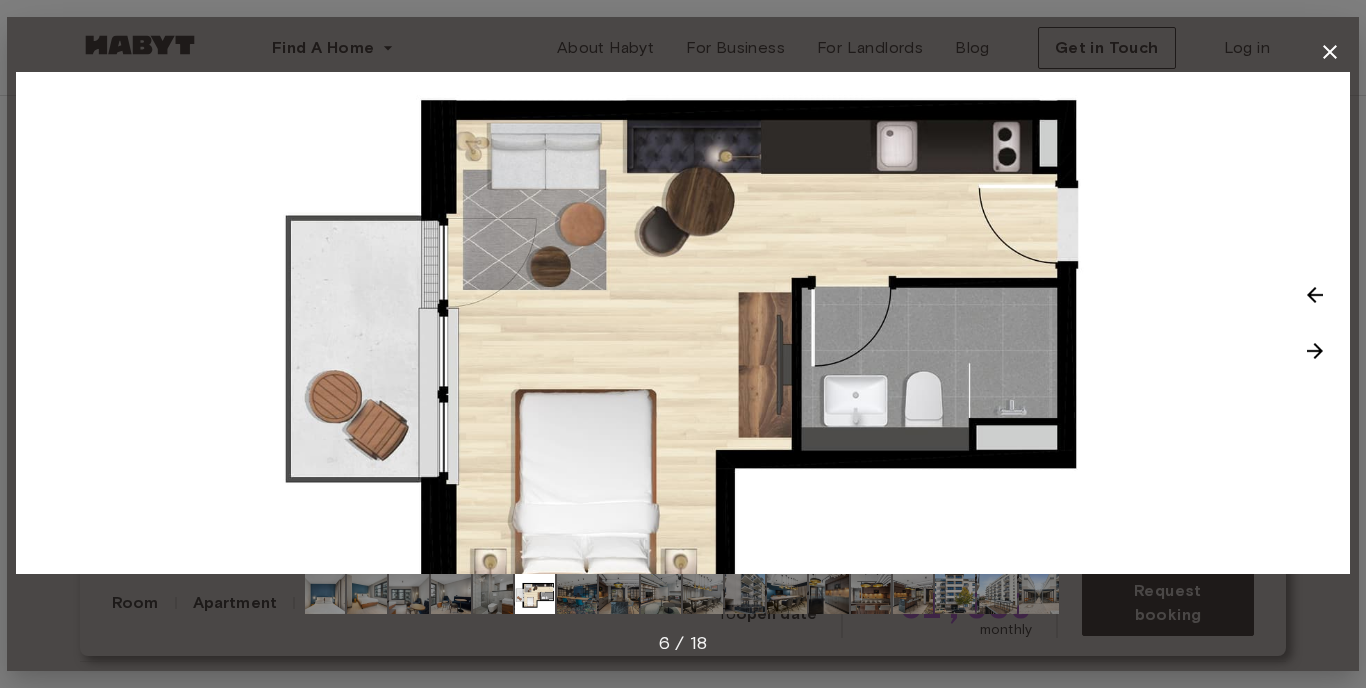 click at bounding box center [493, 594] 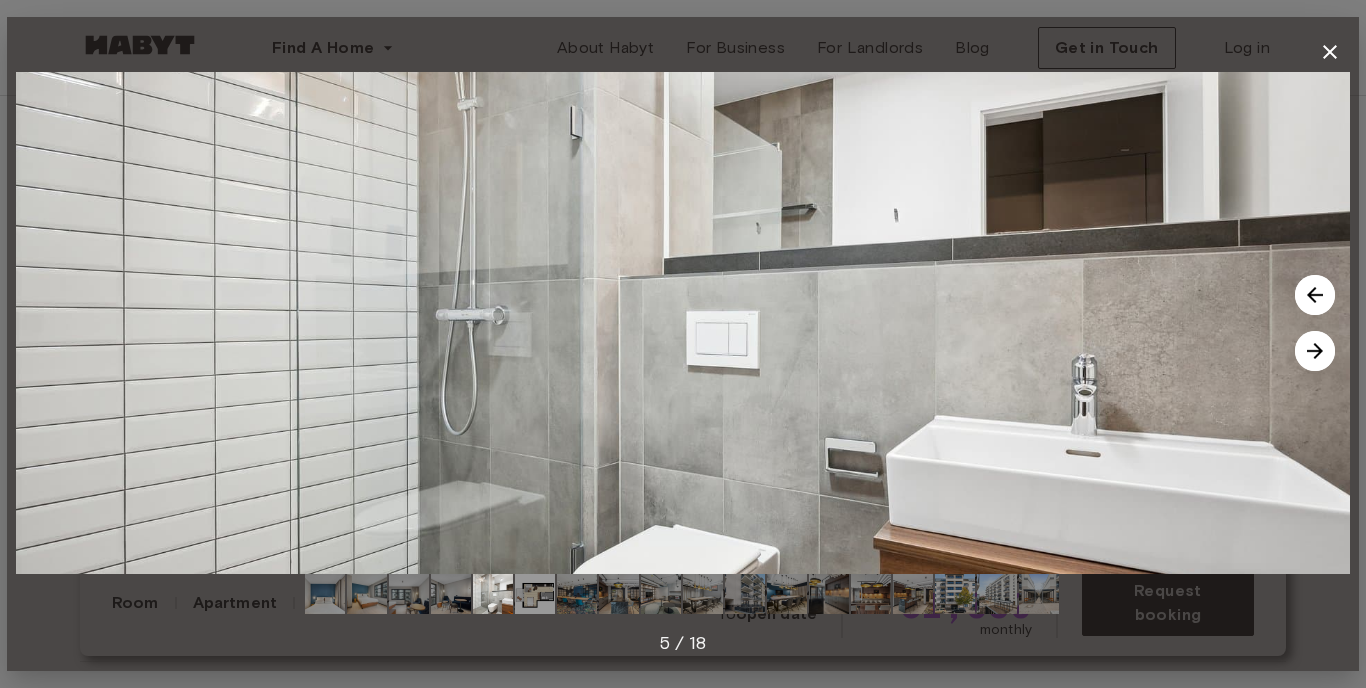 click at bounding box center (535, 594) 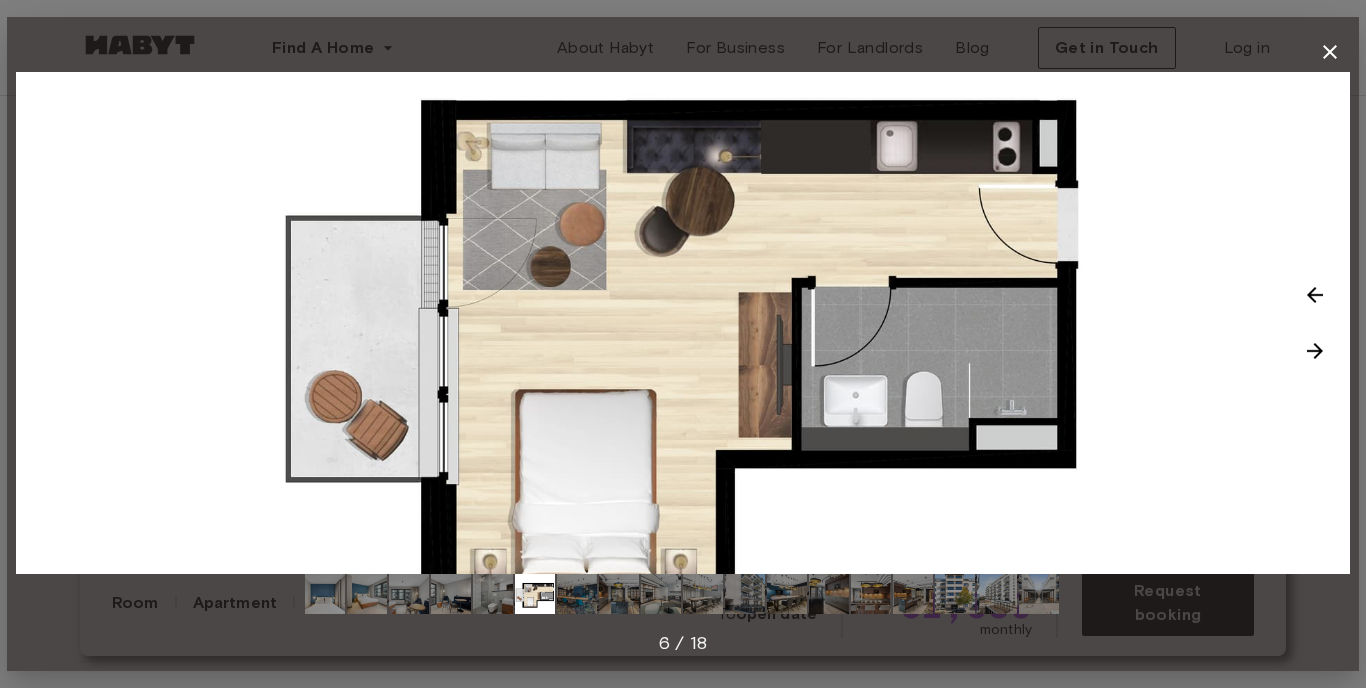 click at bounding box center [451, 594] 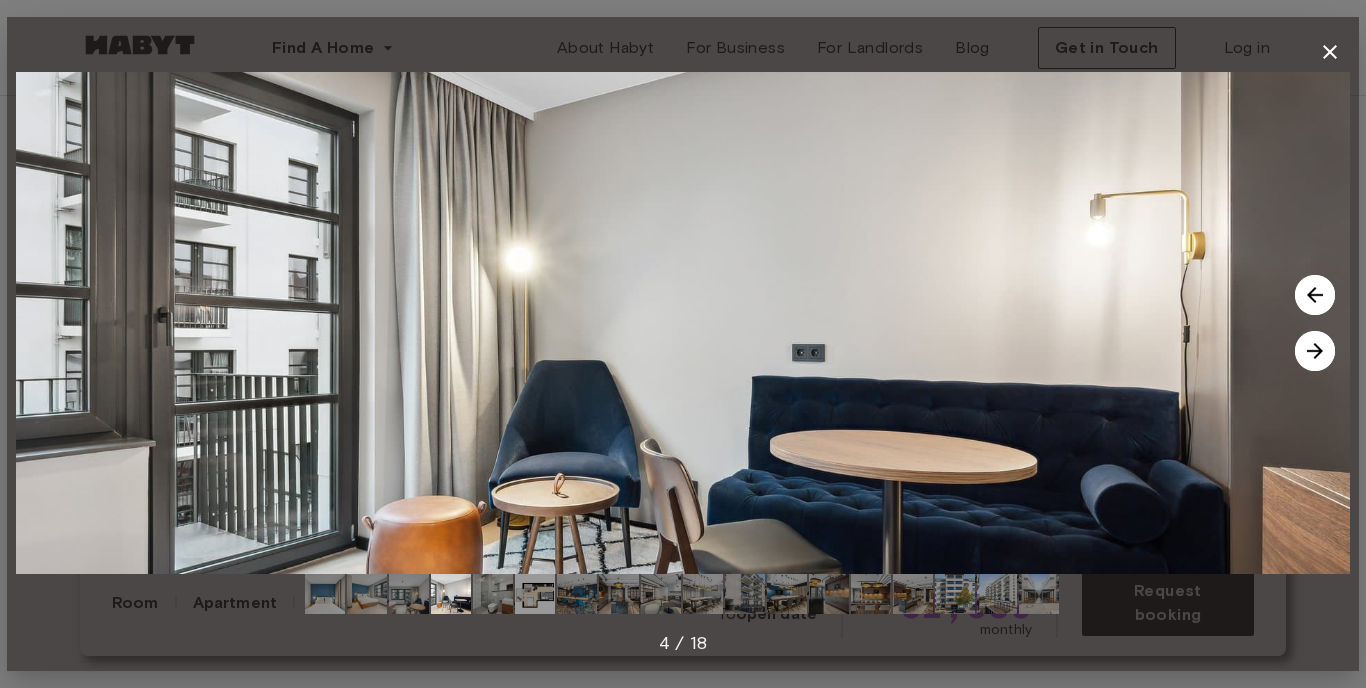 click at bounding box center [409, 594] 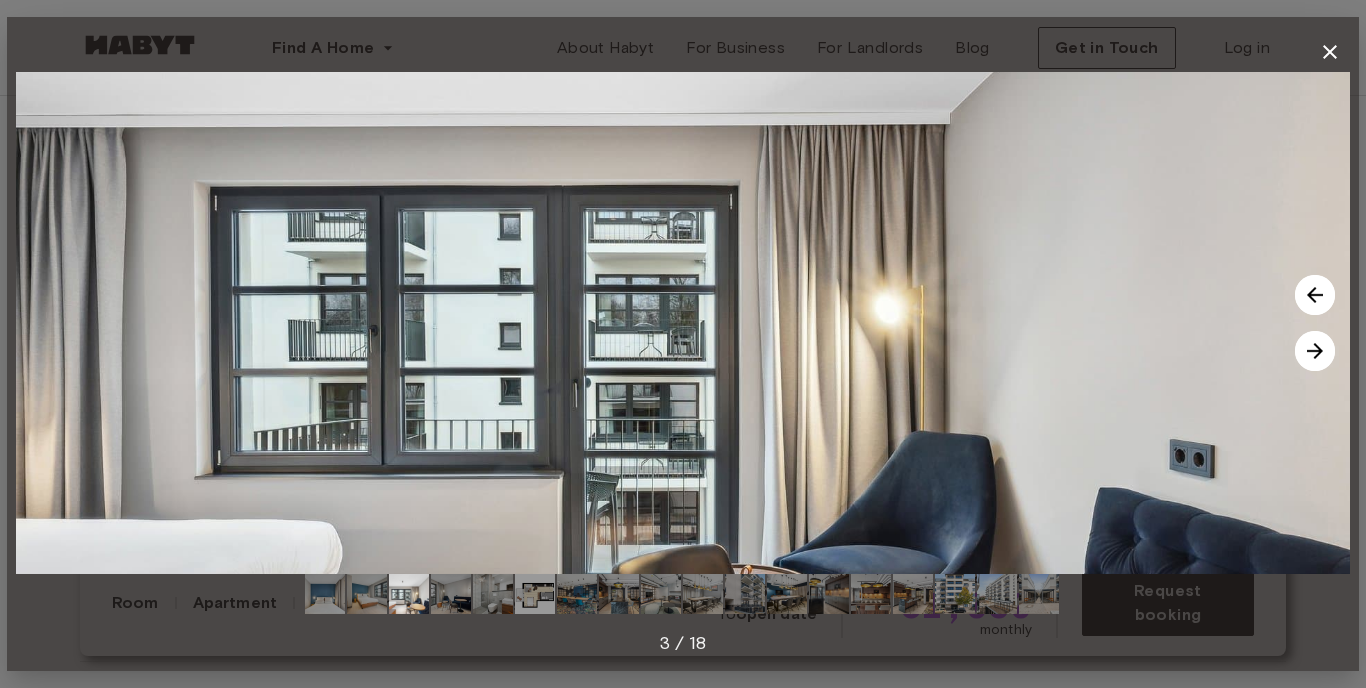 click at bounding box center [451, 594] 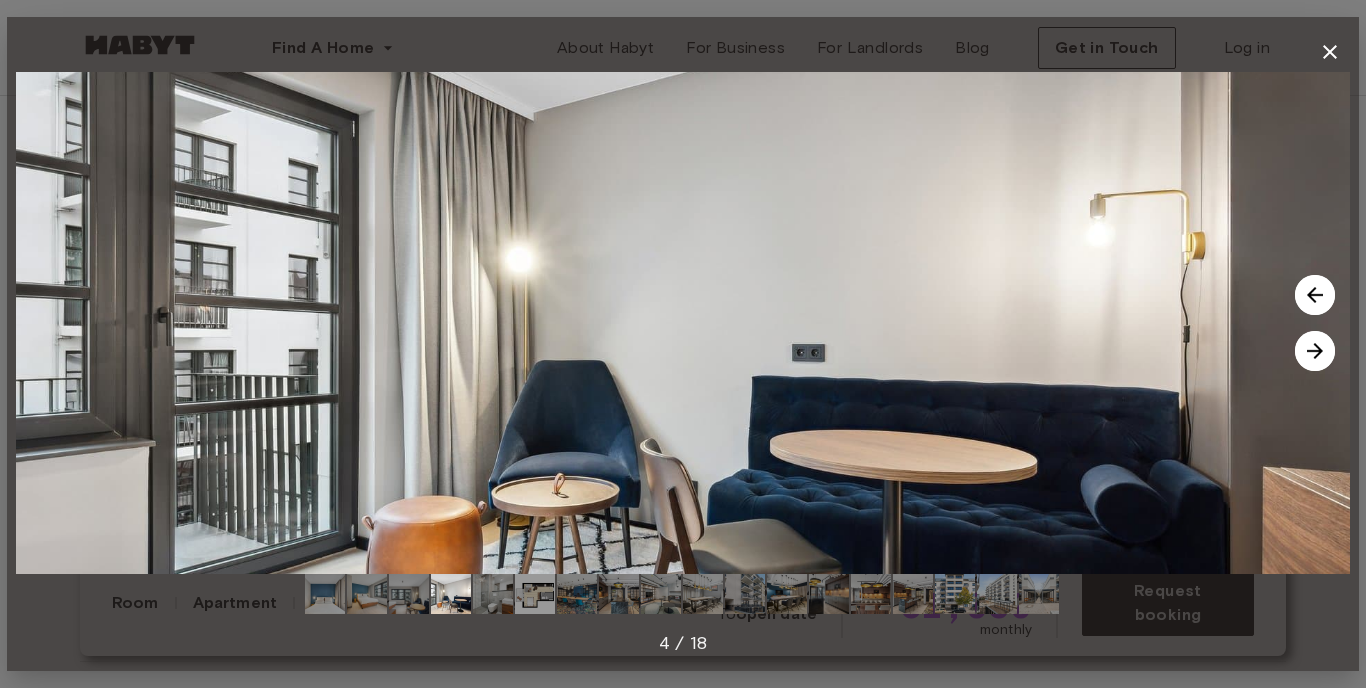 click at bounding box center [493, 594] 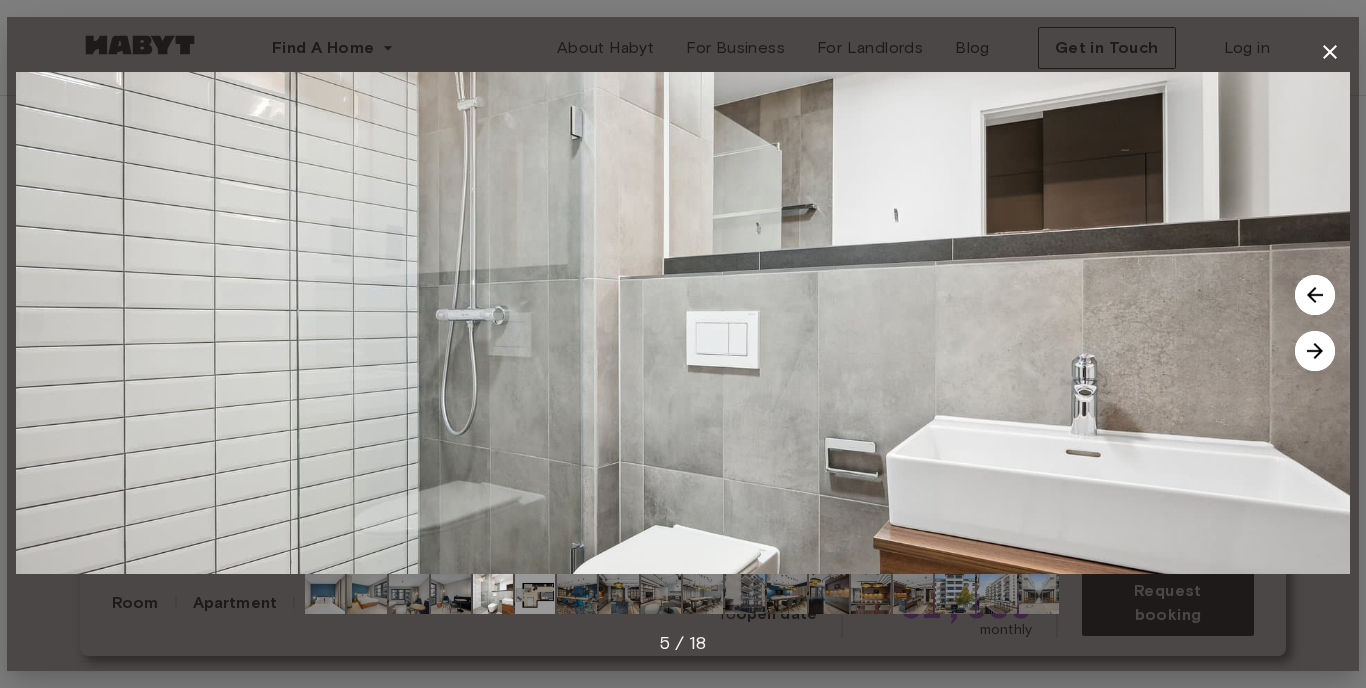 click at bounding box center [325, 594] 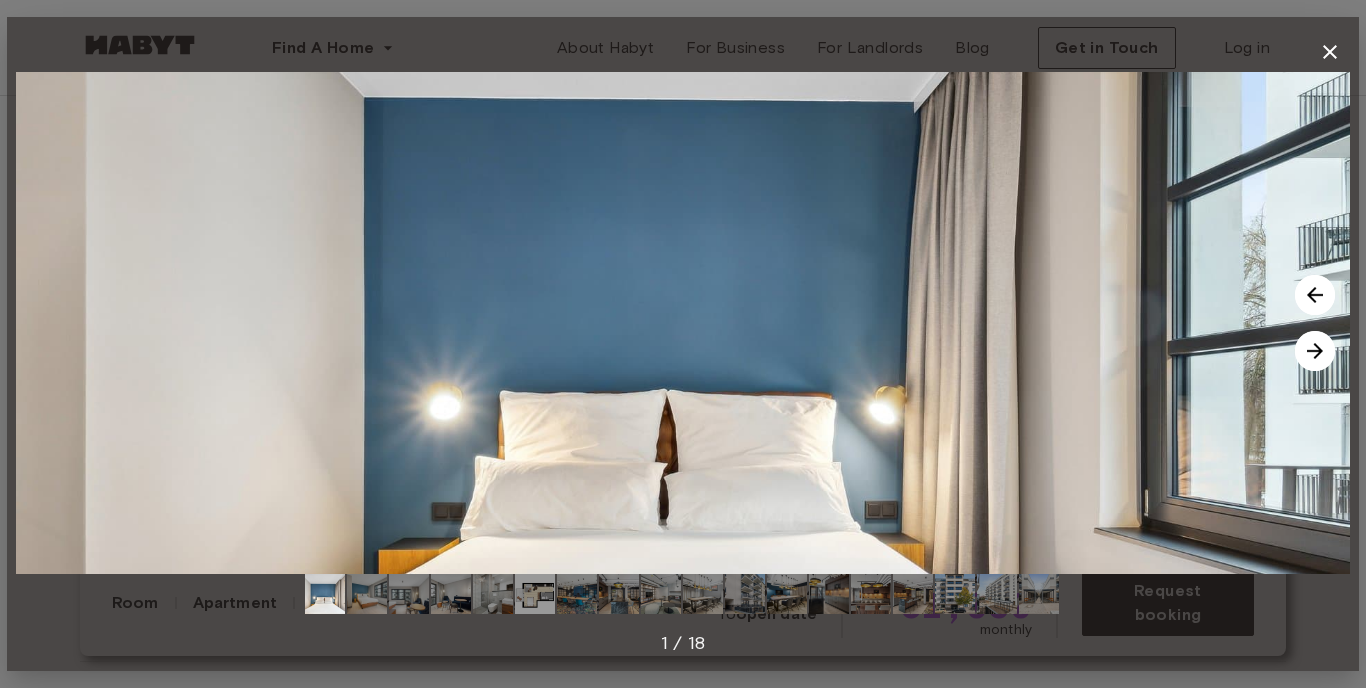 click at bounding box center [683, 594] 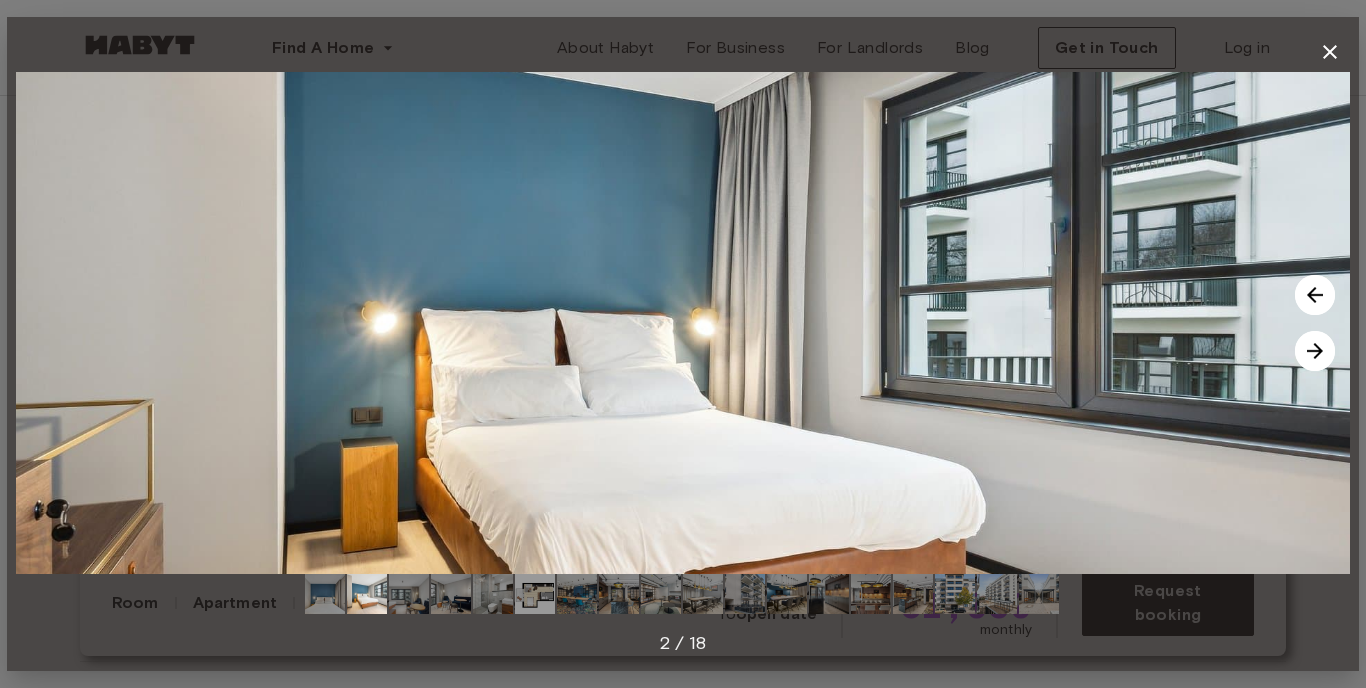 click at bounding box center (409, 594) 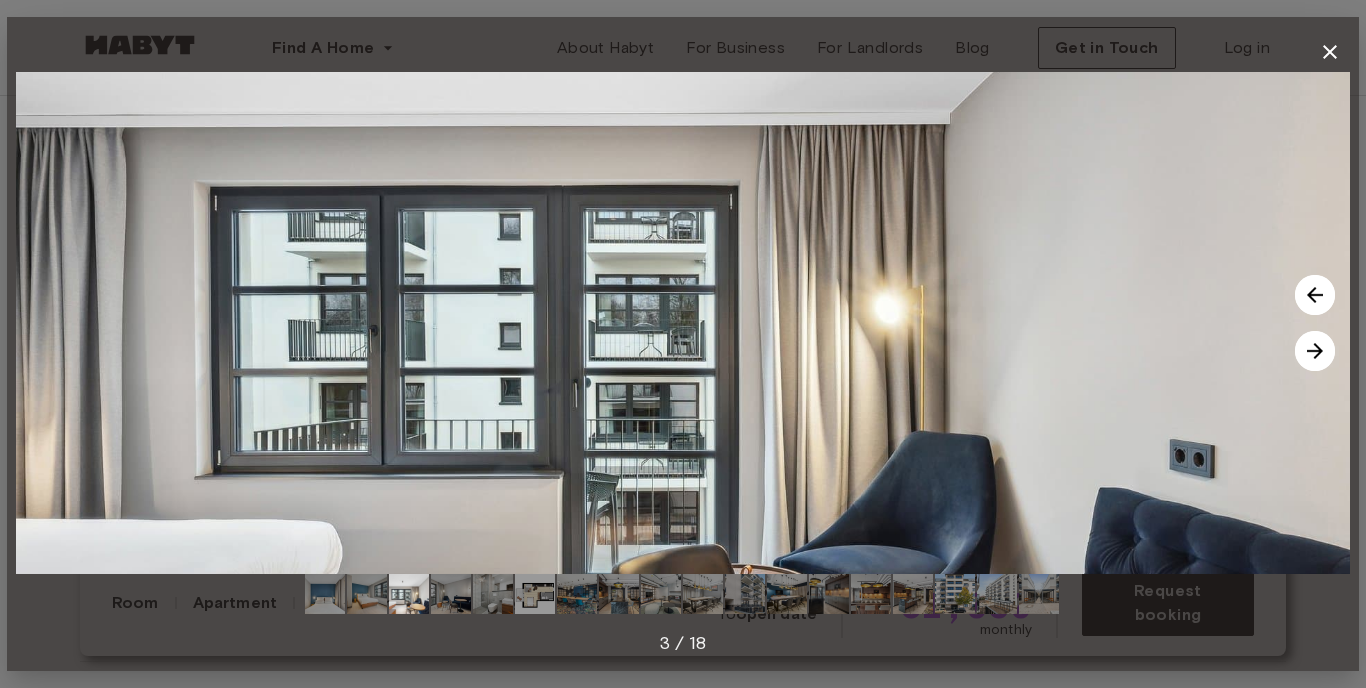 click at bounding box center [451, 594] 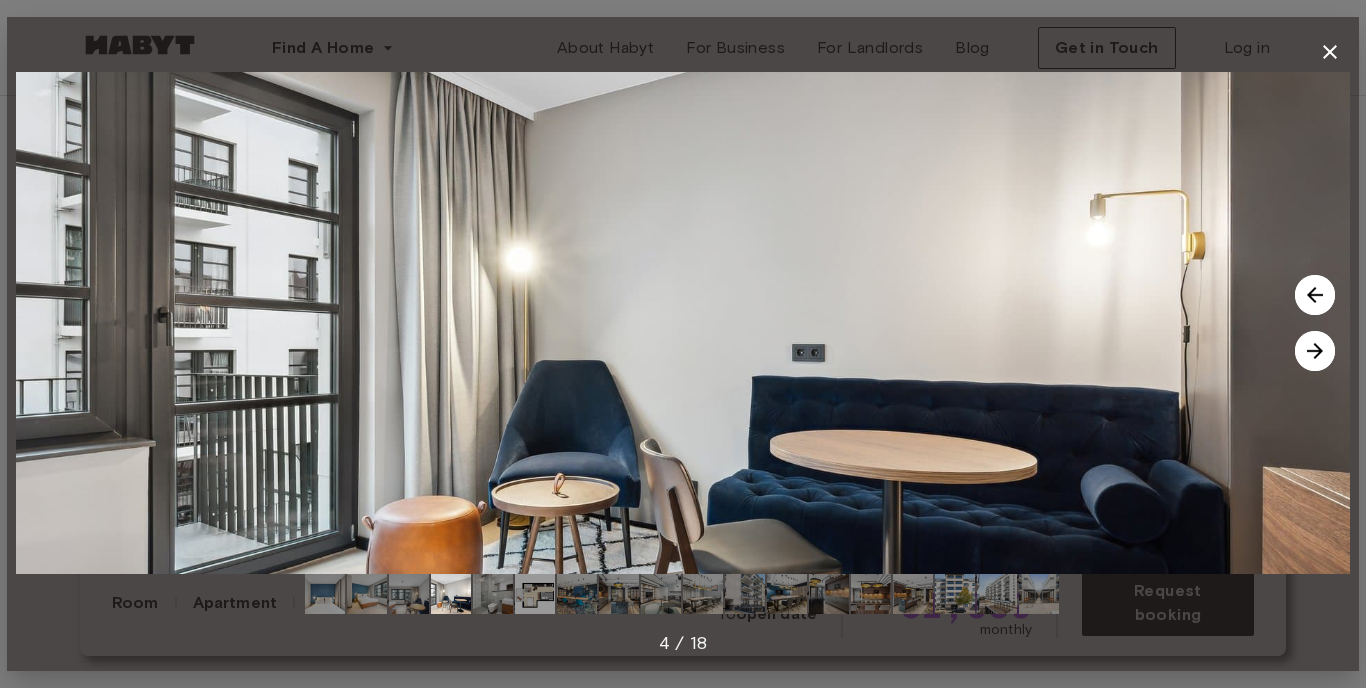 click at bounding box center [577, 594] 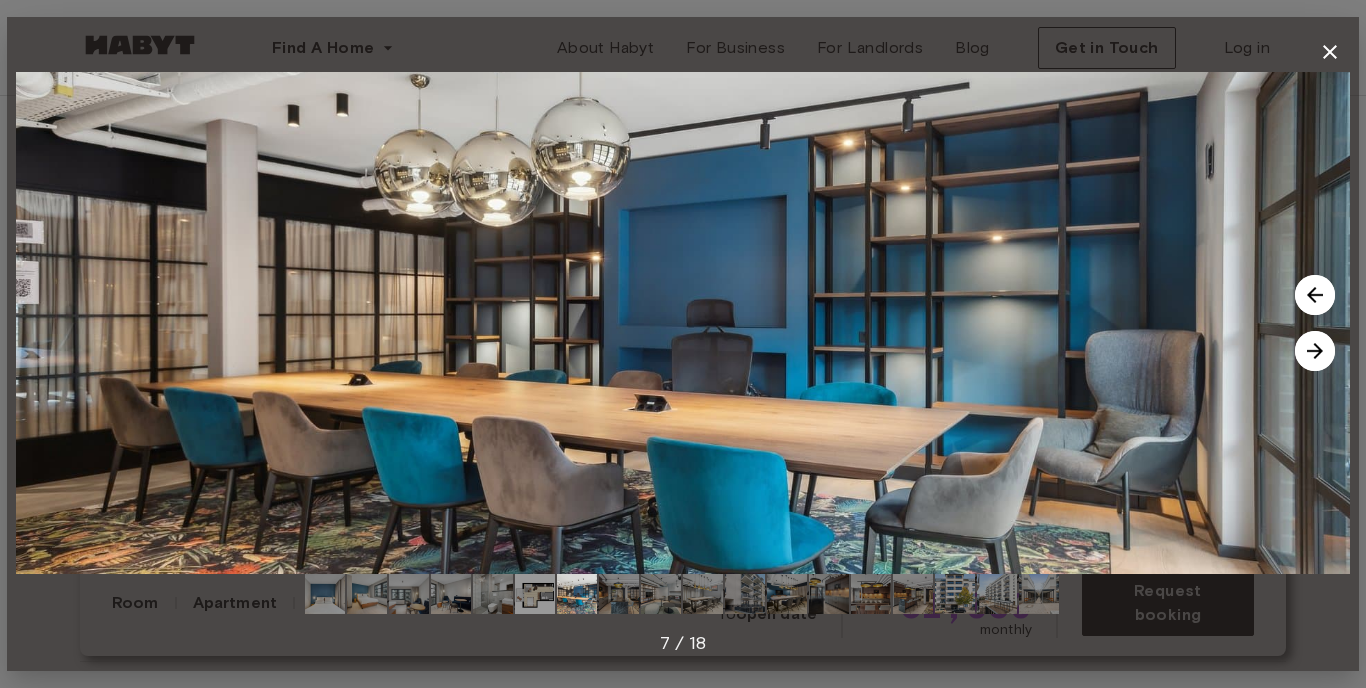click at bounding box center [619, 594] 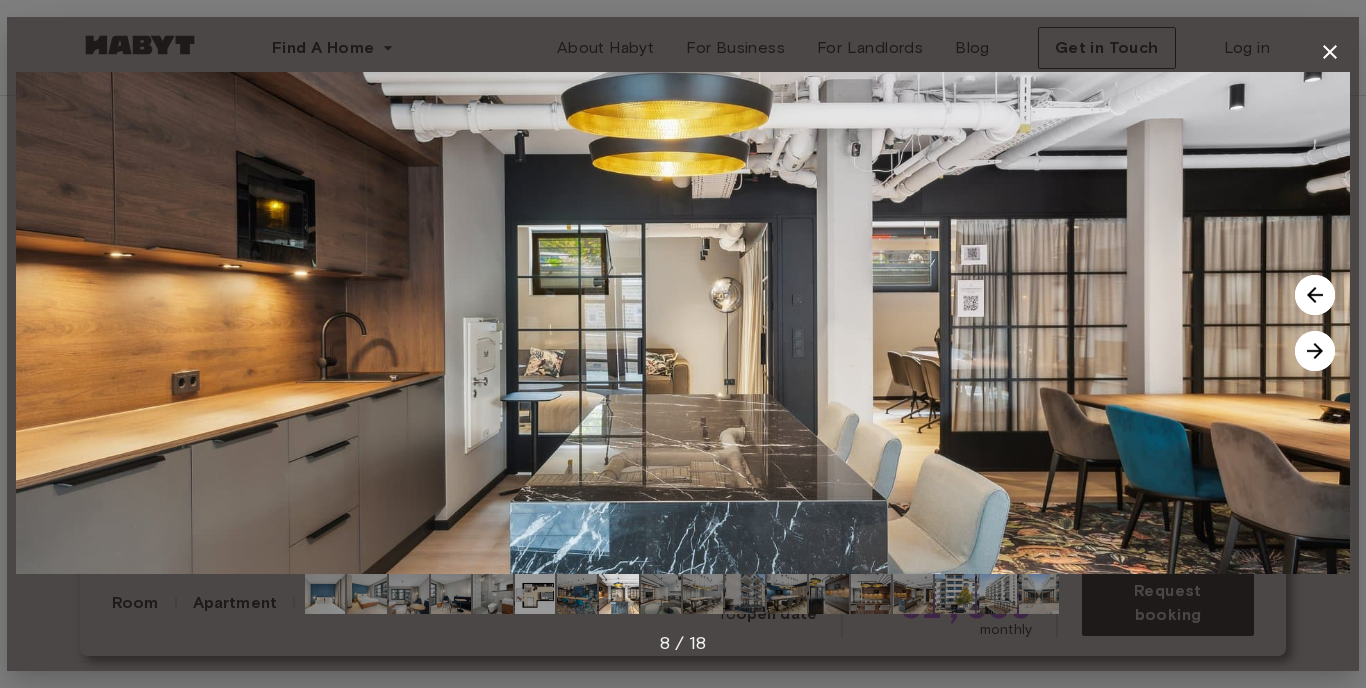 click at bounding box center [661, 594] 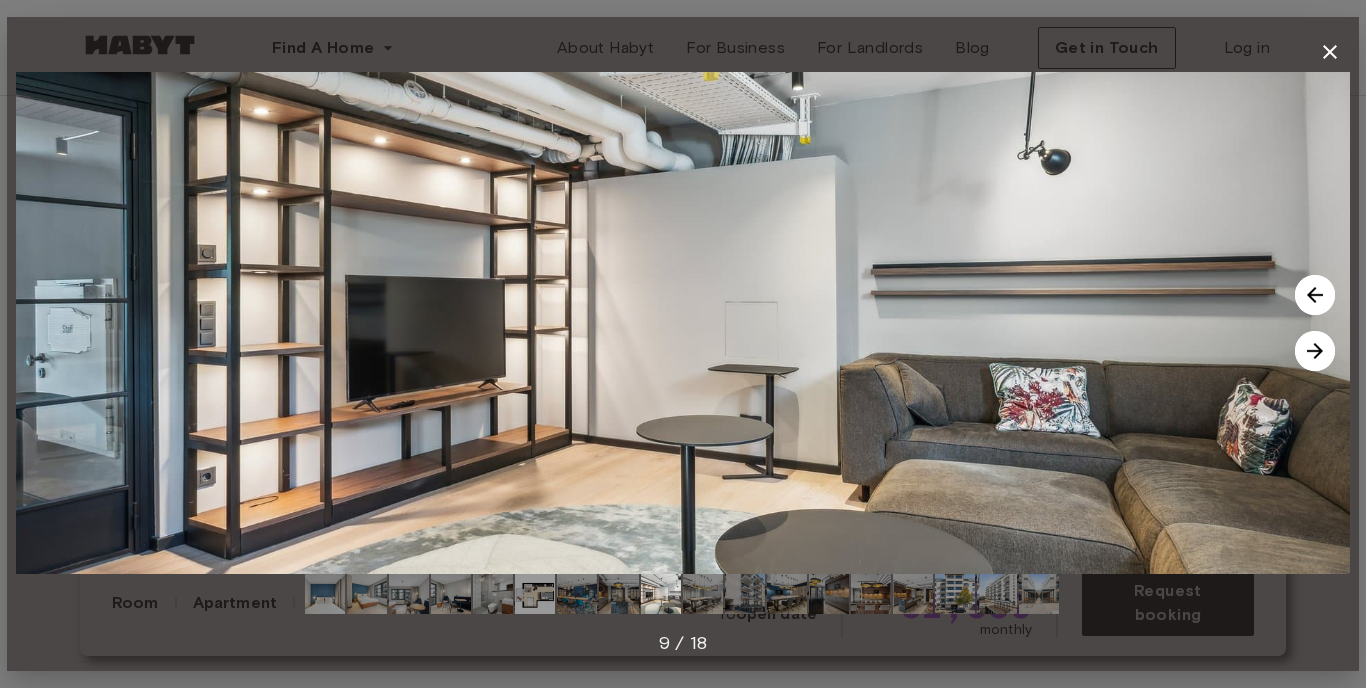 click at bounding box center (787, 594) 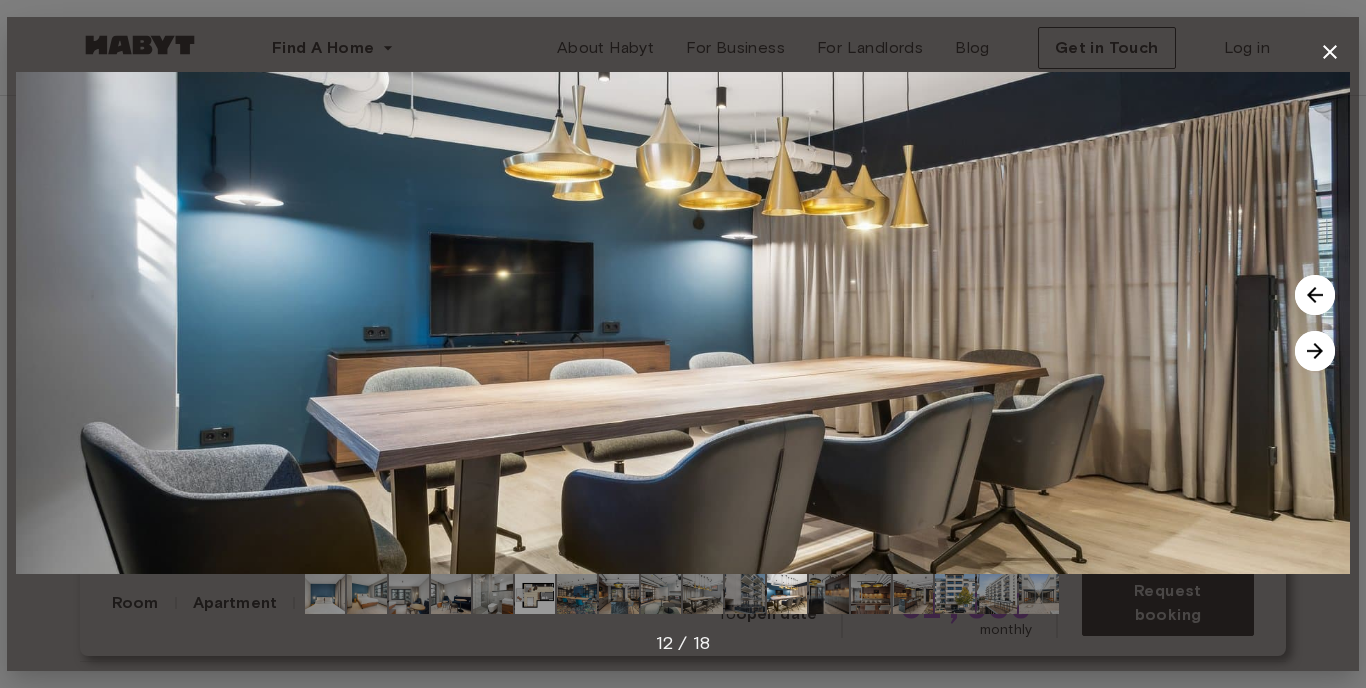 click at bounding box center [829, 594] 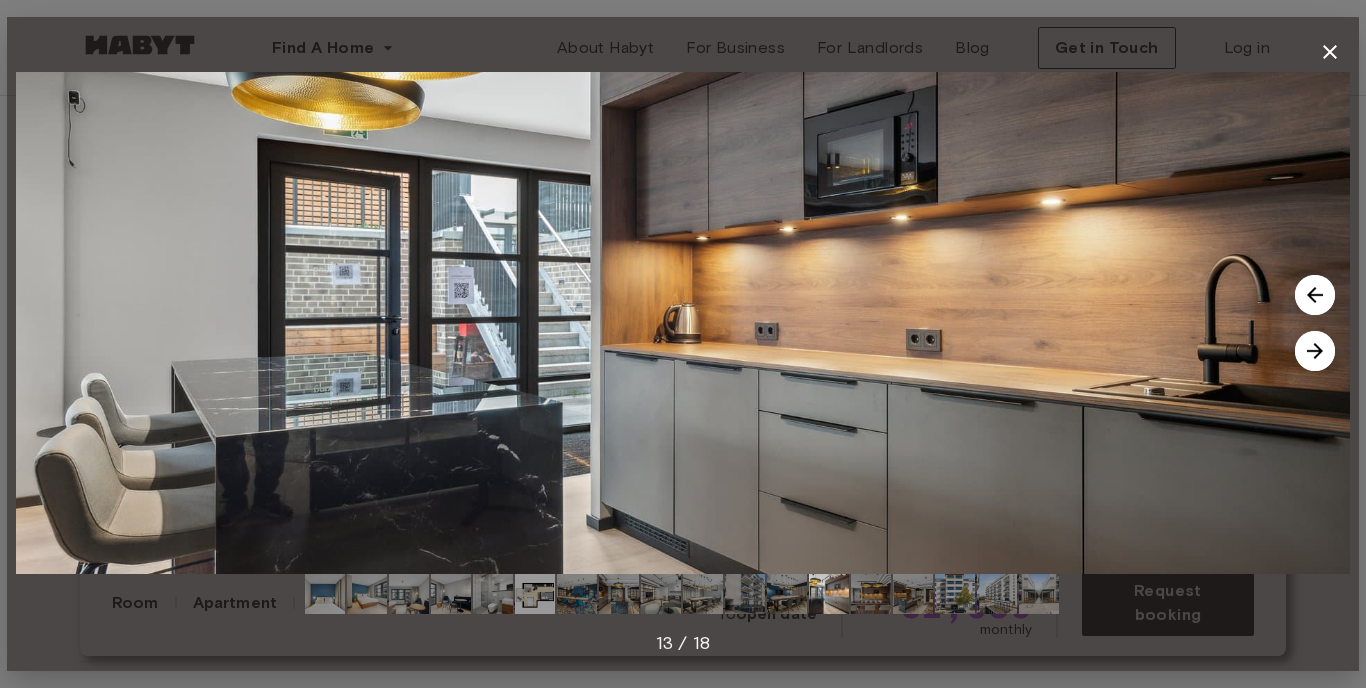 click at bounding box center [871, 594] 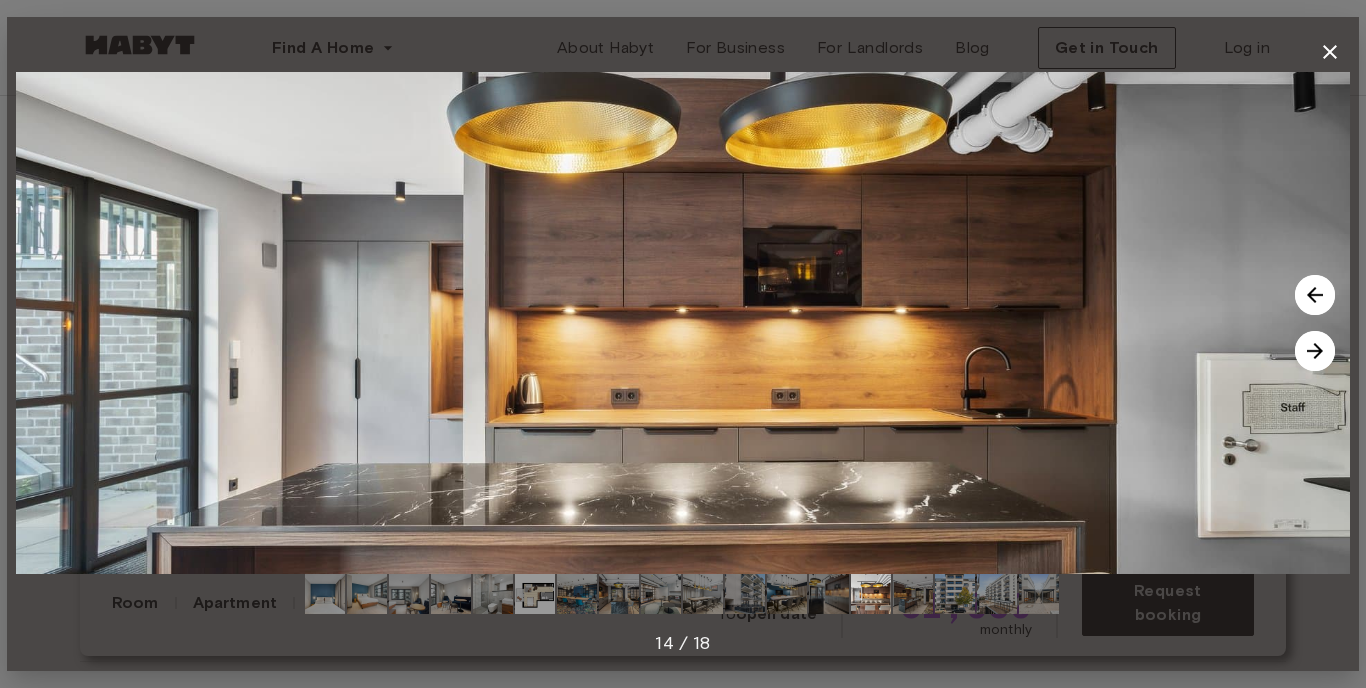 click at bounding box center [913, 594] 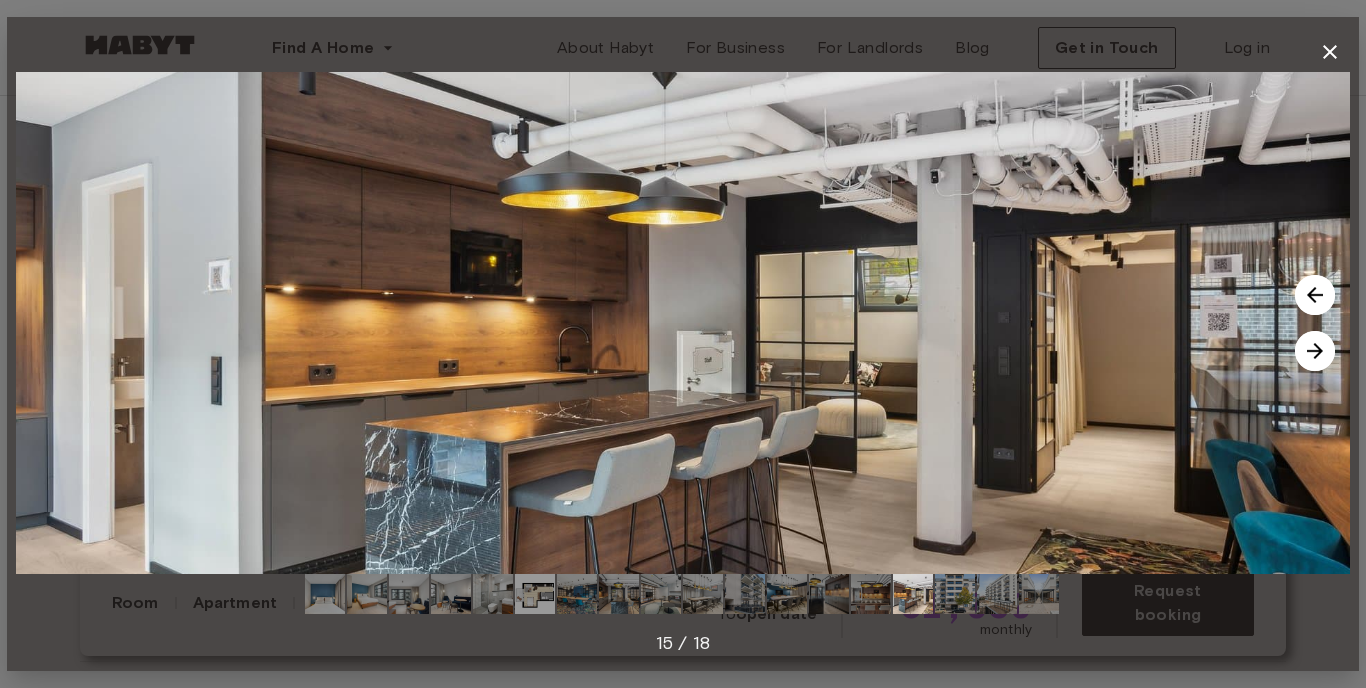click at bounding box center (955, 594) 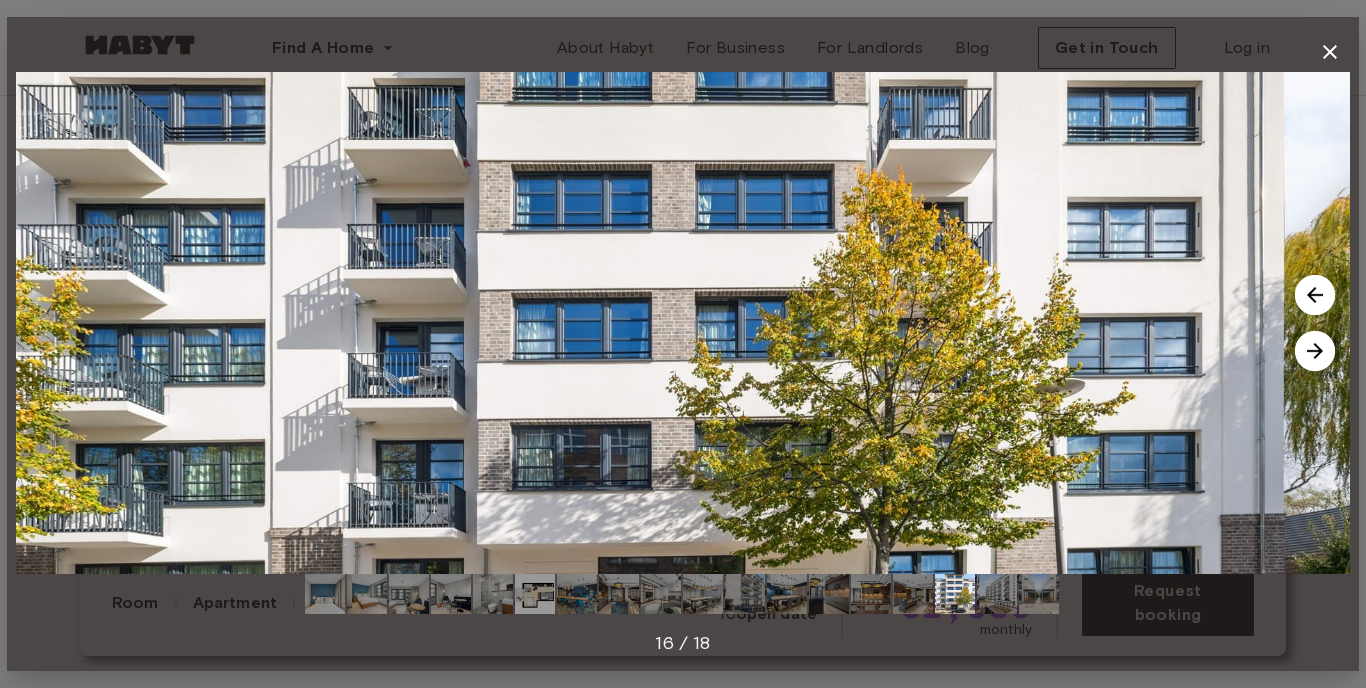 click at bounding box center [1039, 594] 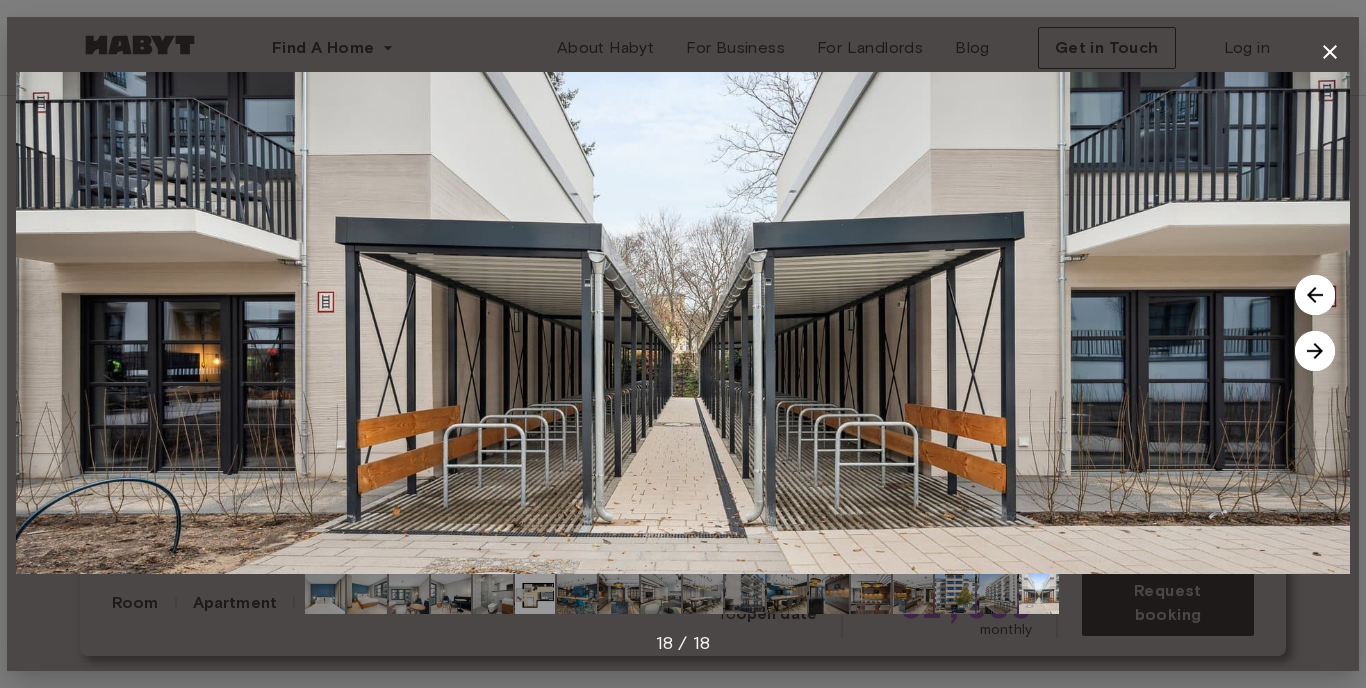 click at bounding box center (1039, 594) 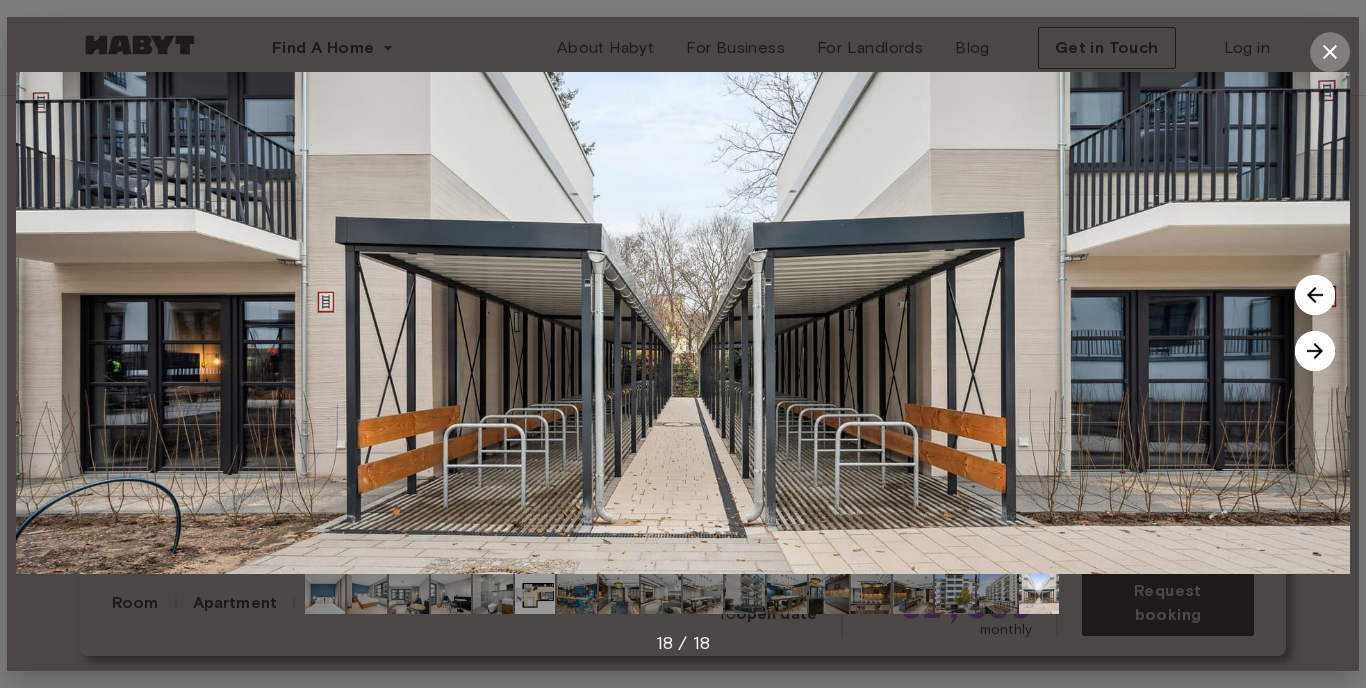 click 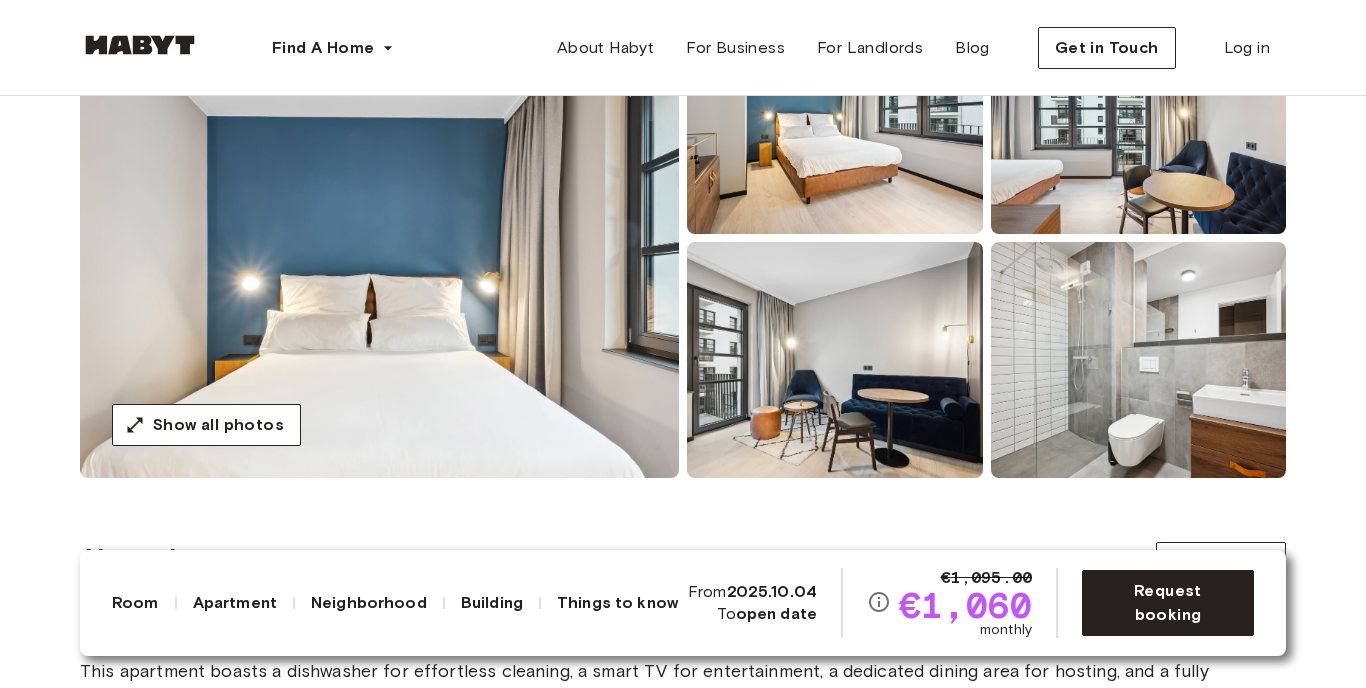 scroll, scrollTop: 376, scrollLeft: 0, axis: vertical 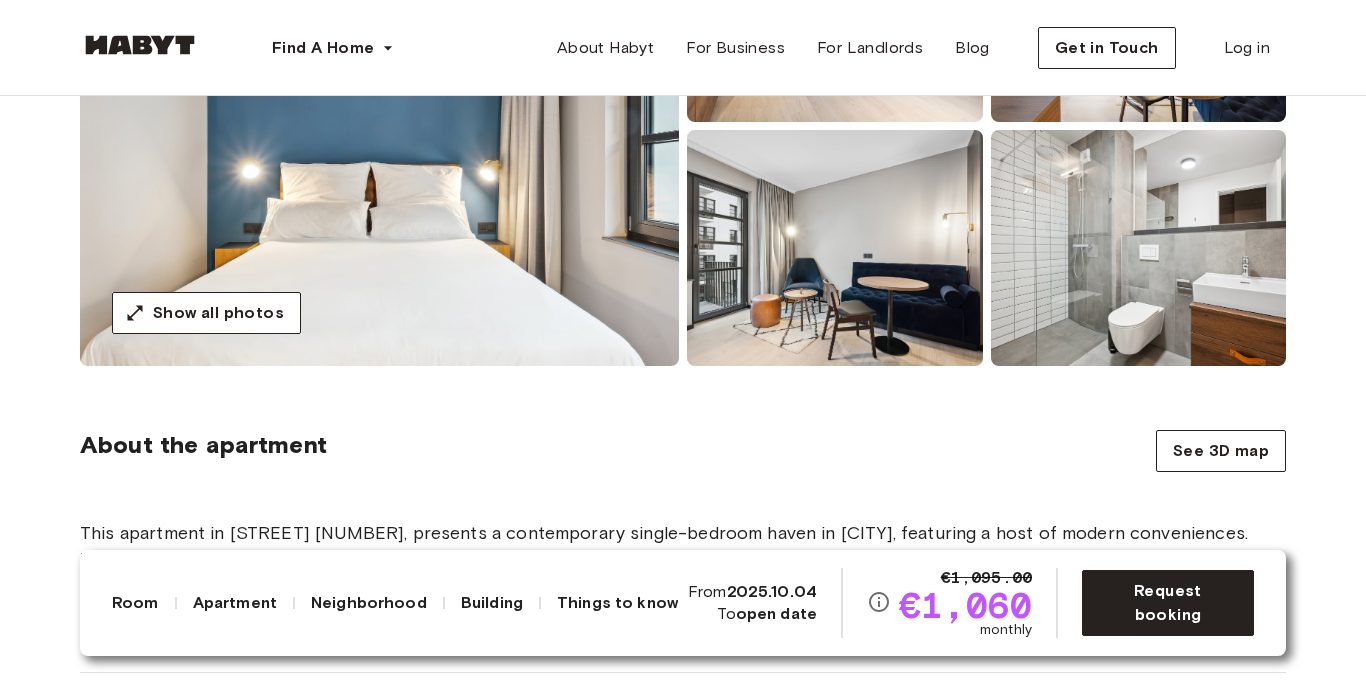click at bounding box center (1139, 248) 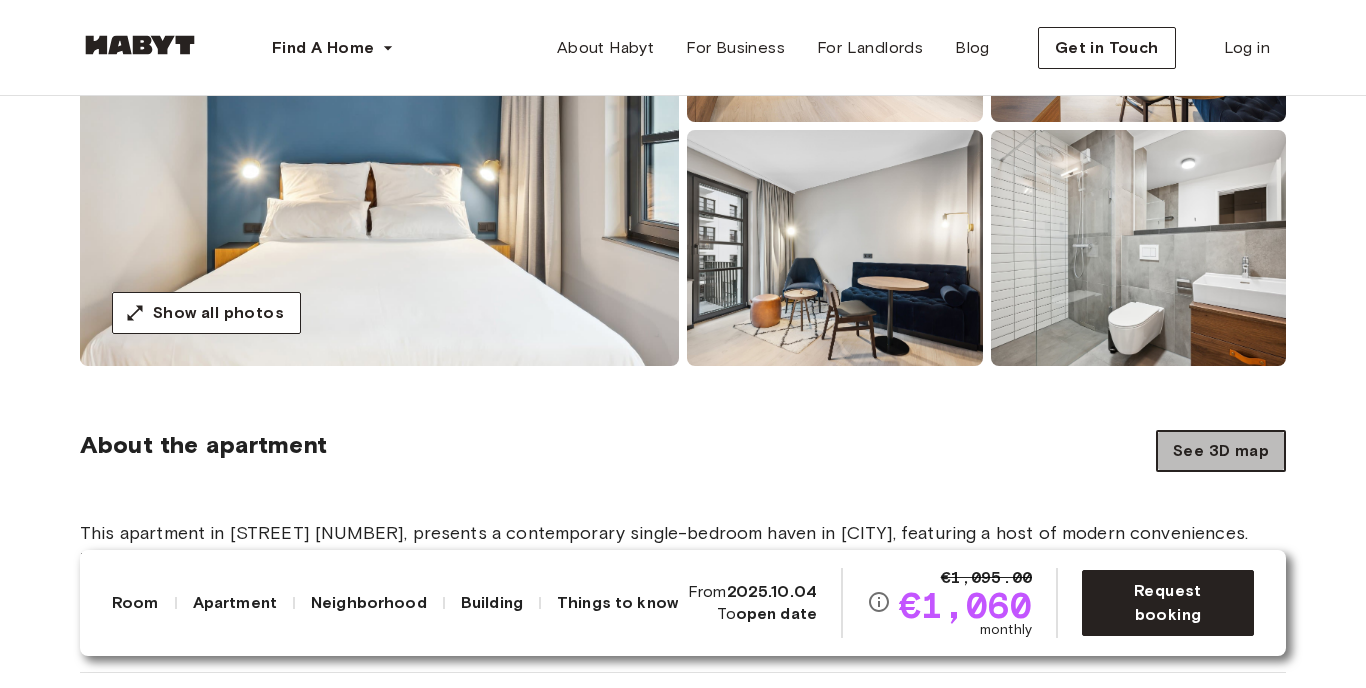 click on "See 3D map" at bounding box center [1221, 451] 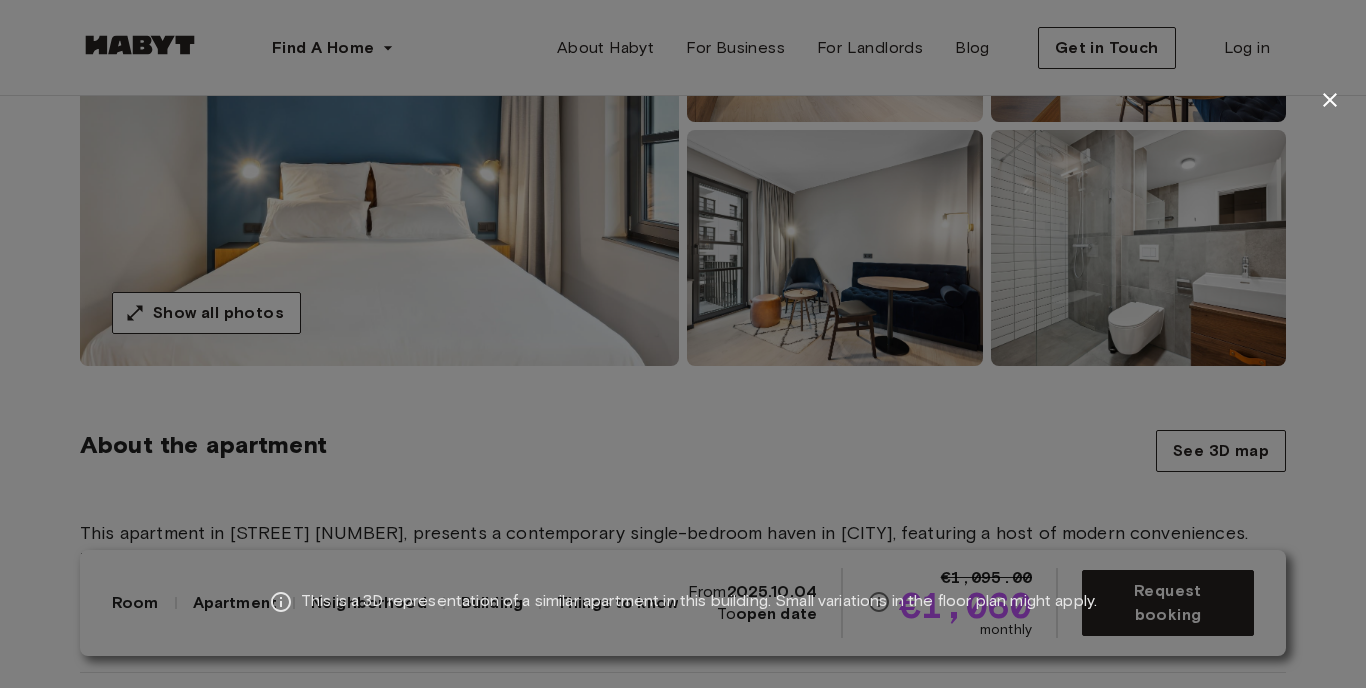 click 